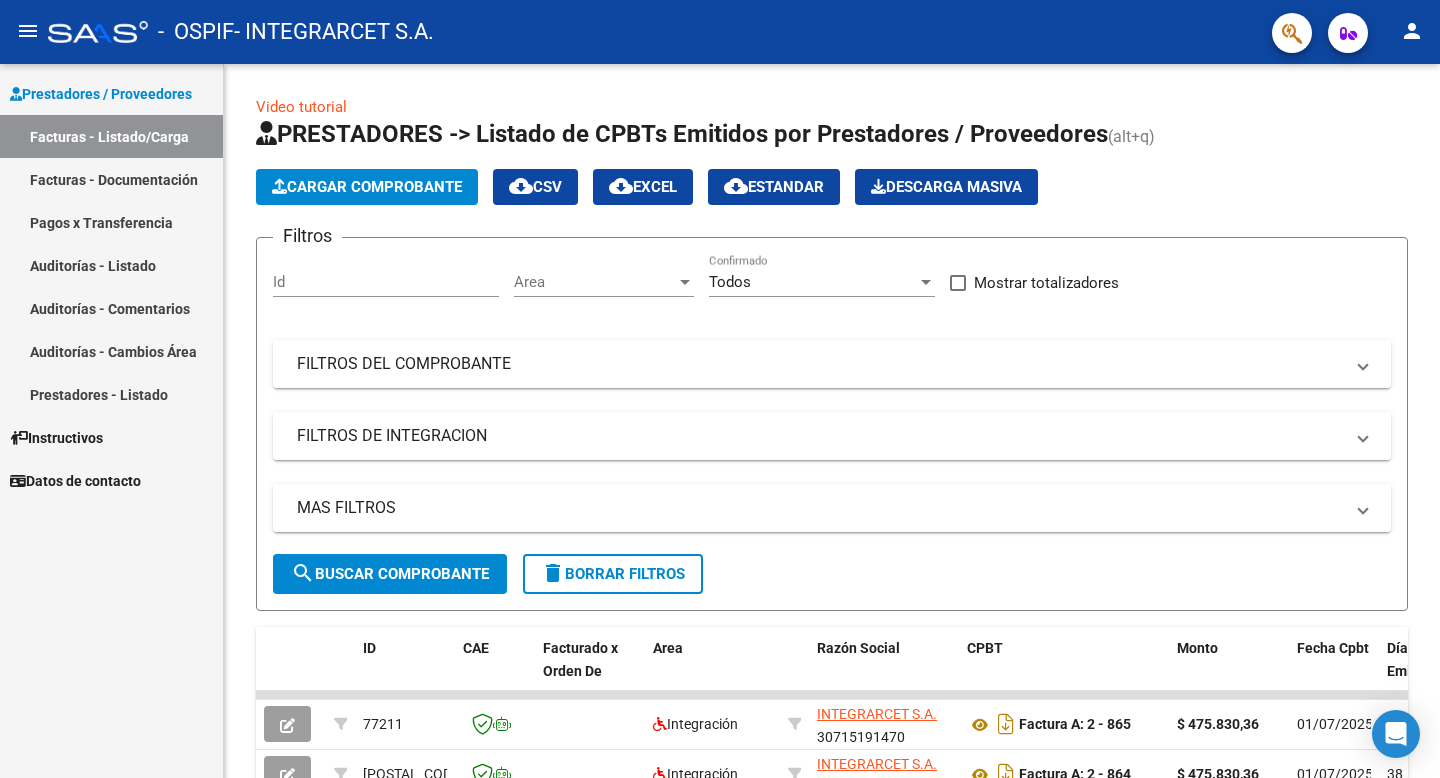 scroll, scrollTop: 0, scrollLeft: 0, axis: both 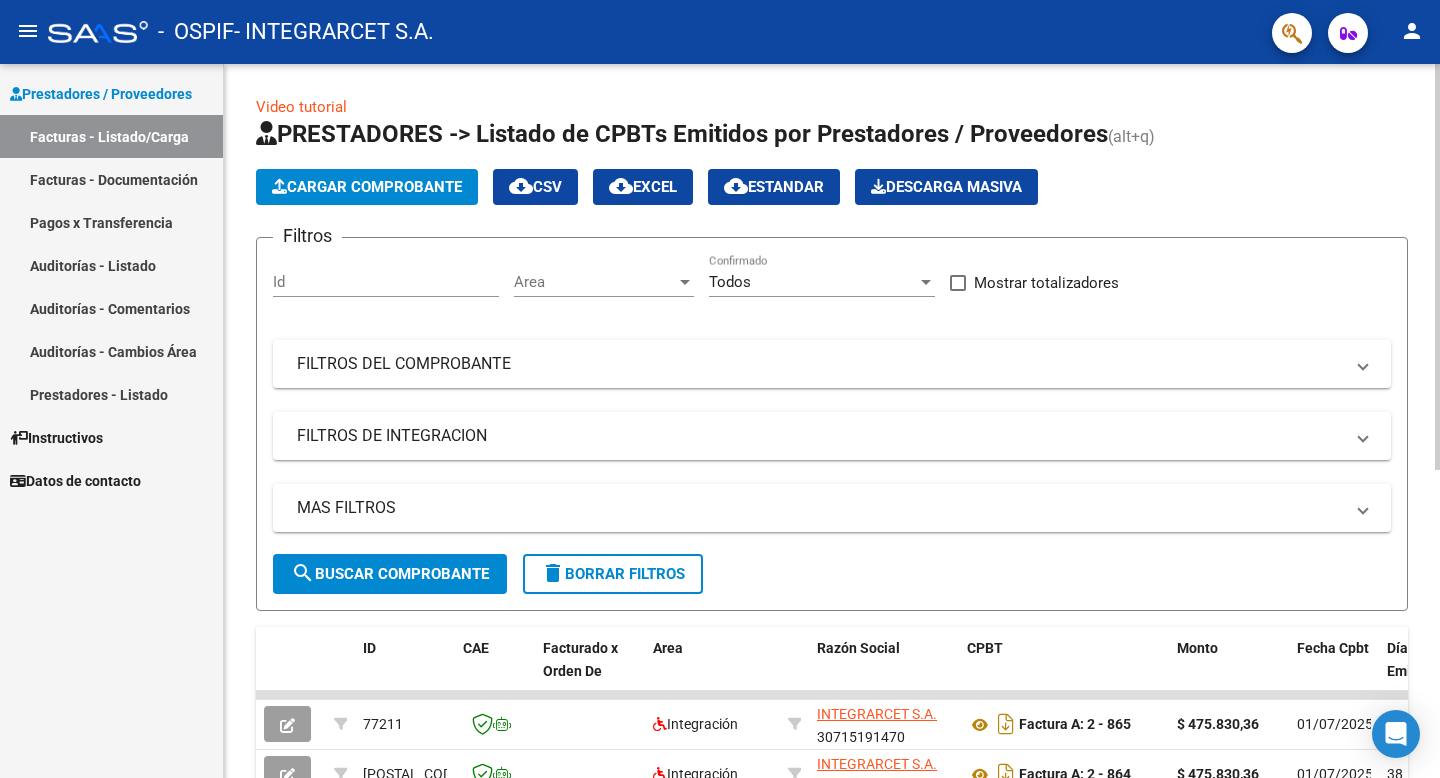 click on "Cargar Comprobante" 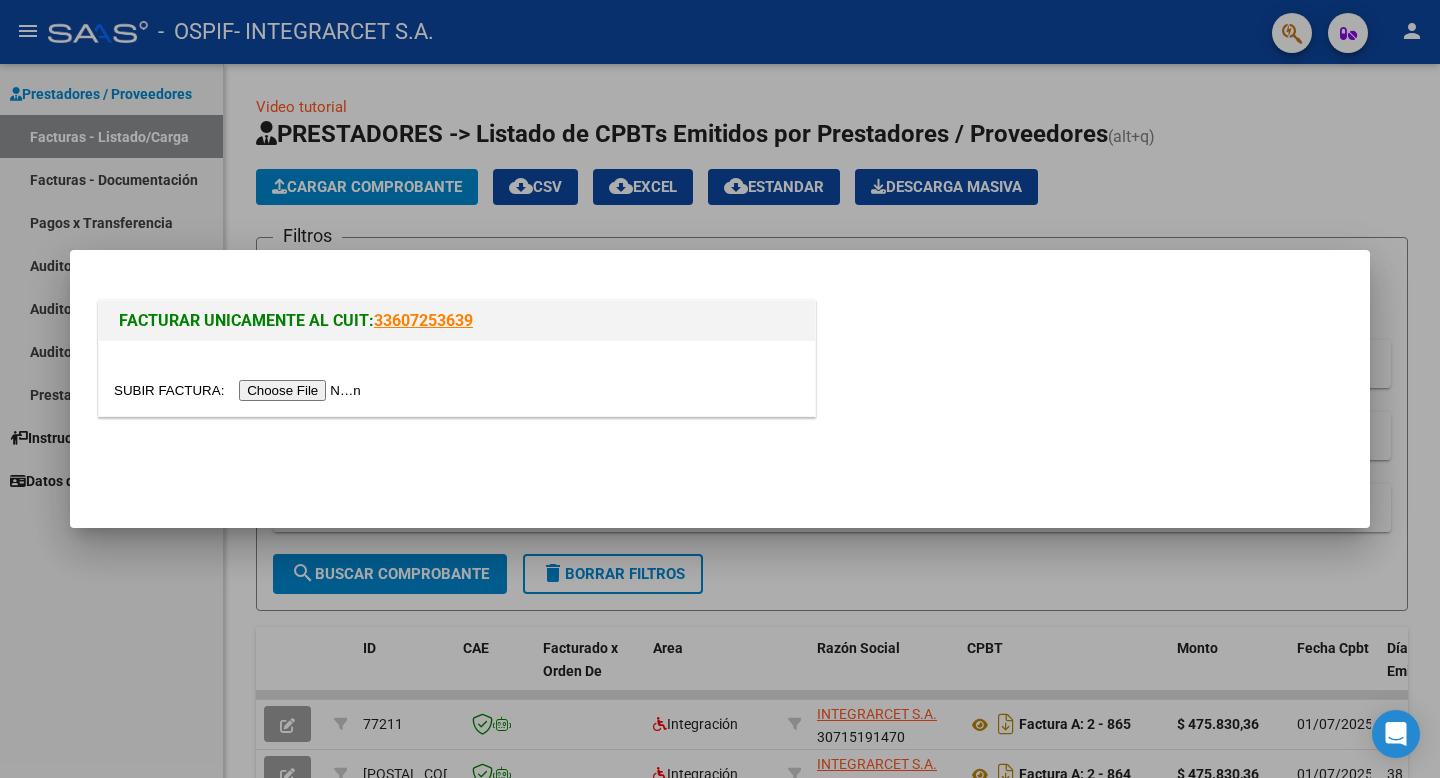 click at bounding box center (240, 390) 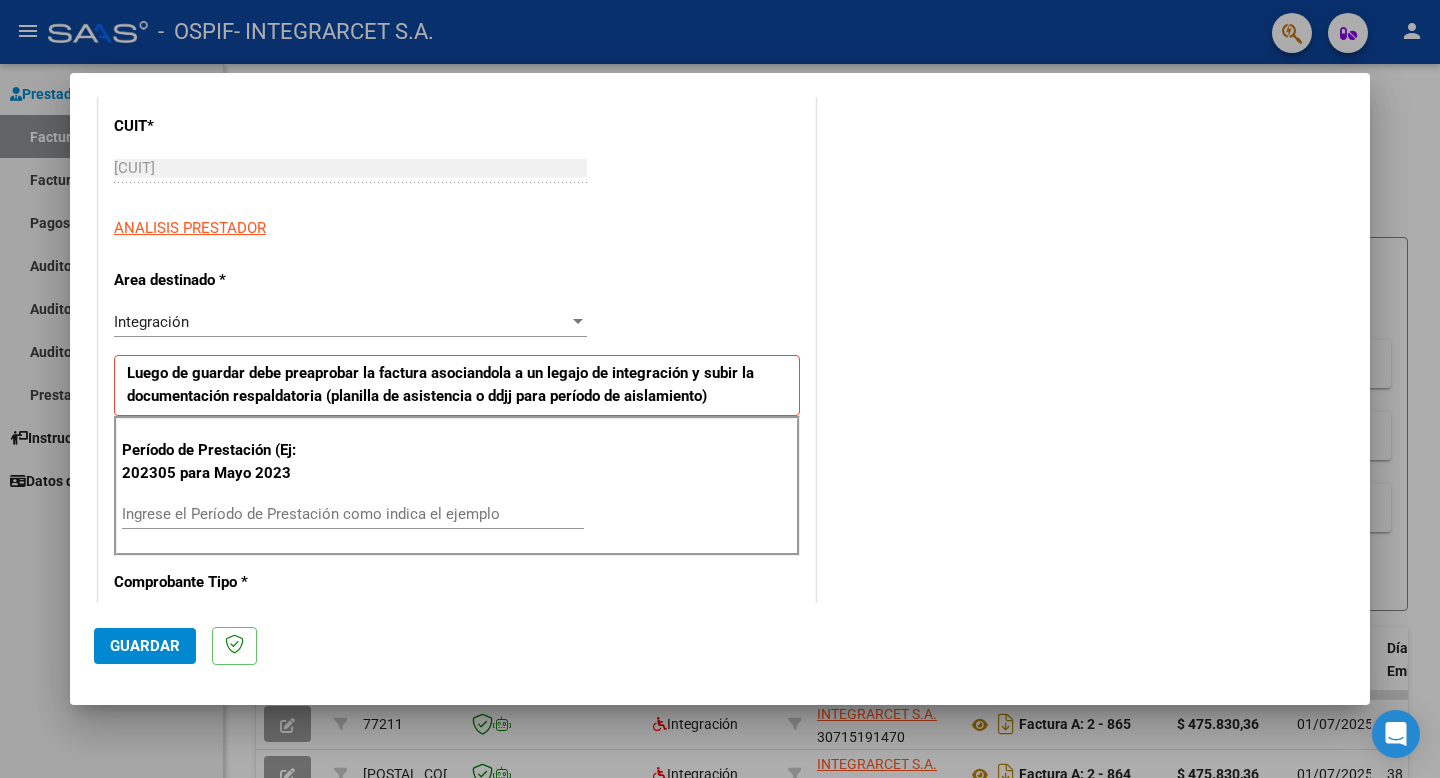 scroll, scrollTop: 266, scrollLeft: 0, axis: vertical 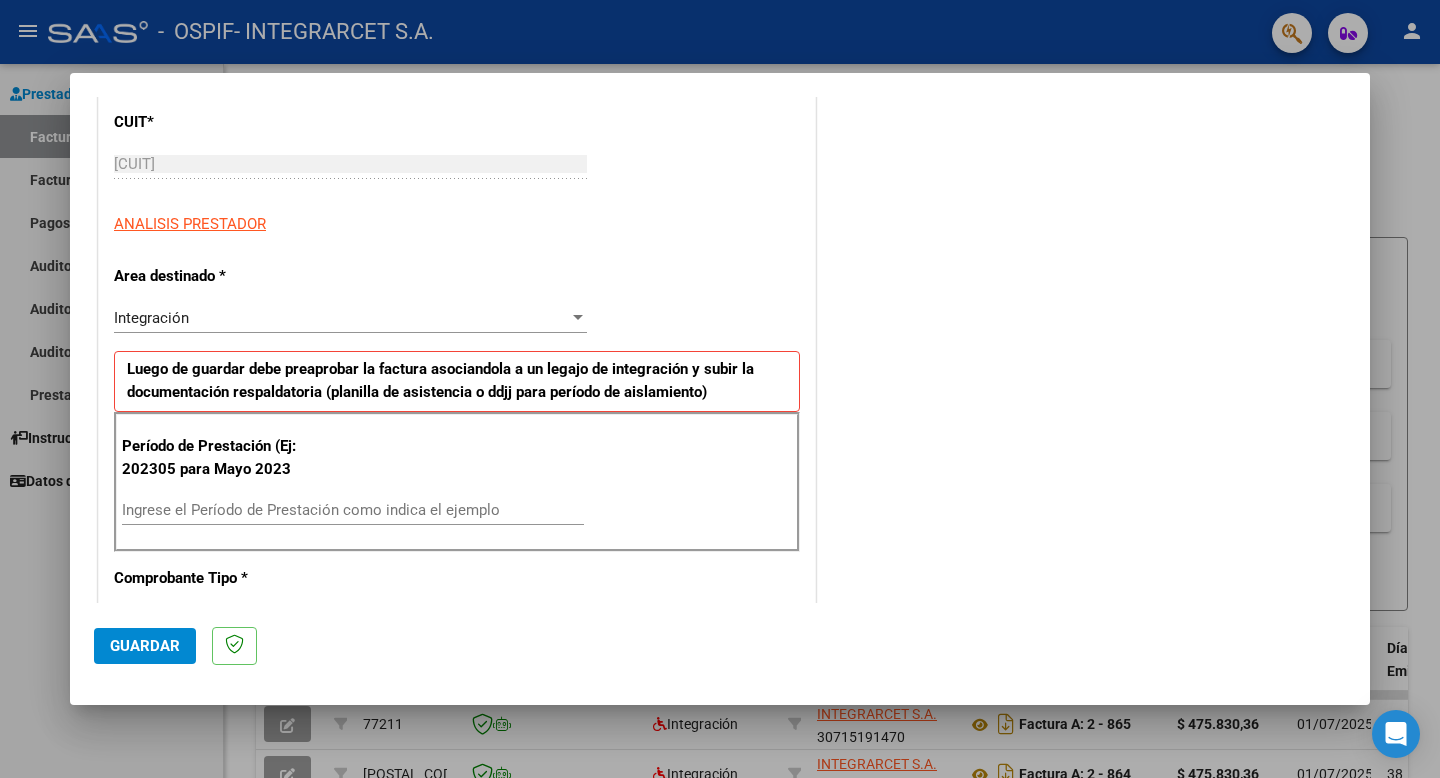 click on "Ingrese el Período de Prestación como indica el ejemplo" at bounding box center [353, 510] 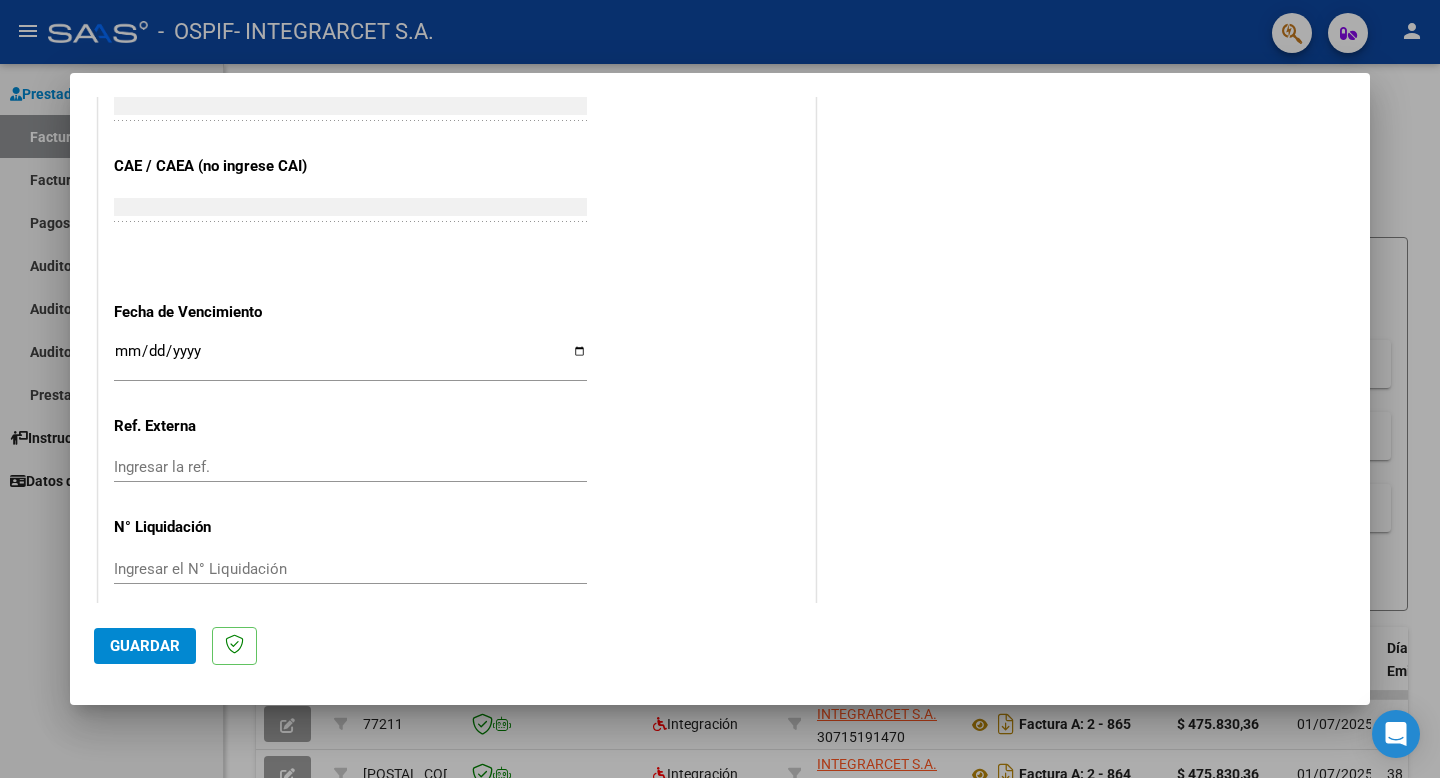 scroll, scrollTop: 1216, scrollLeft: 0, axis: vertical 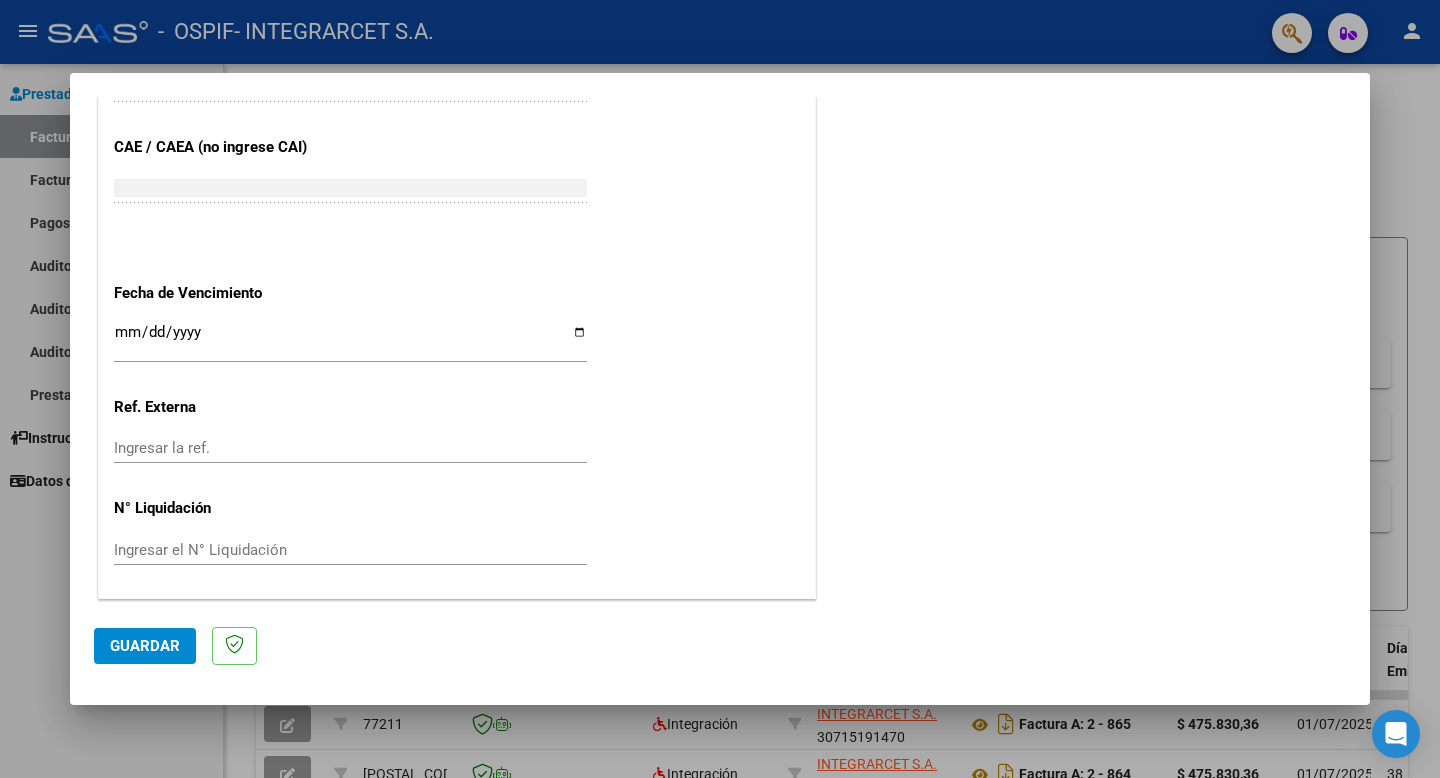 type on "202507" 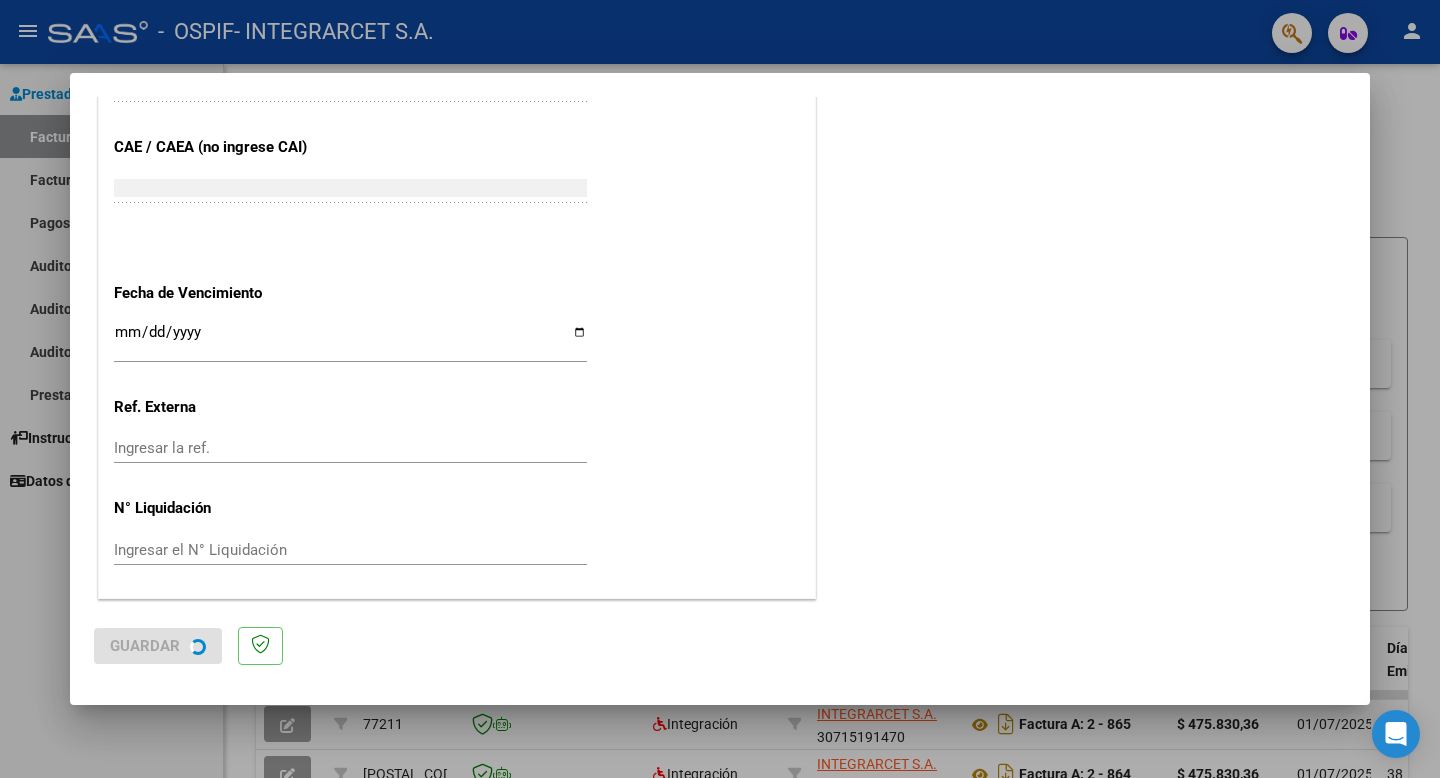scroll, scrollTop: 0, scrollLeft: 0, axis: both 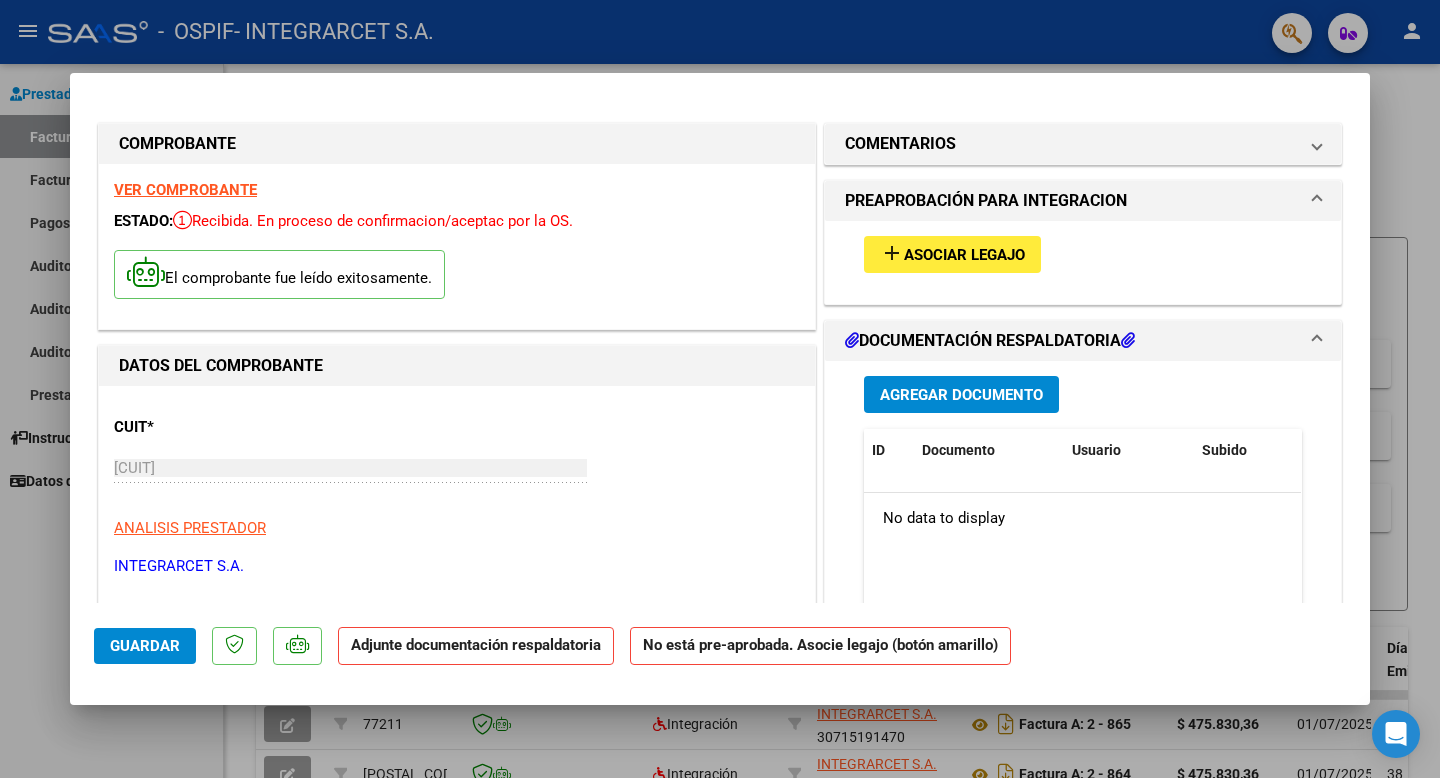 click on "Asociar Legajo" at bounding box center [964, 255] 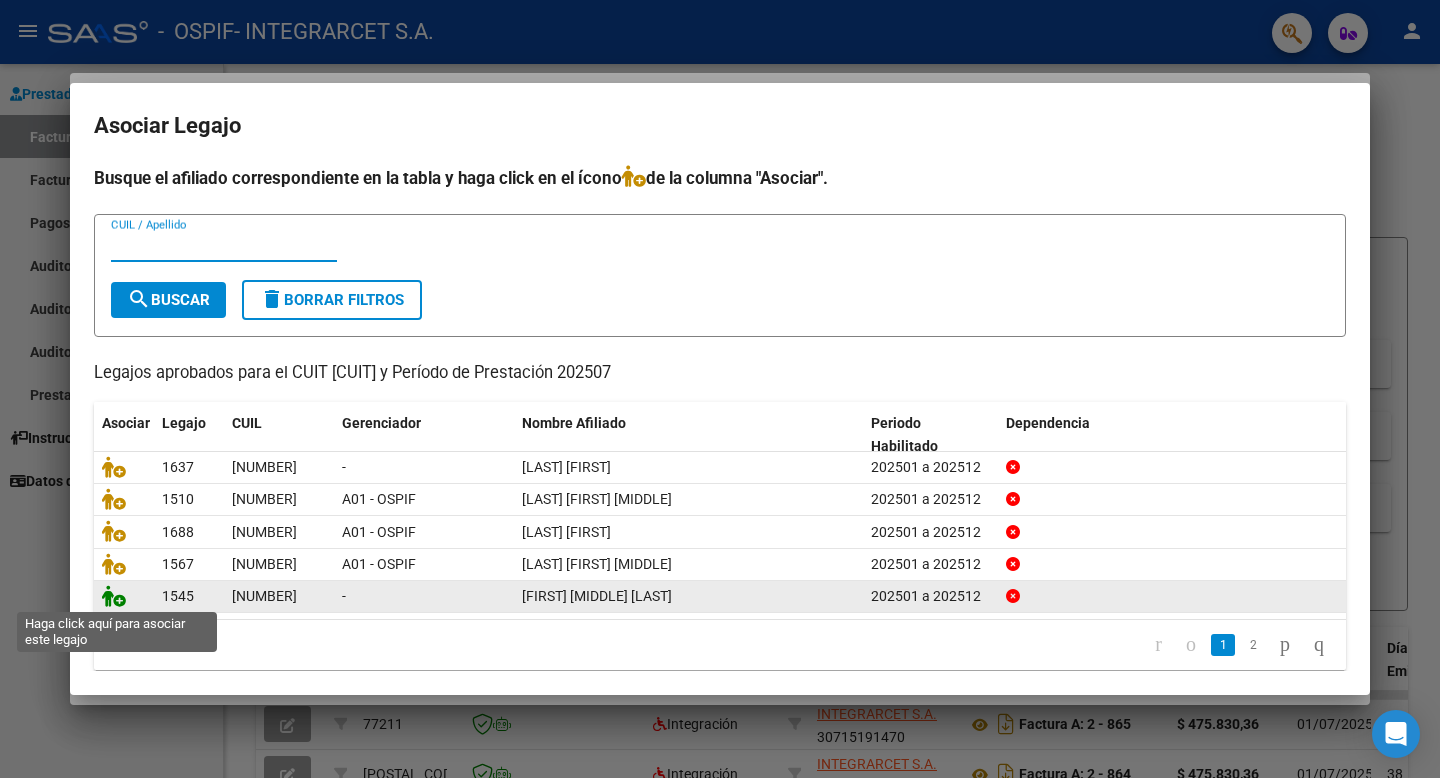 click 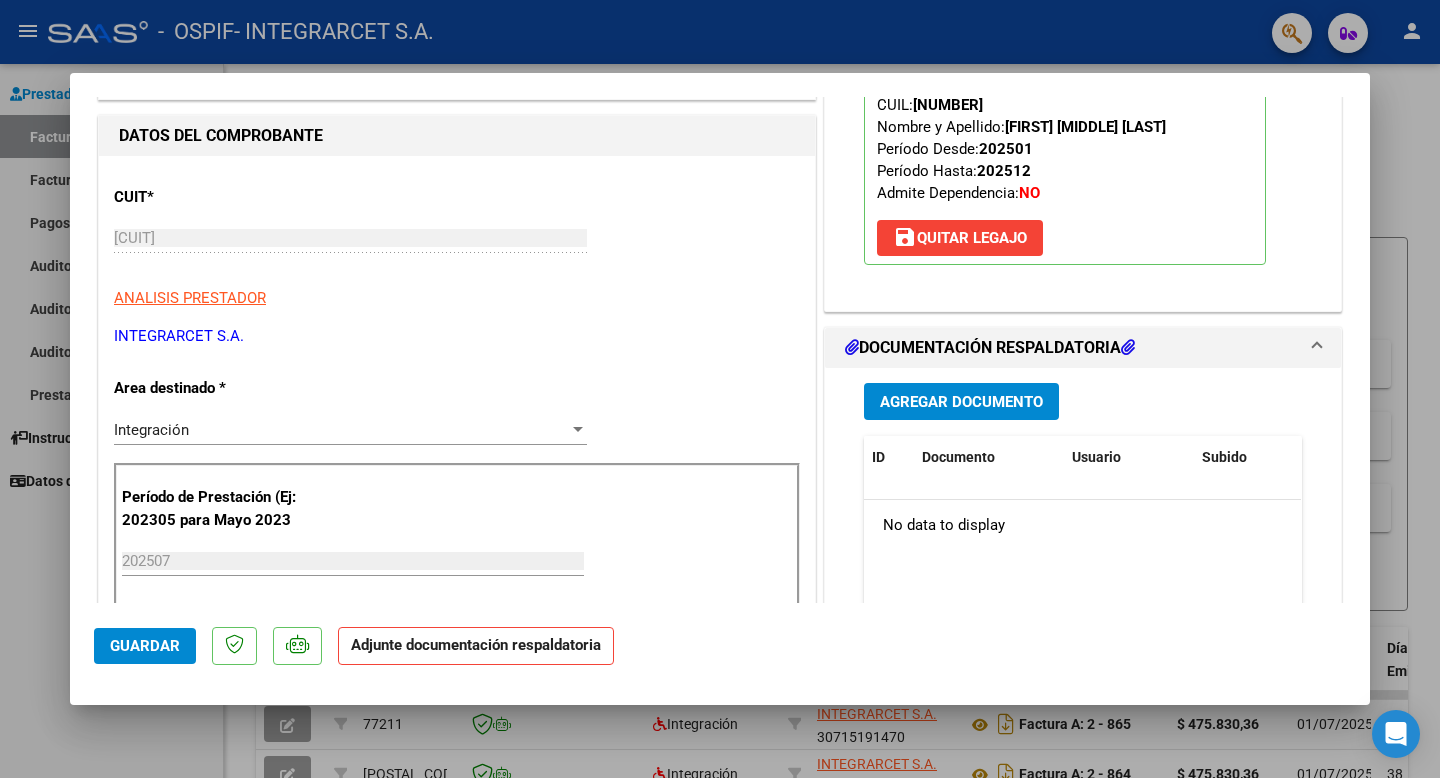 scroll, scrollTop: 232, scrollLeft: 0, axis: vertical 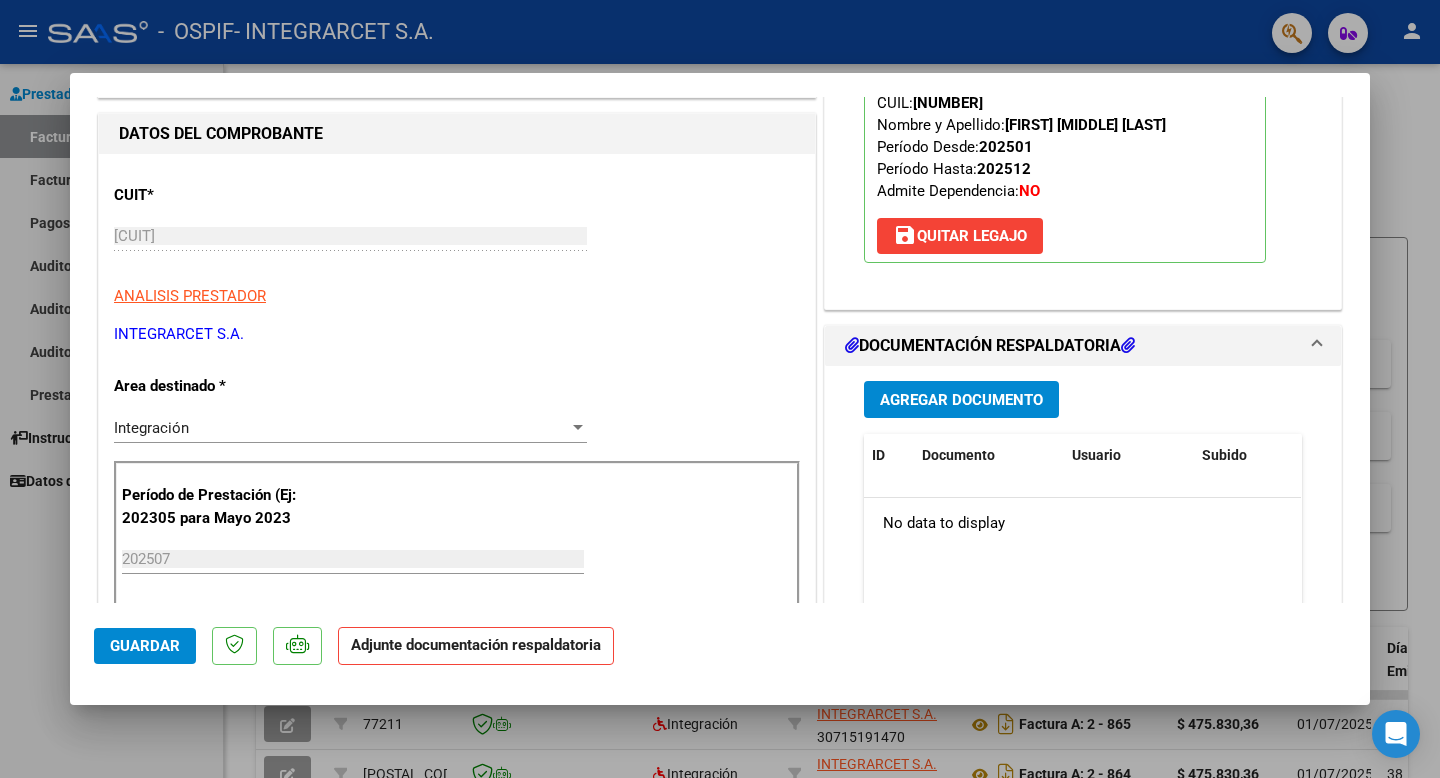 click on "Agregar Documento" at bounding box center (961, 400) 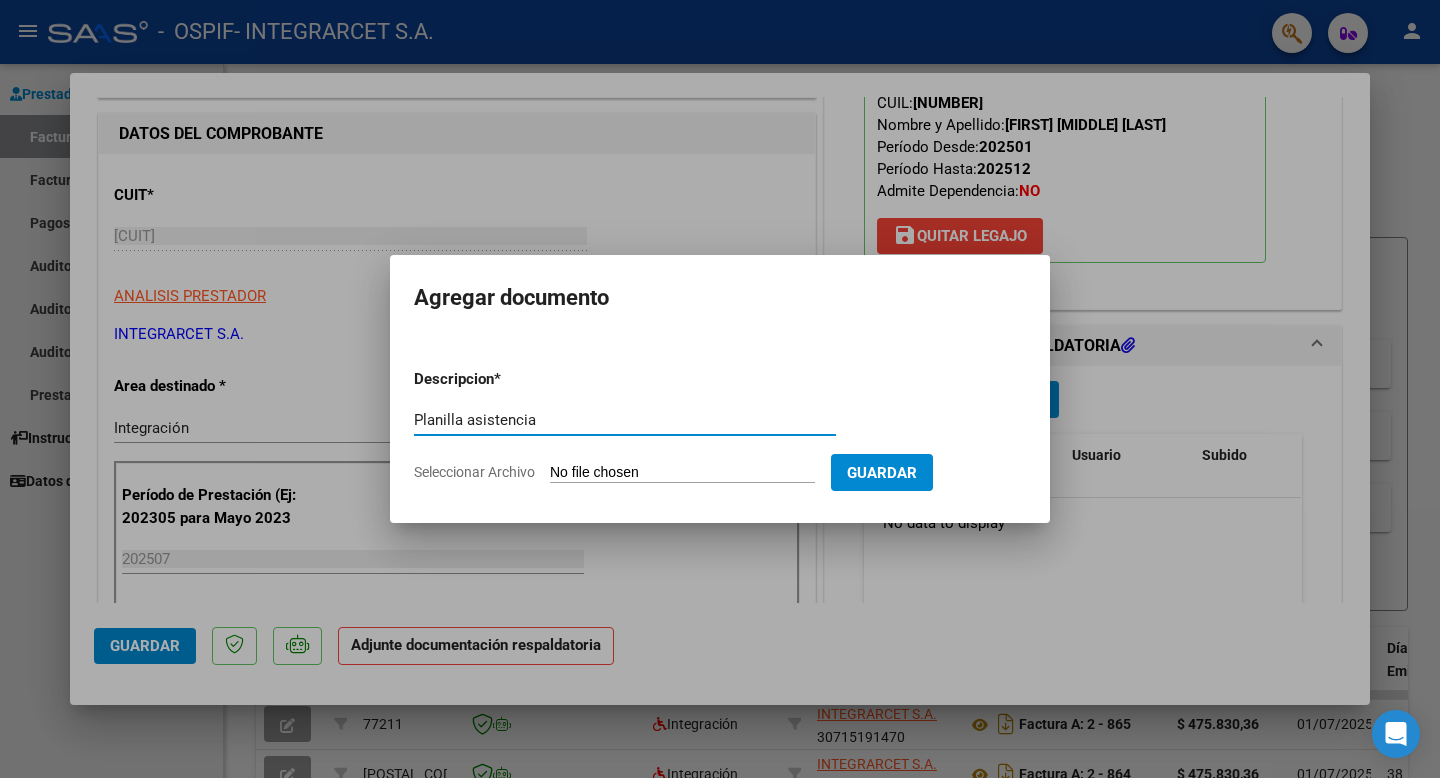 type on "Planilla asistencia" 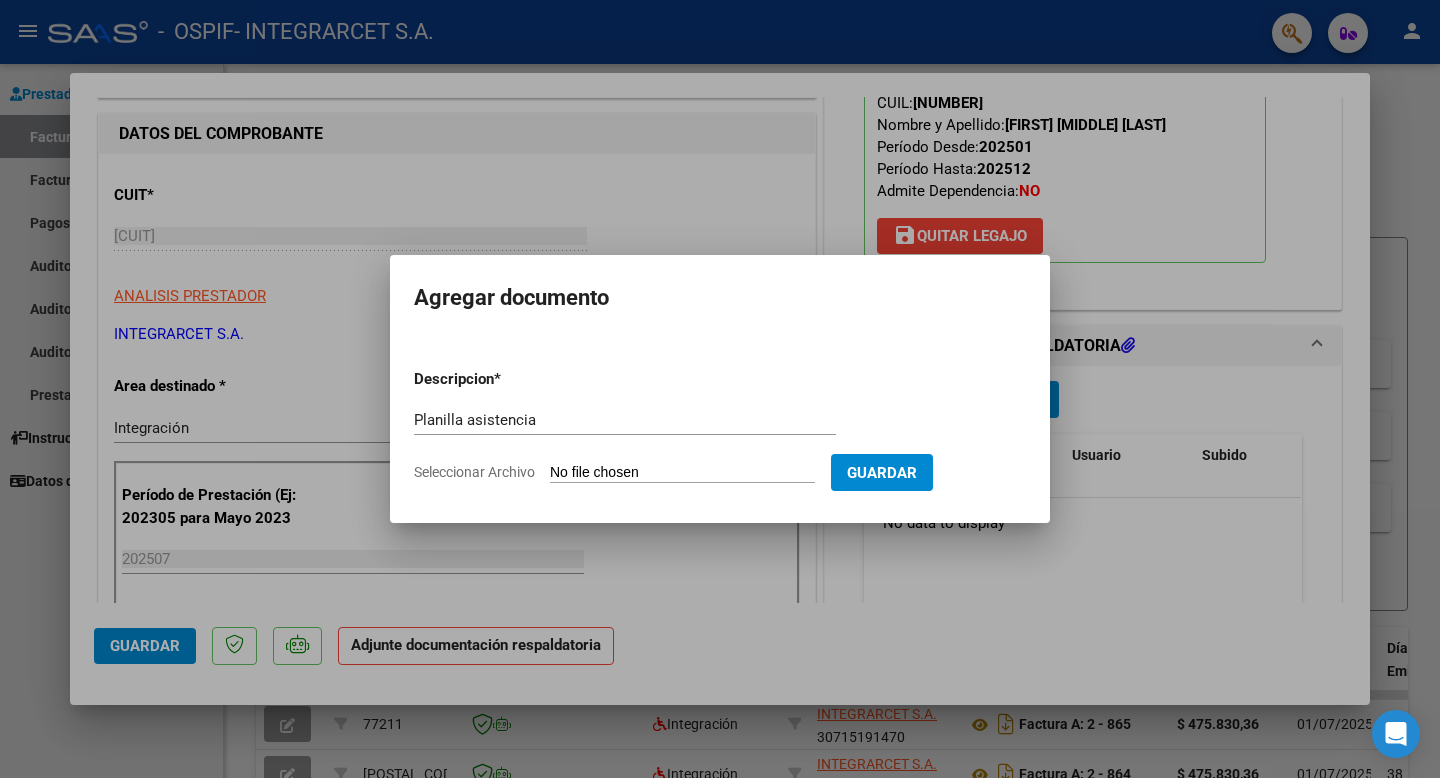 type on "C:\fakepath\ASISTENCIA JULIO 2025 CARO NICOLE.jpeg" 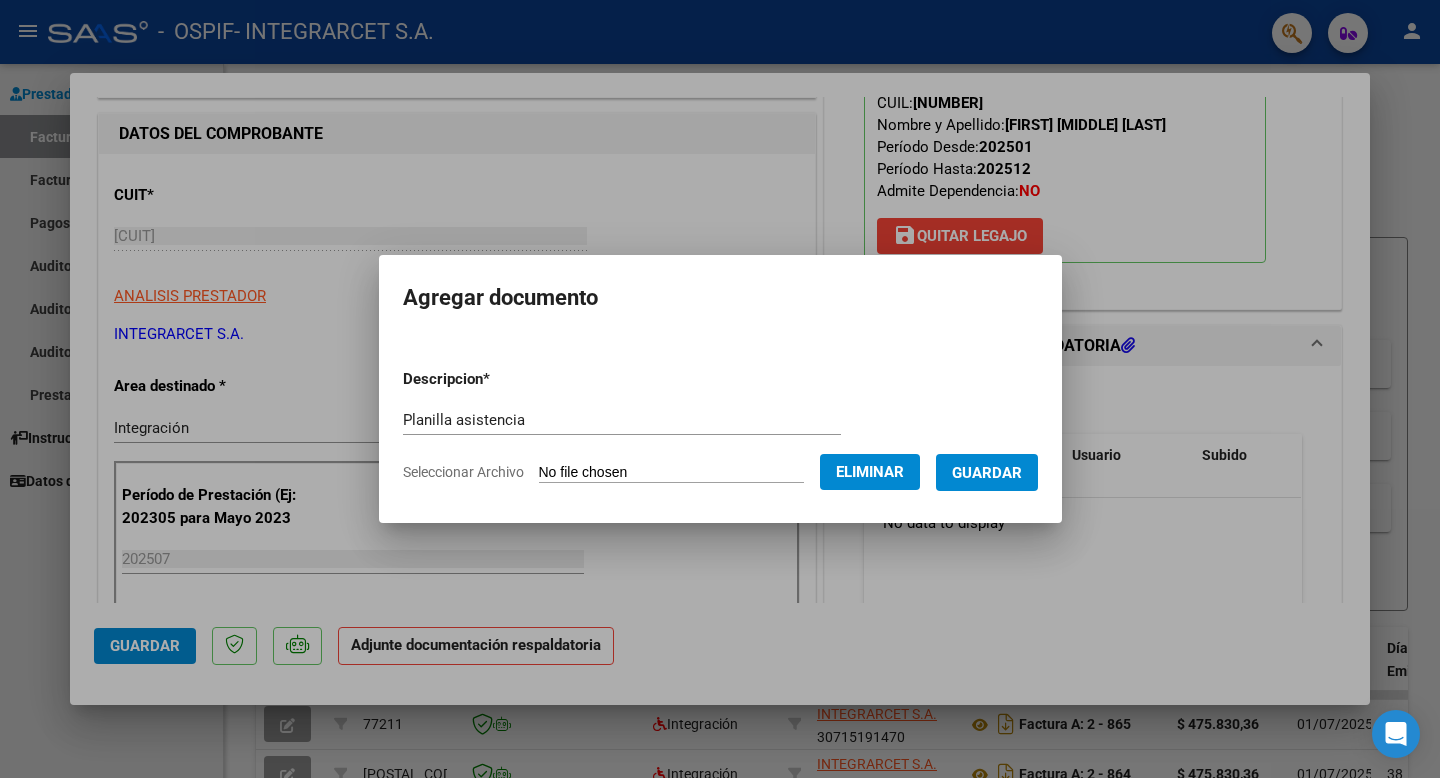 click on "Guardar" at bounding box center (987, 473) 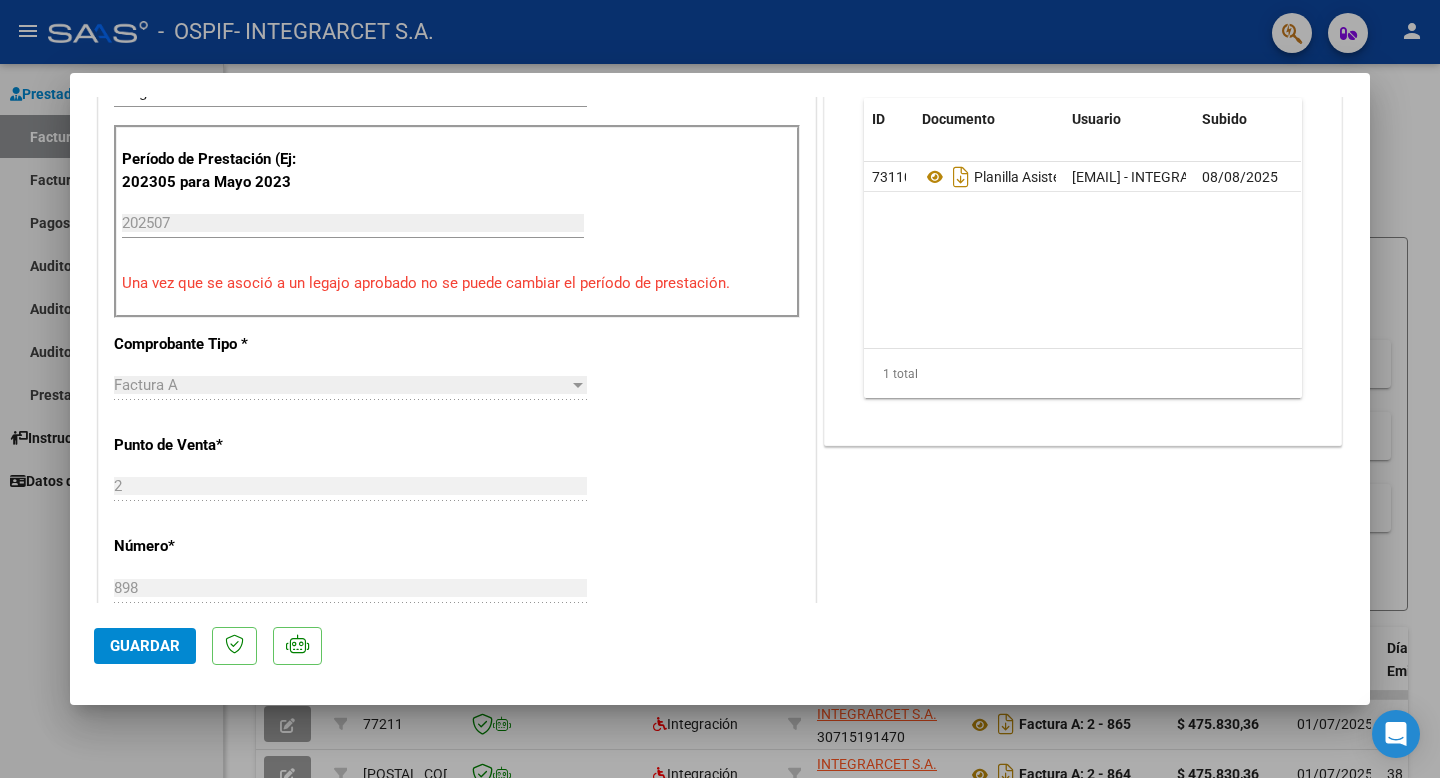 scroll, scrollTop: 572, scrollLeft: 0, axis: vertical 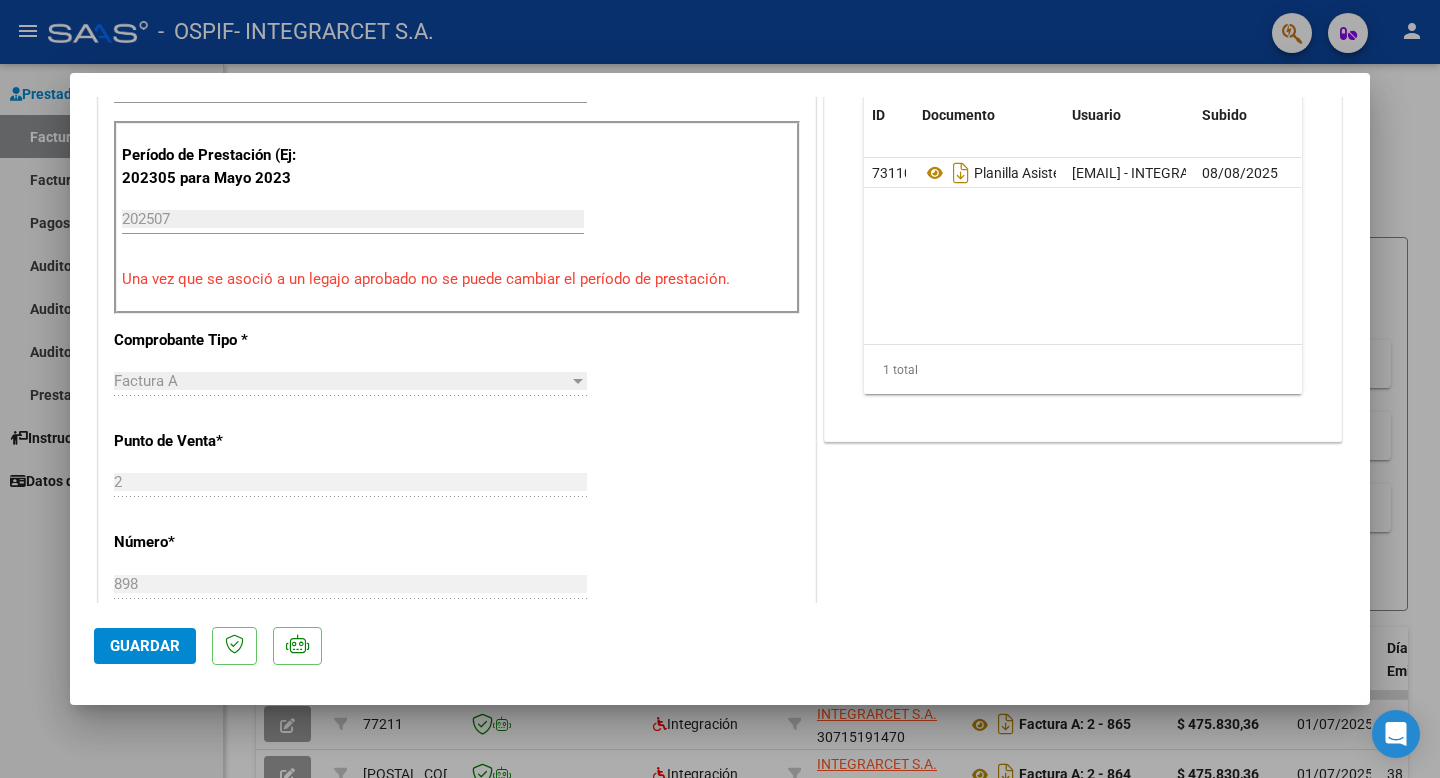 click on "Guardar" 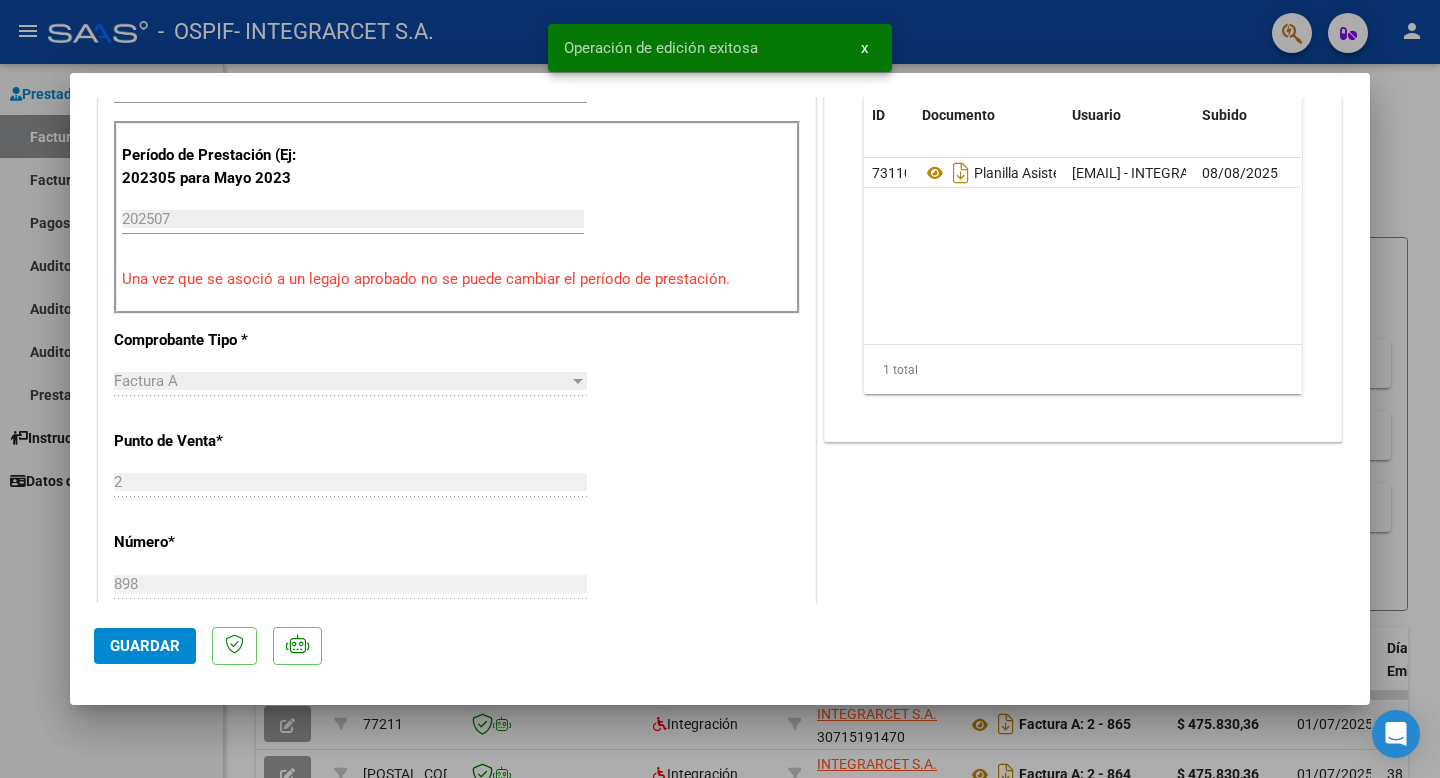 click at bounding box center (720, 389) 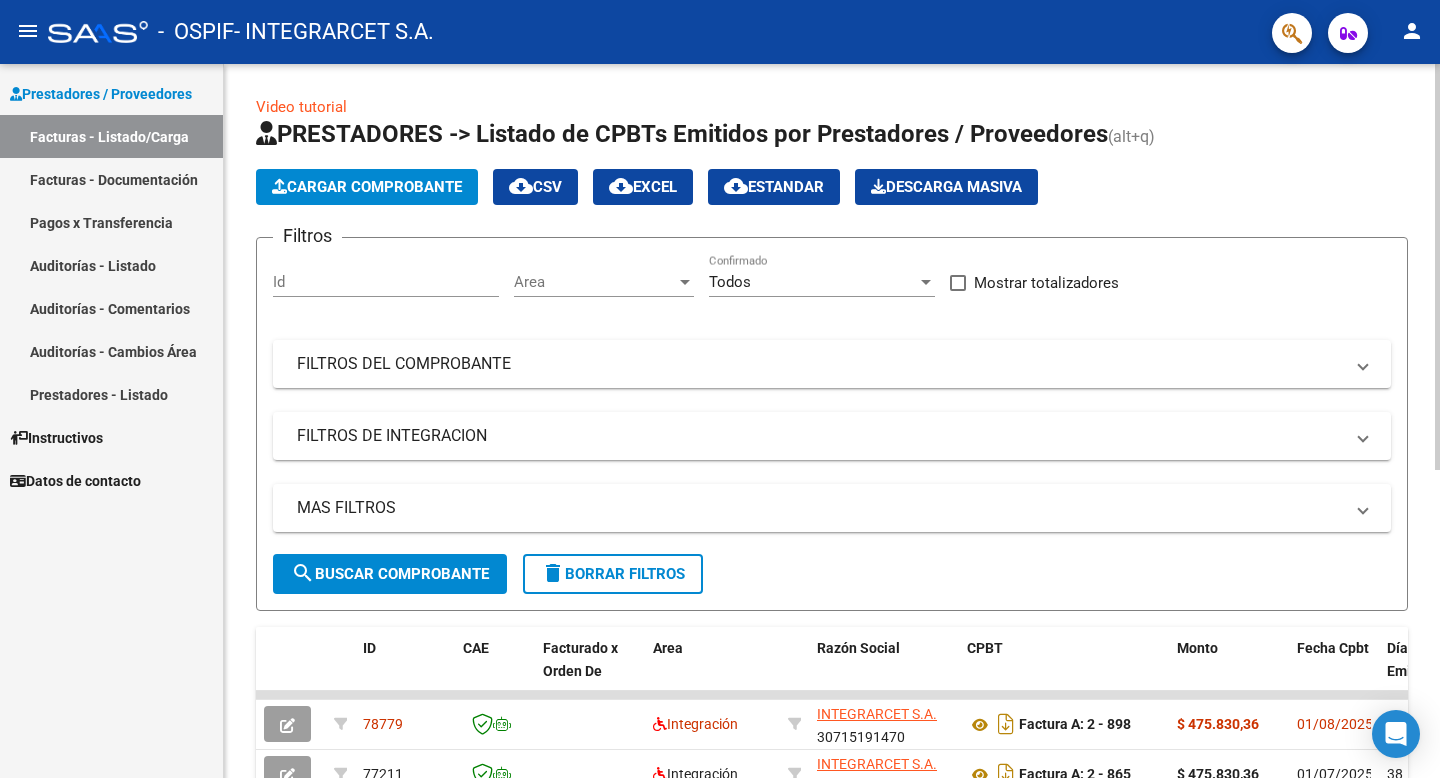 click on "Cargar Comprobante" 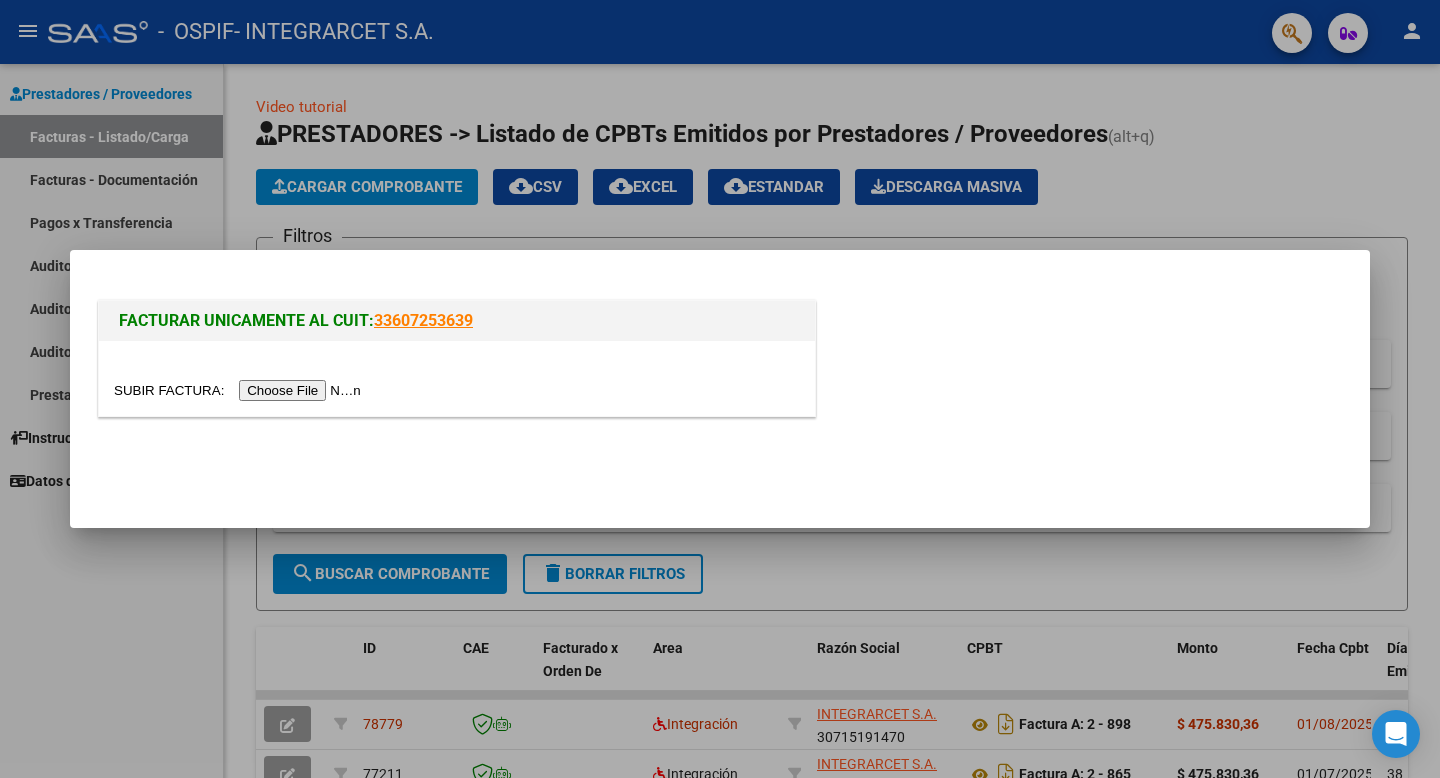 click at bounding box center (240, 390) 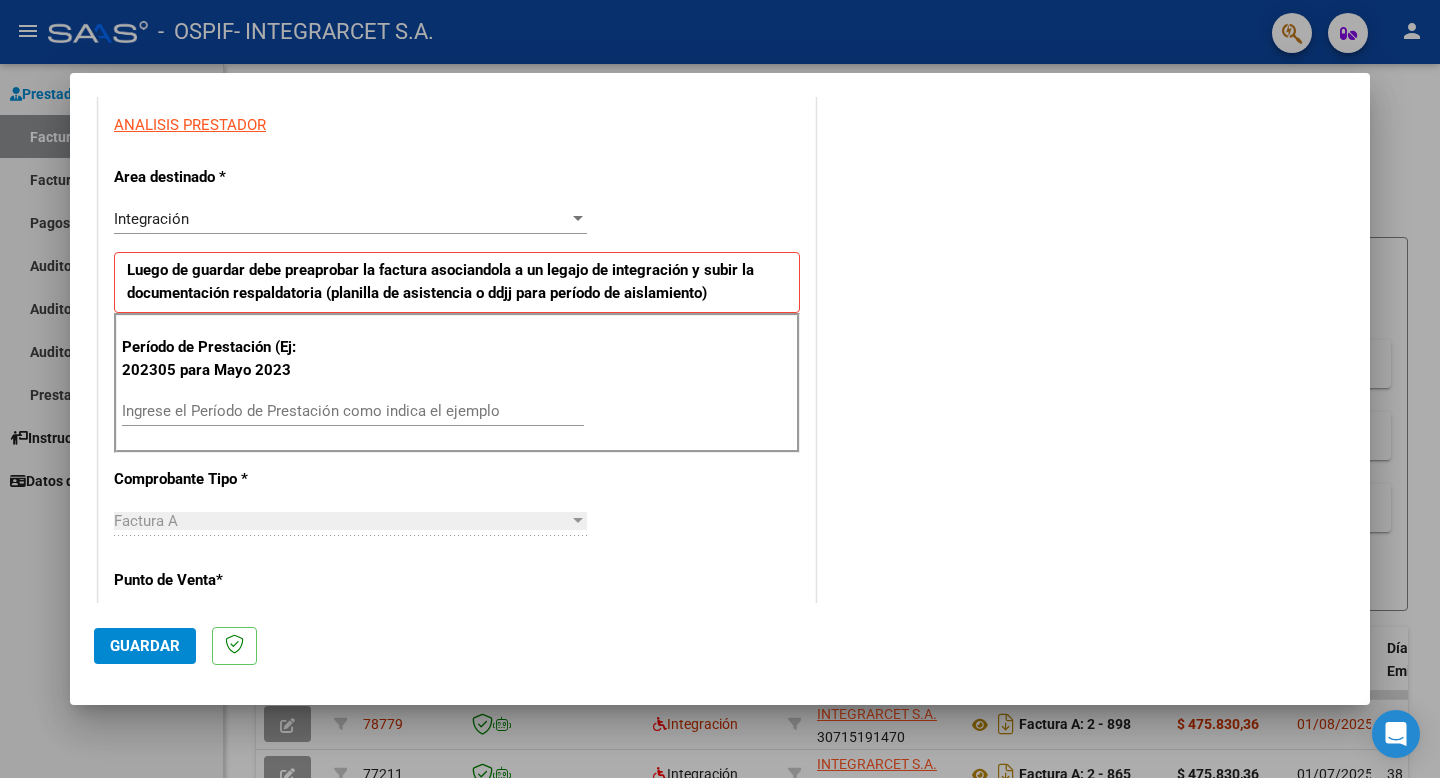 scroll, scrollTop: 373, scrollLeft: 0, axis: vertical 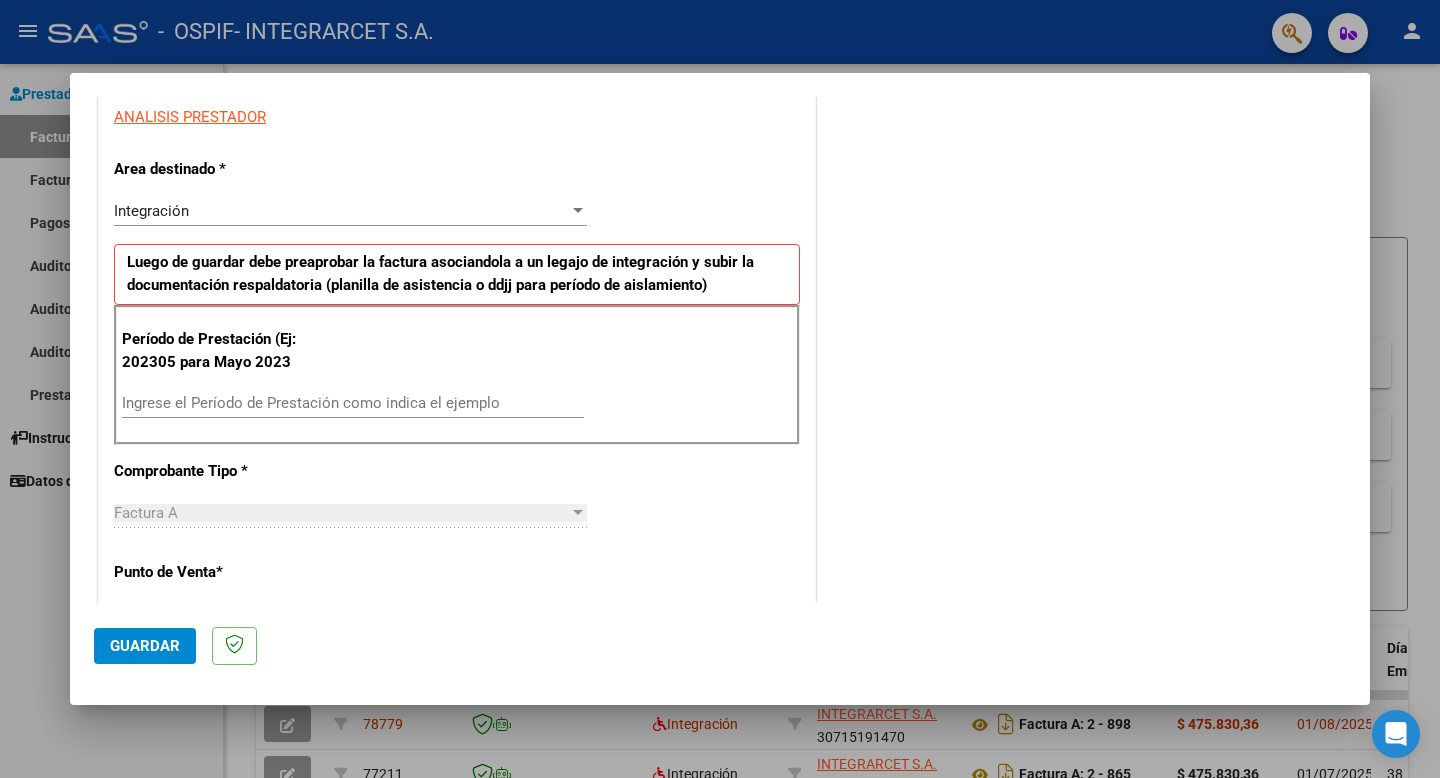 click on "Ingrese el Período de Prestación como indica el ejemplo" at bounding box center [353, 403] 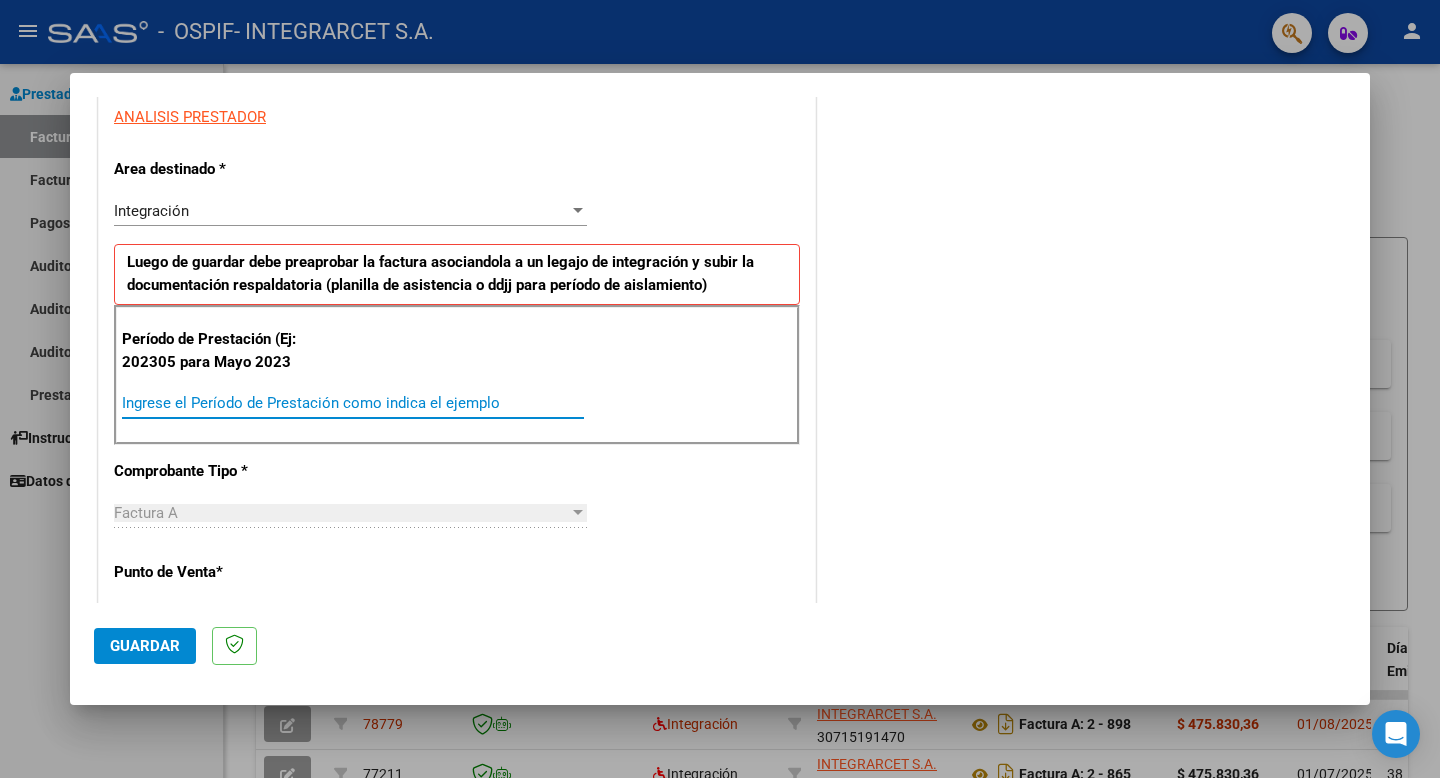 click on "Ingrese el Período de Prestación como indica el ejemplo" at bounding box center (353, 403) 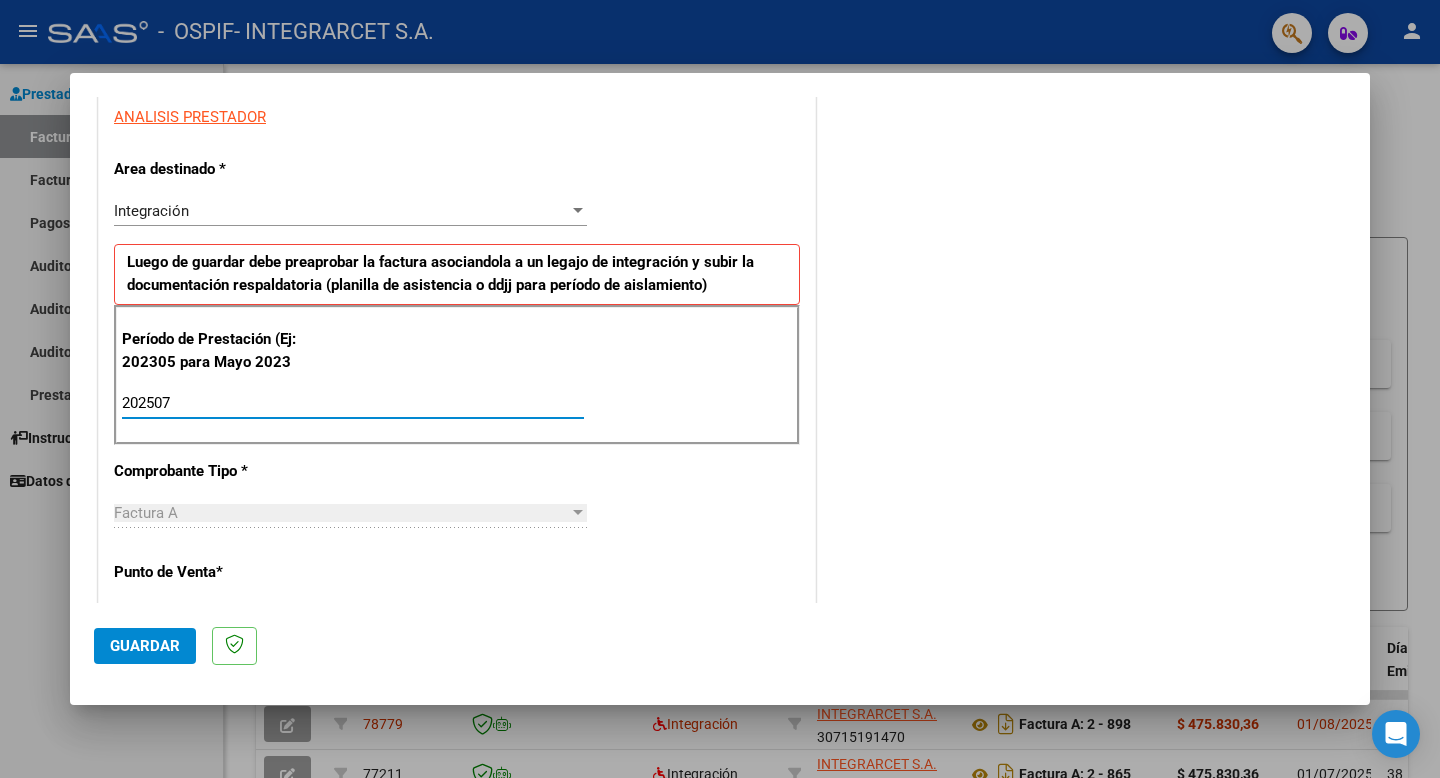 type on "202507" 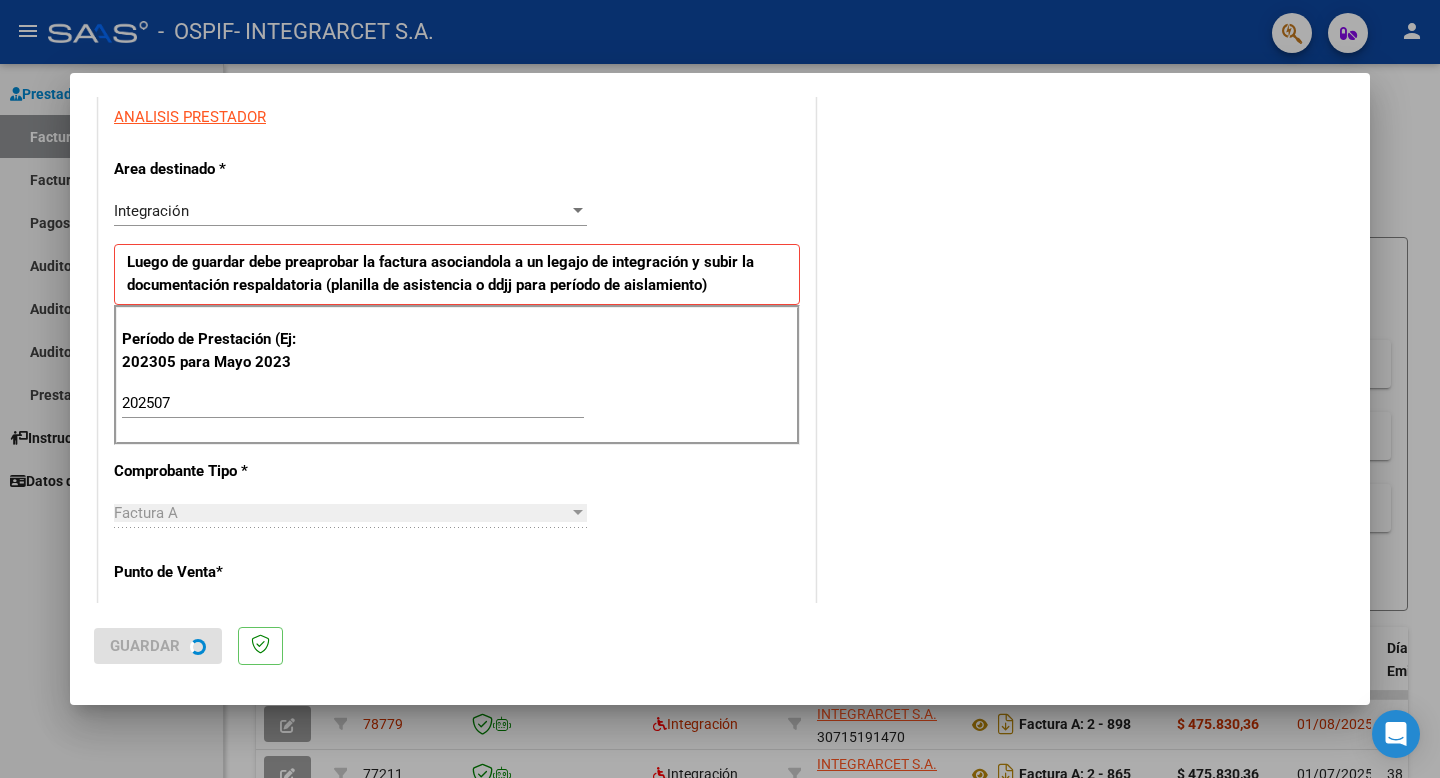 scroll, scrollTop: 0, scrollLeft: 0, axis: both 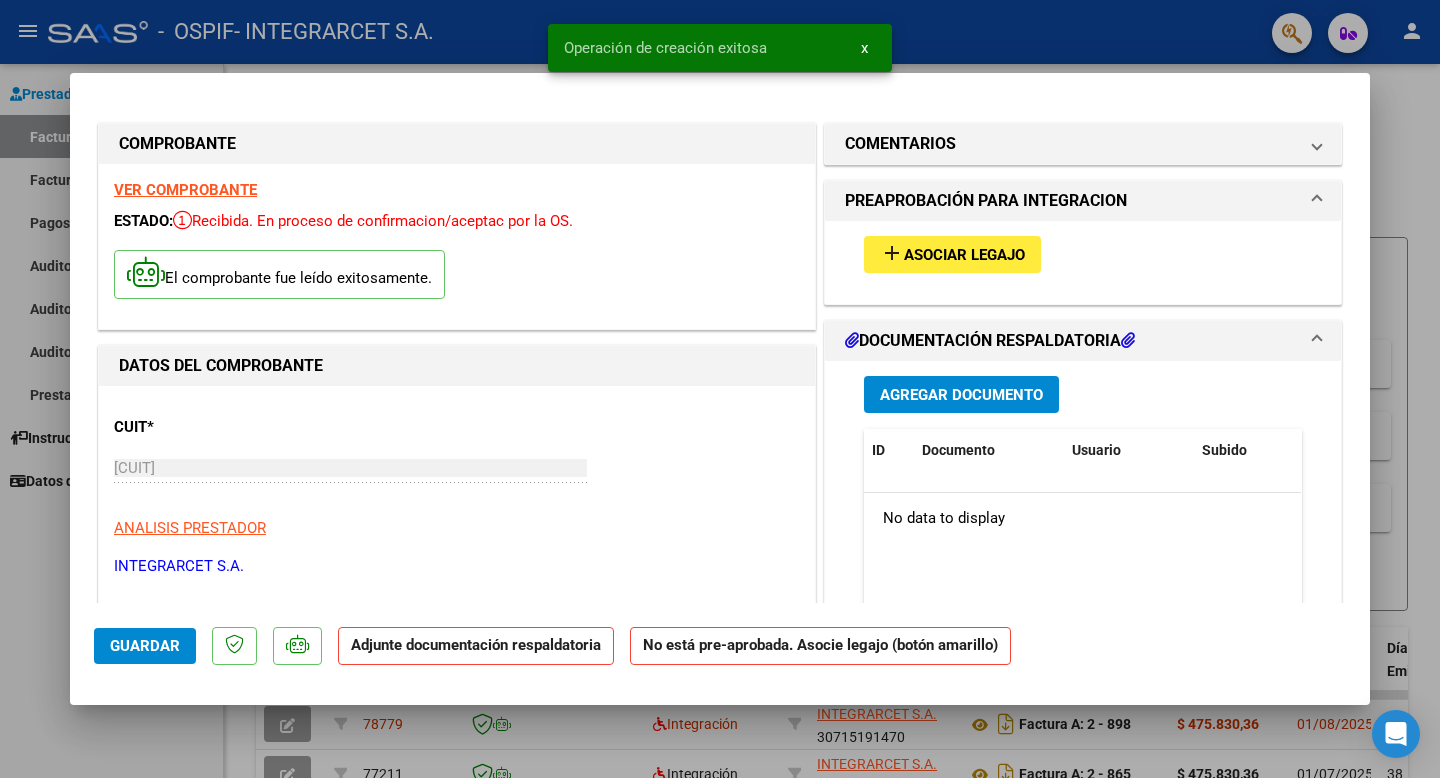 click on "Asociar Legajo" at bounding box center [964, 255] 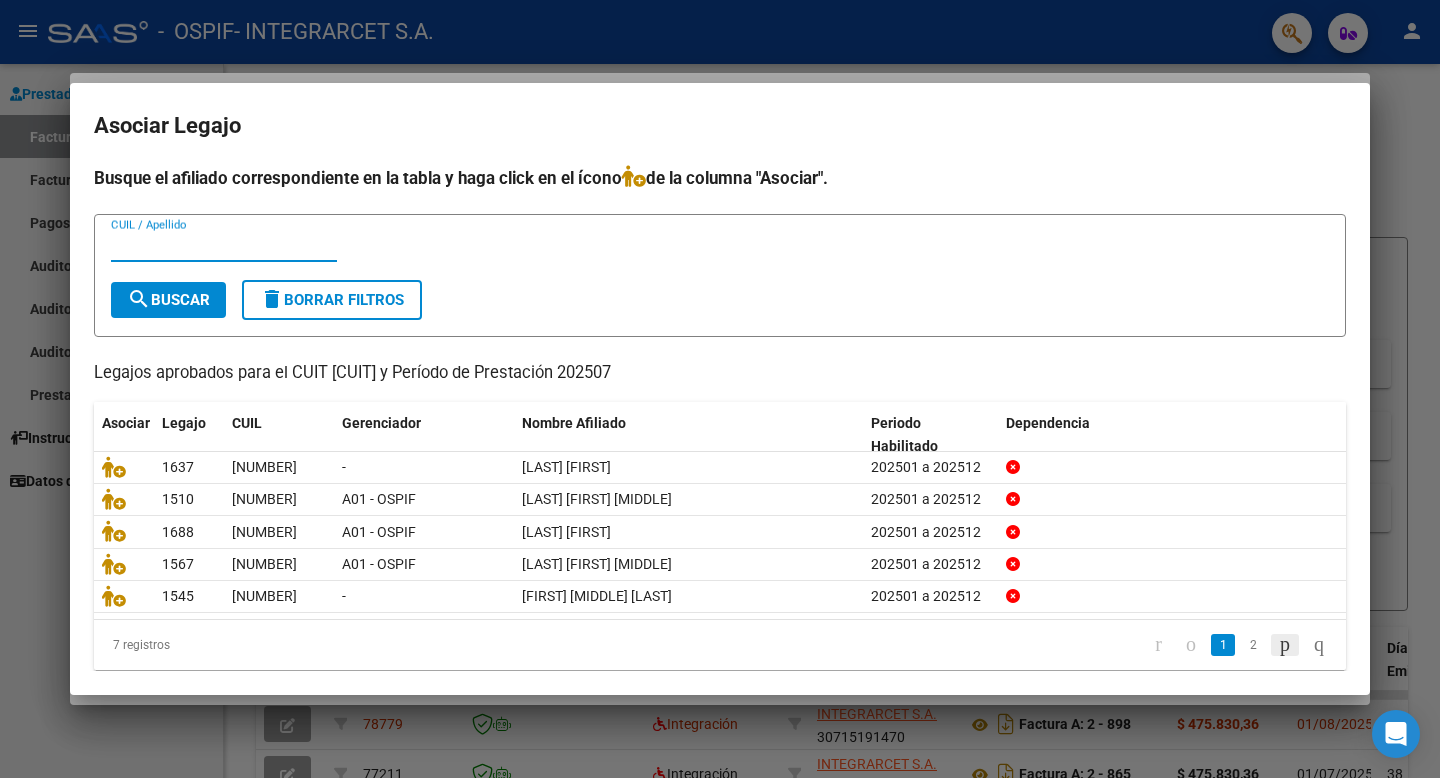 click 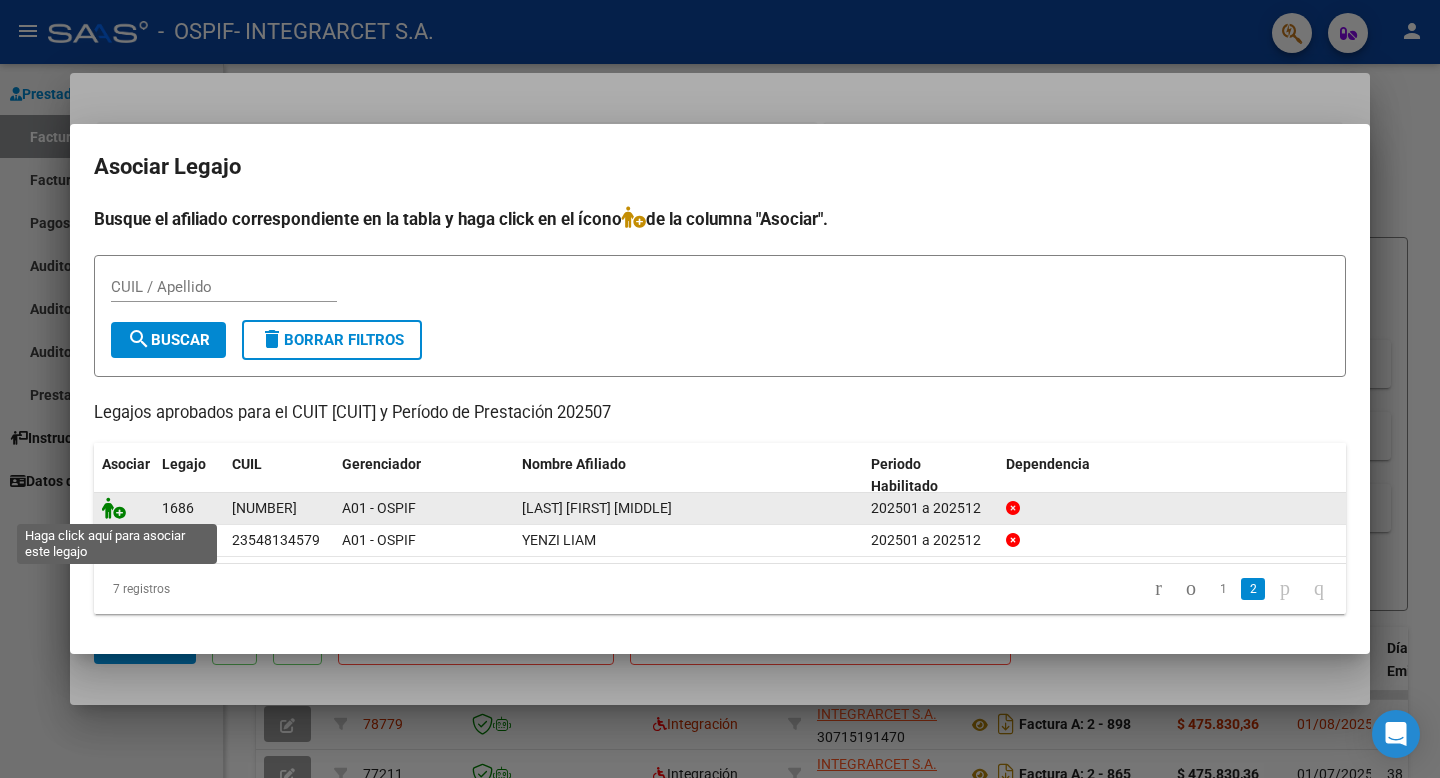 click 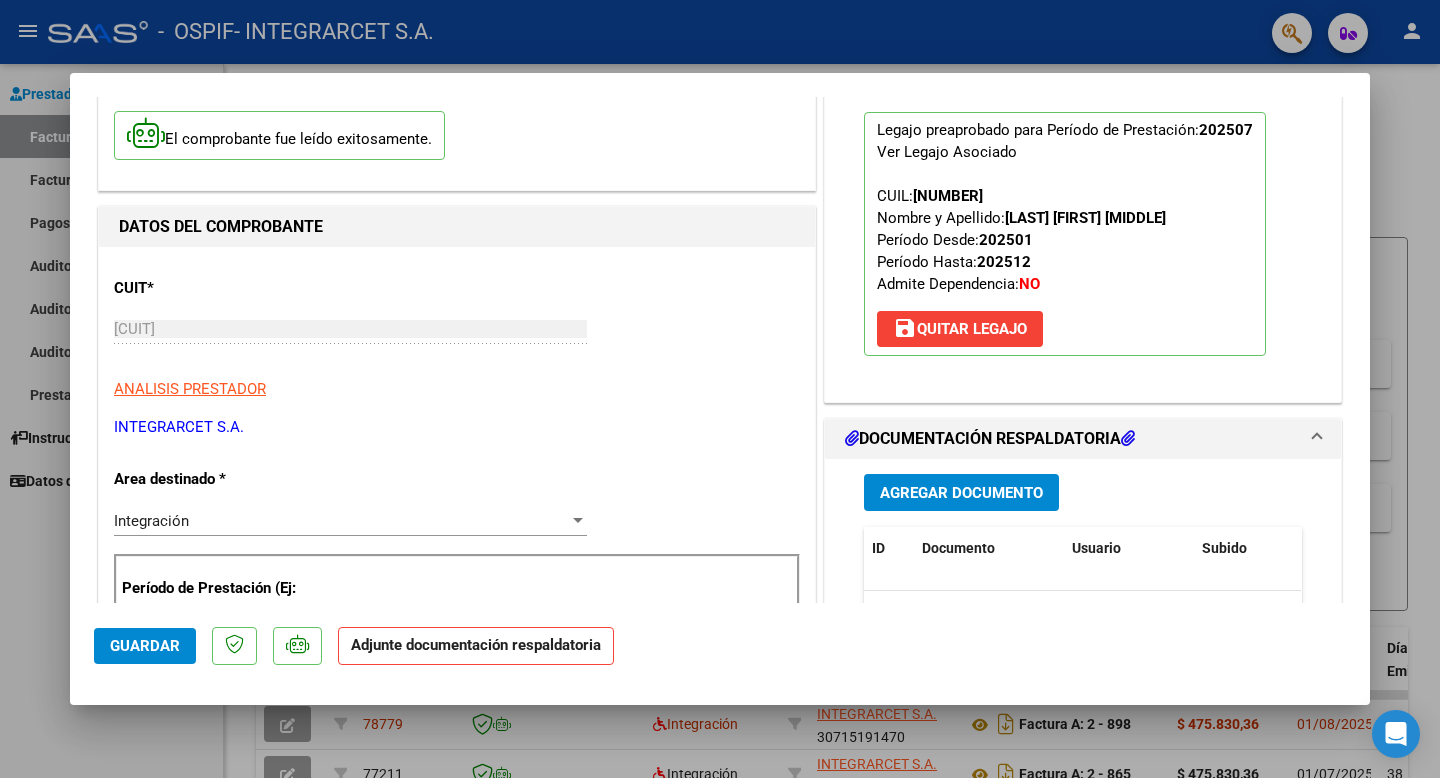 scroll, scrollTop: 153, scrollLeft: 0, axis: vertical 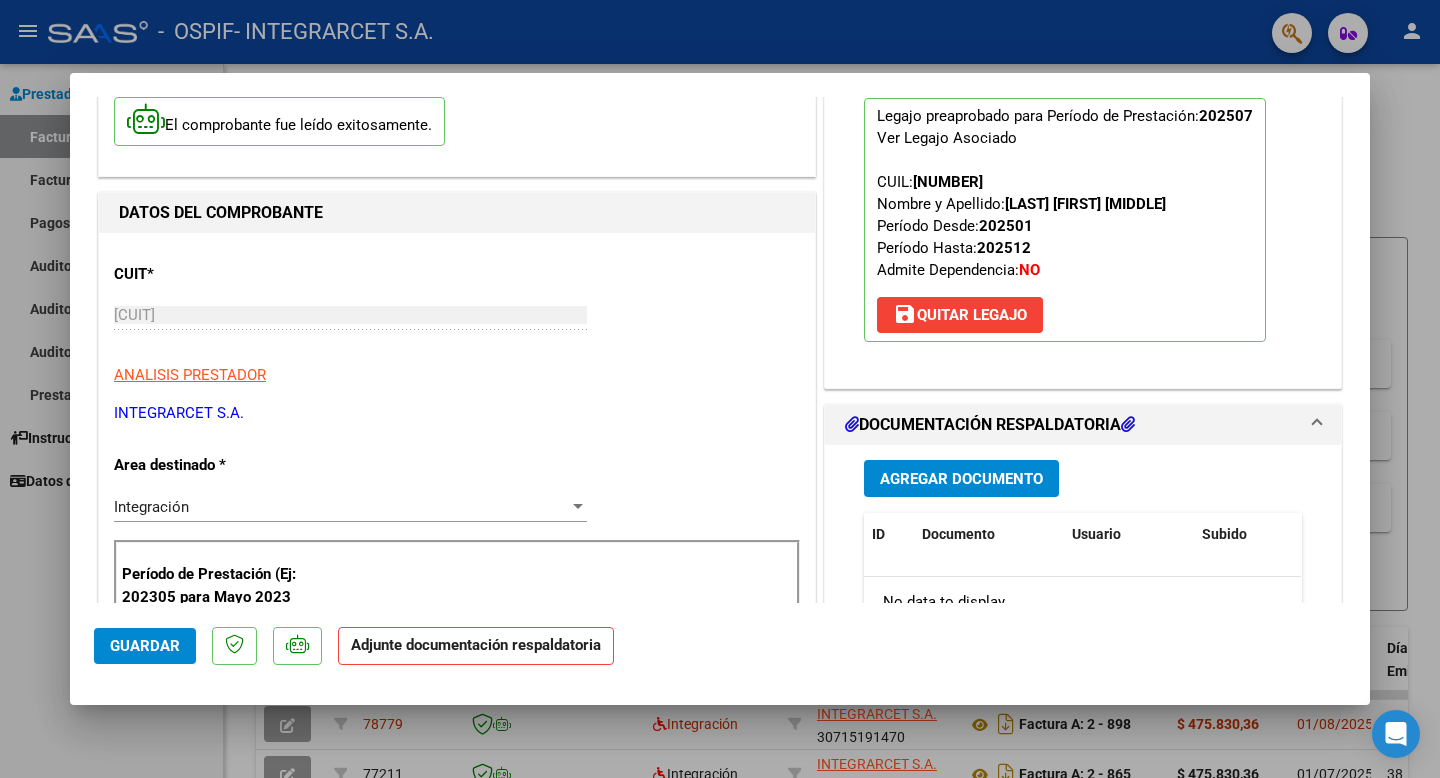 click on "Agregar Documento" at bounding box center [961, 479] 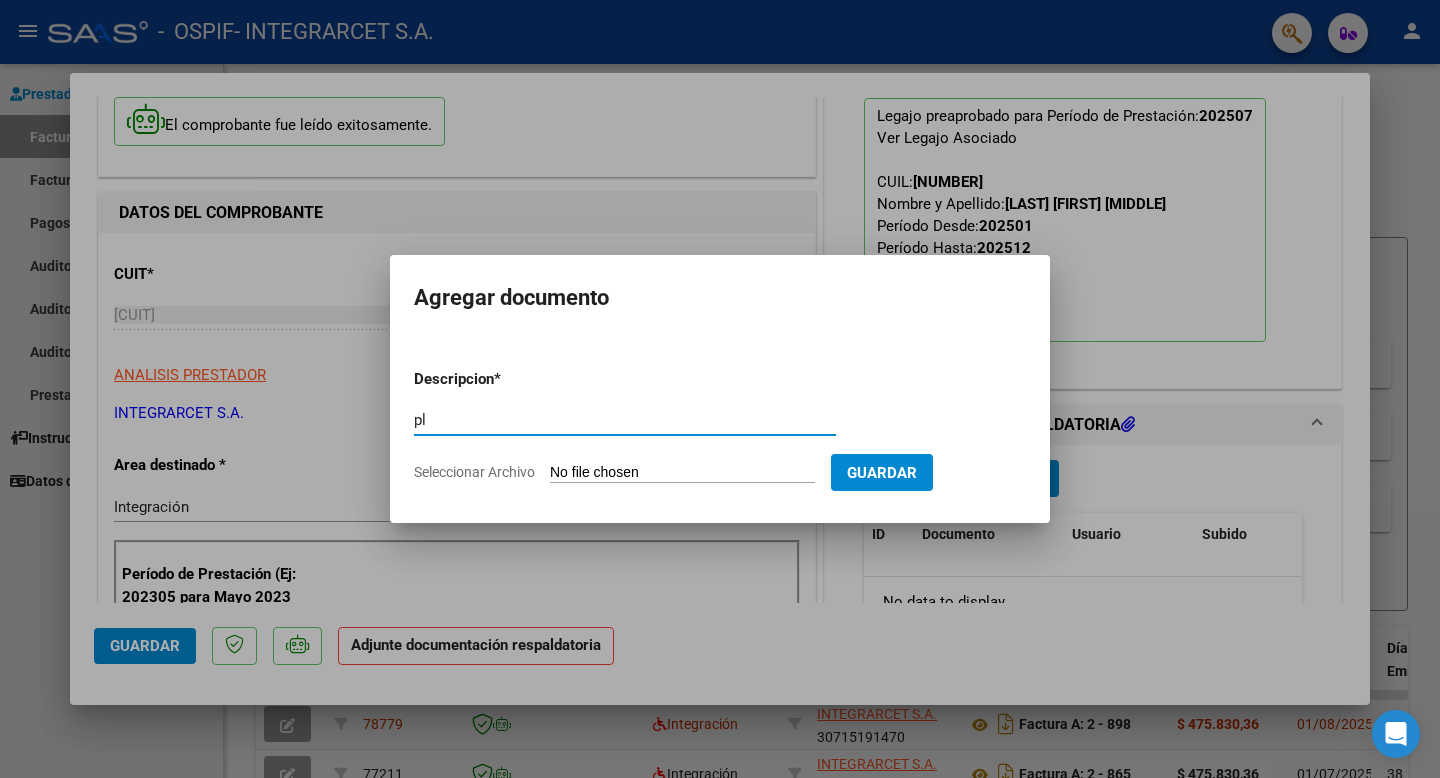 type on "p" 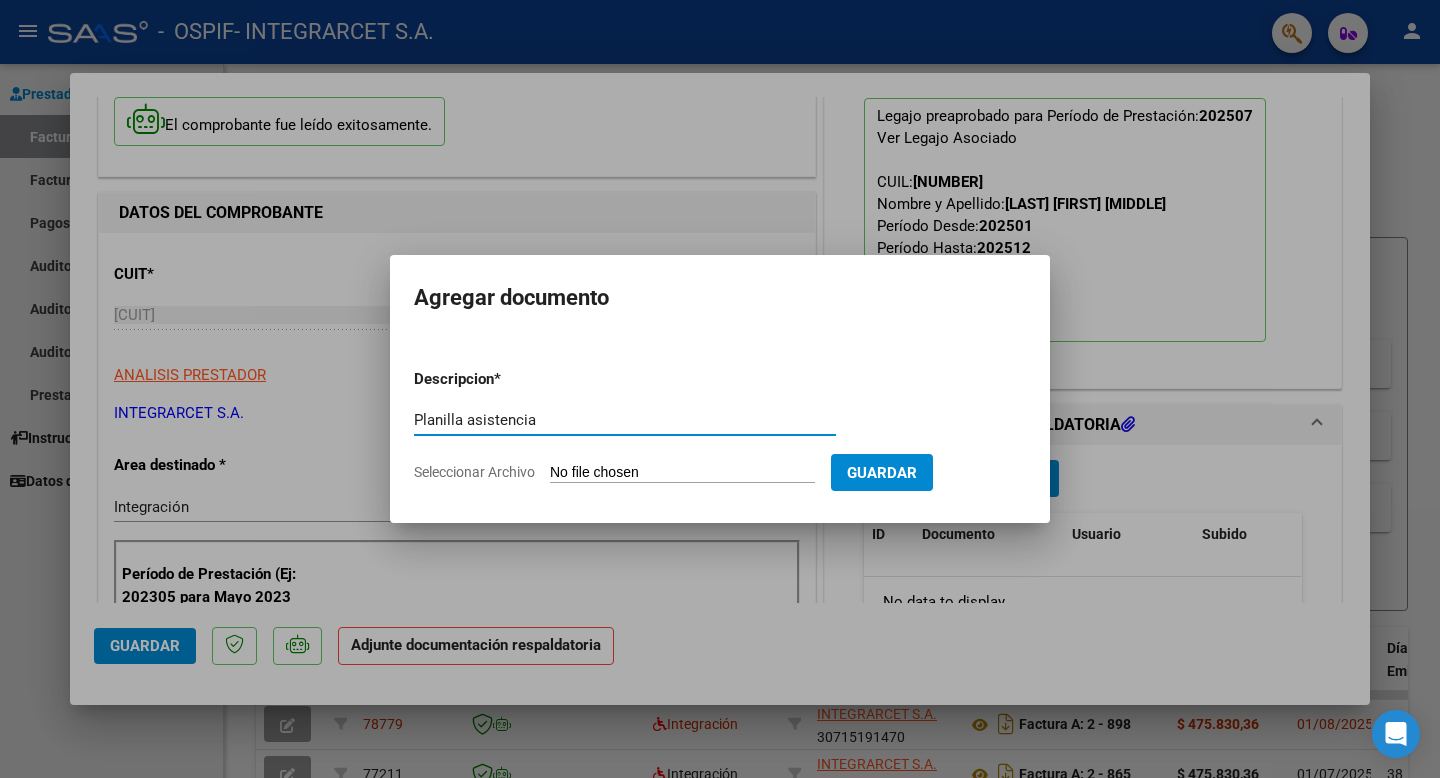 type on "Planilla asistencia" 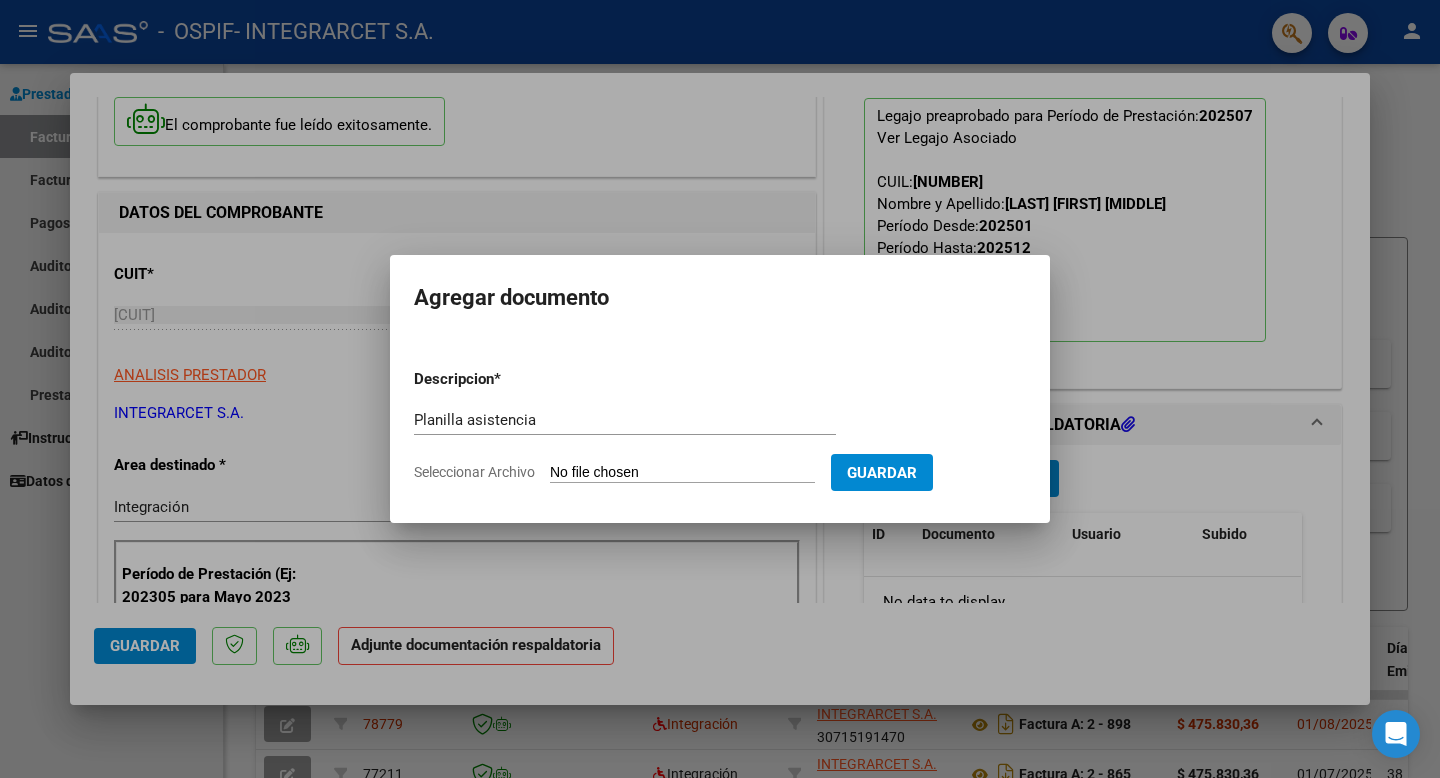 type on "C:\fakepath\julio  2025 figueredo thiago.pdf" 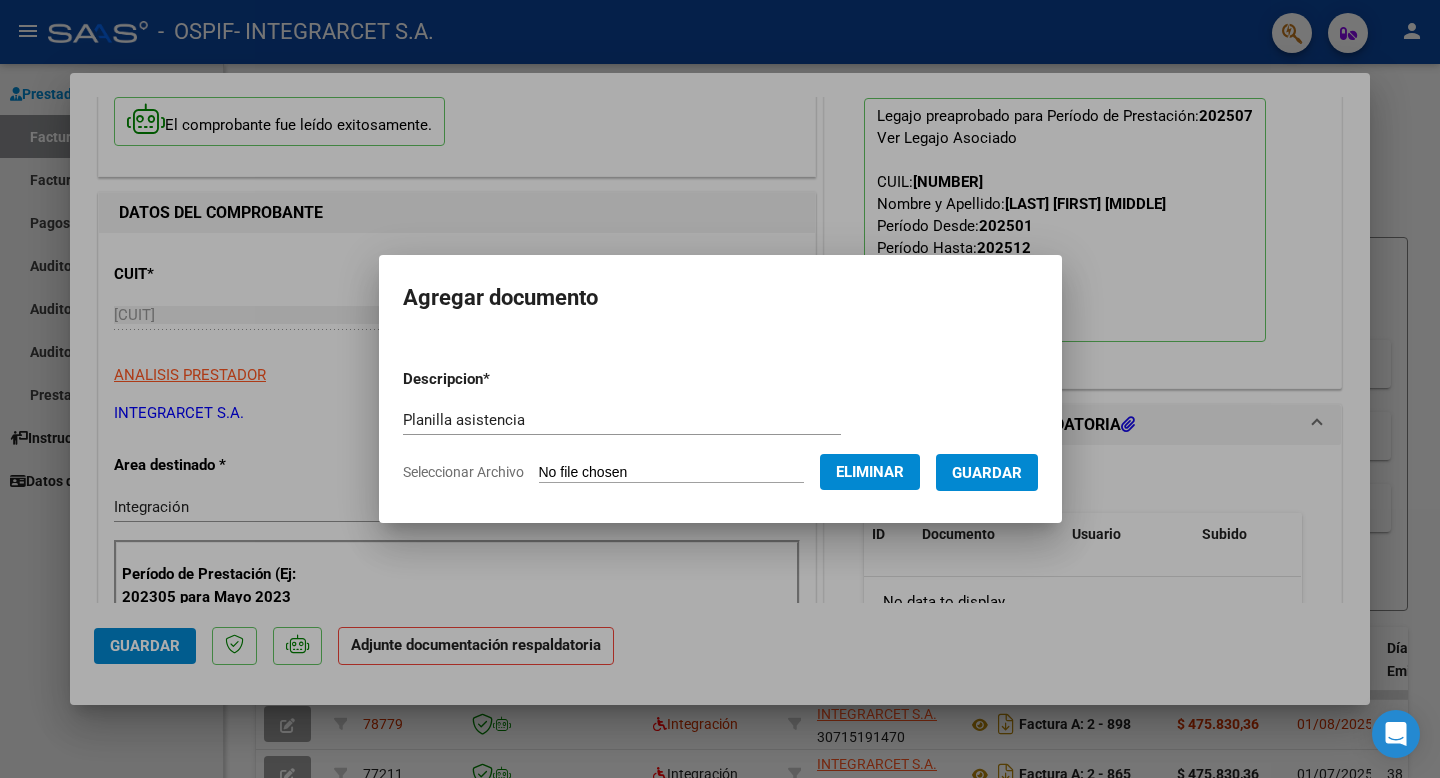 click on "Guardar" at bounding box center [987, 473] 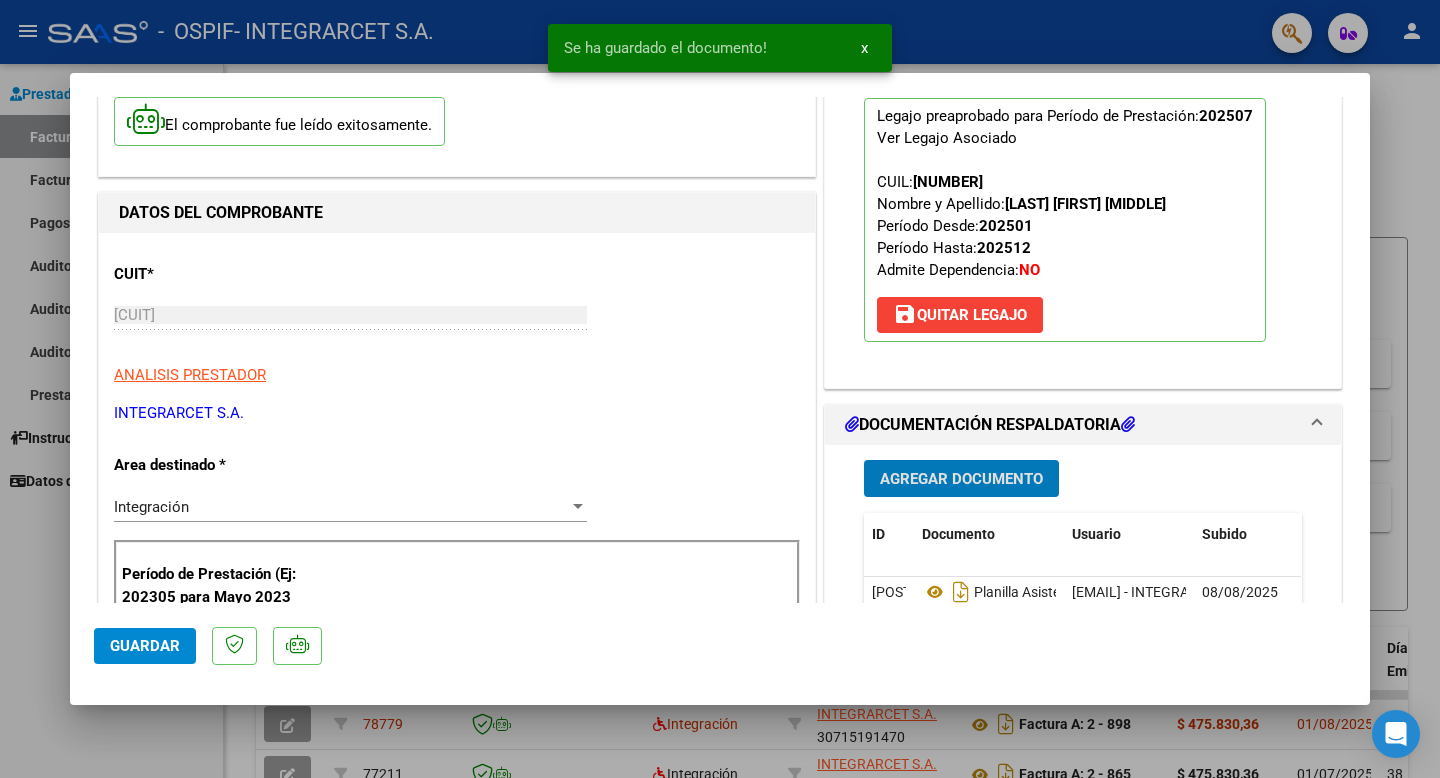 click on "Guardar" 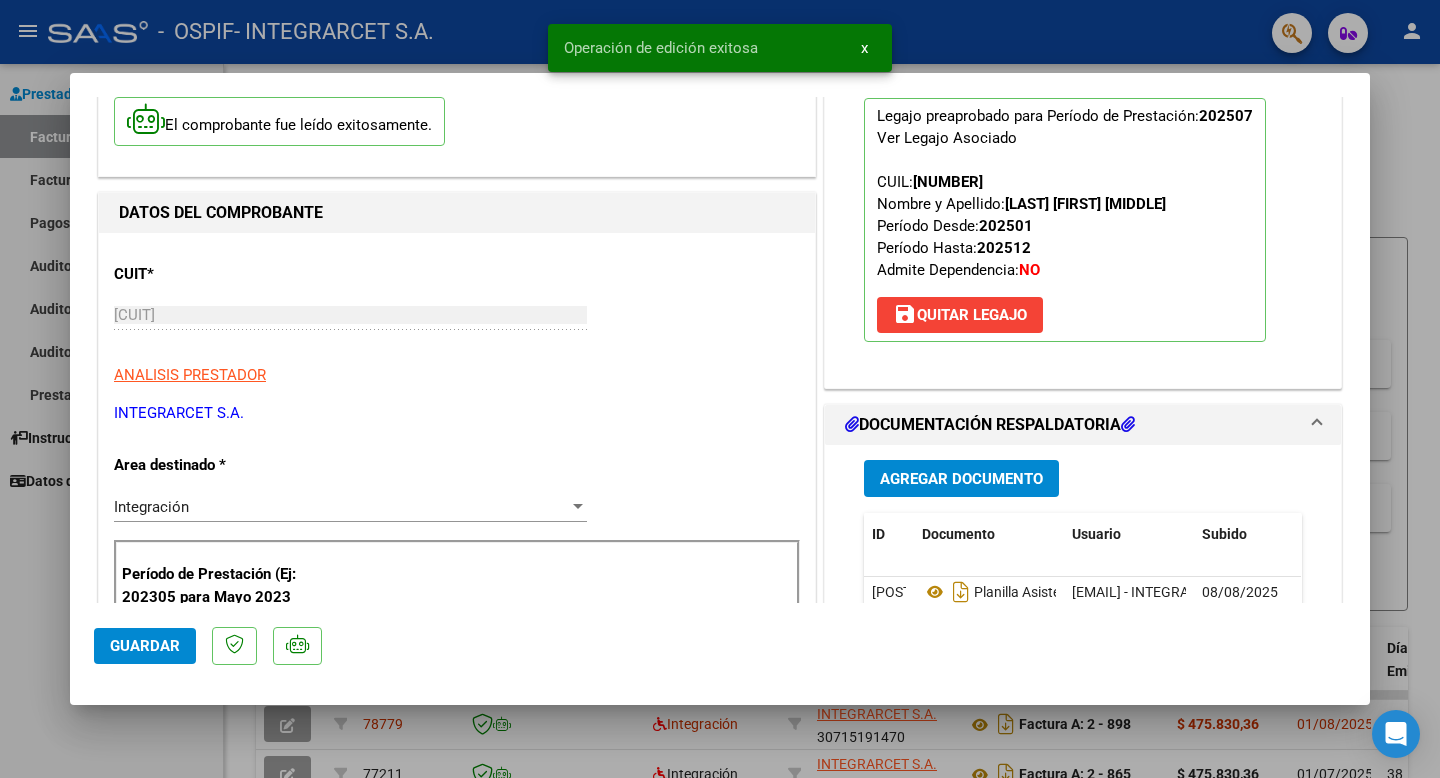 click at bounding box center [720, 389] 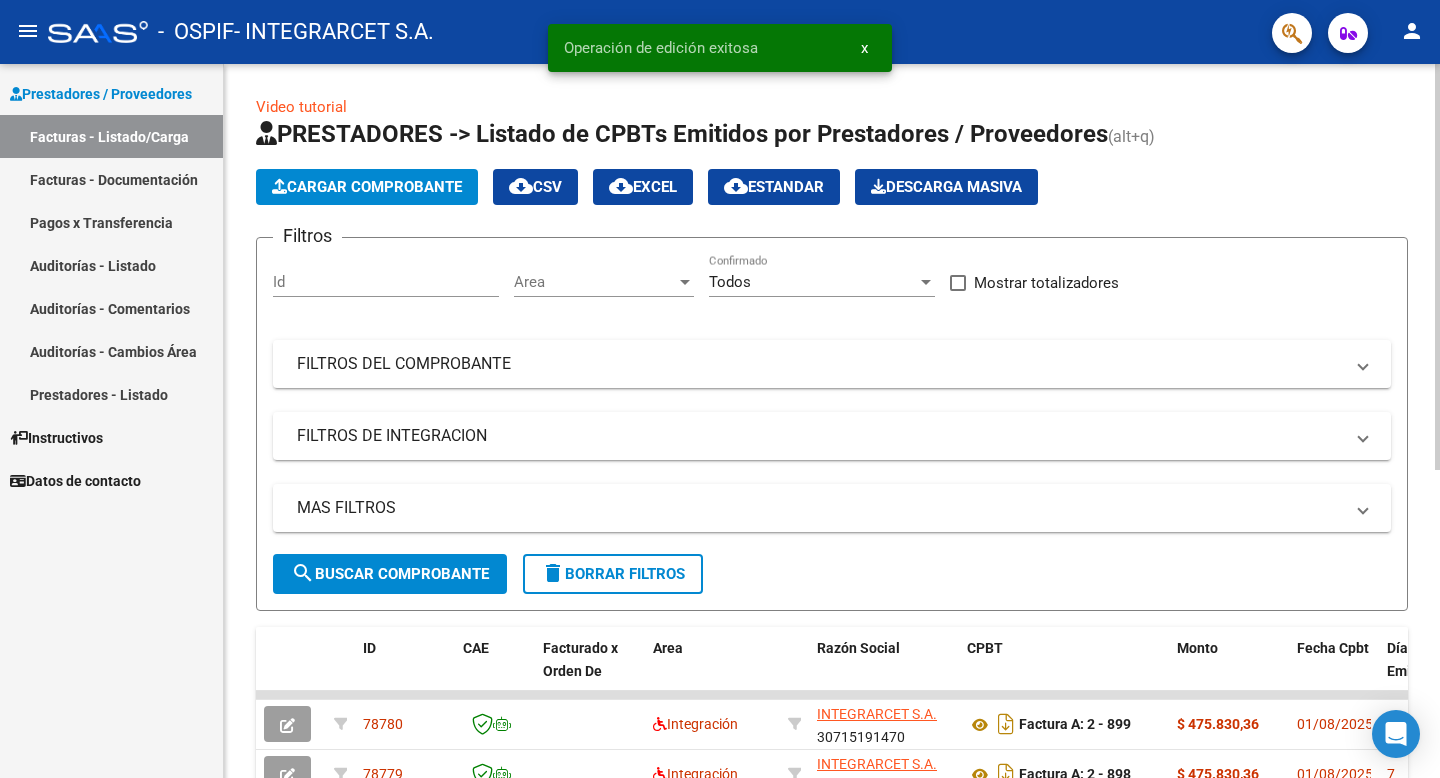 click on "Cargar Comprobante" 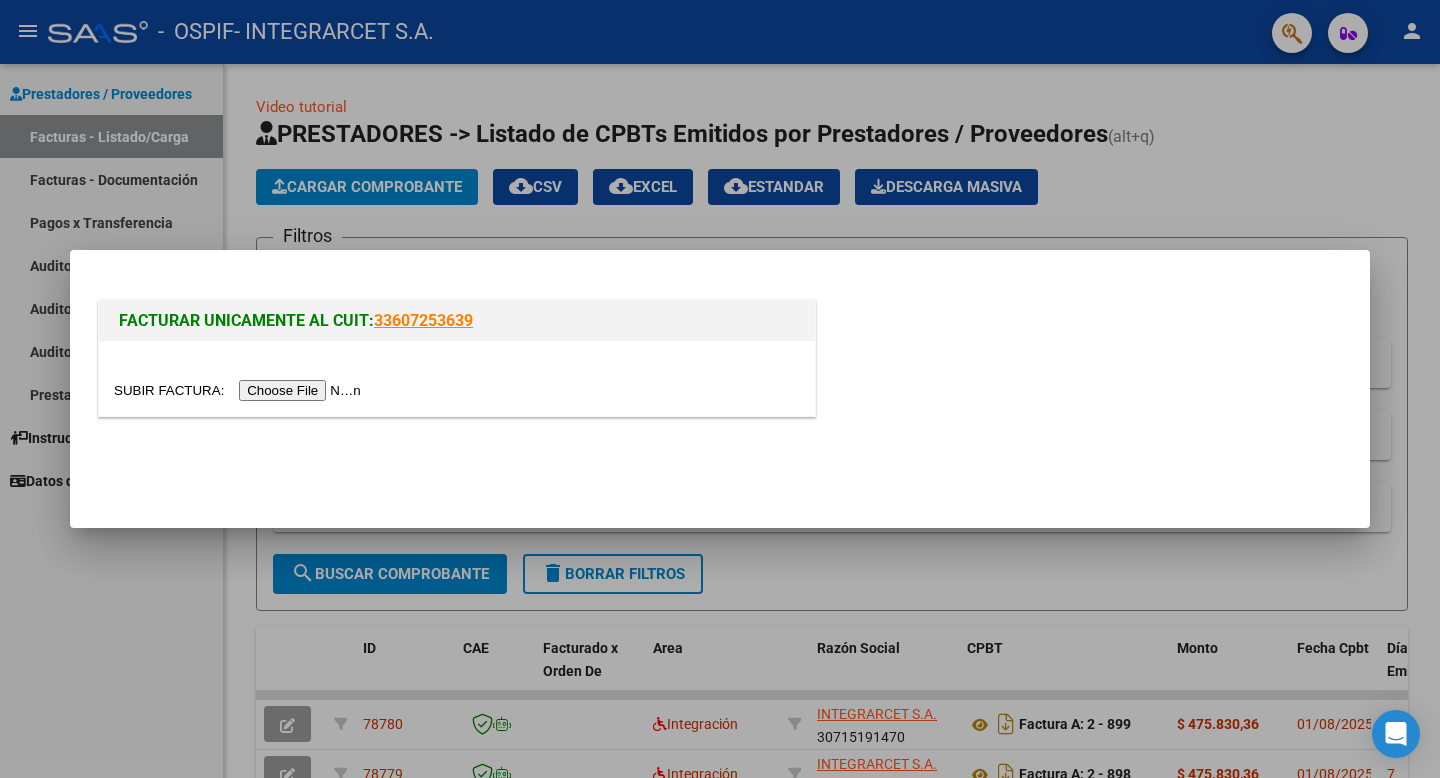 click at bounding box center (240, 390) 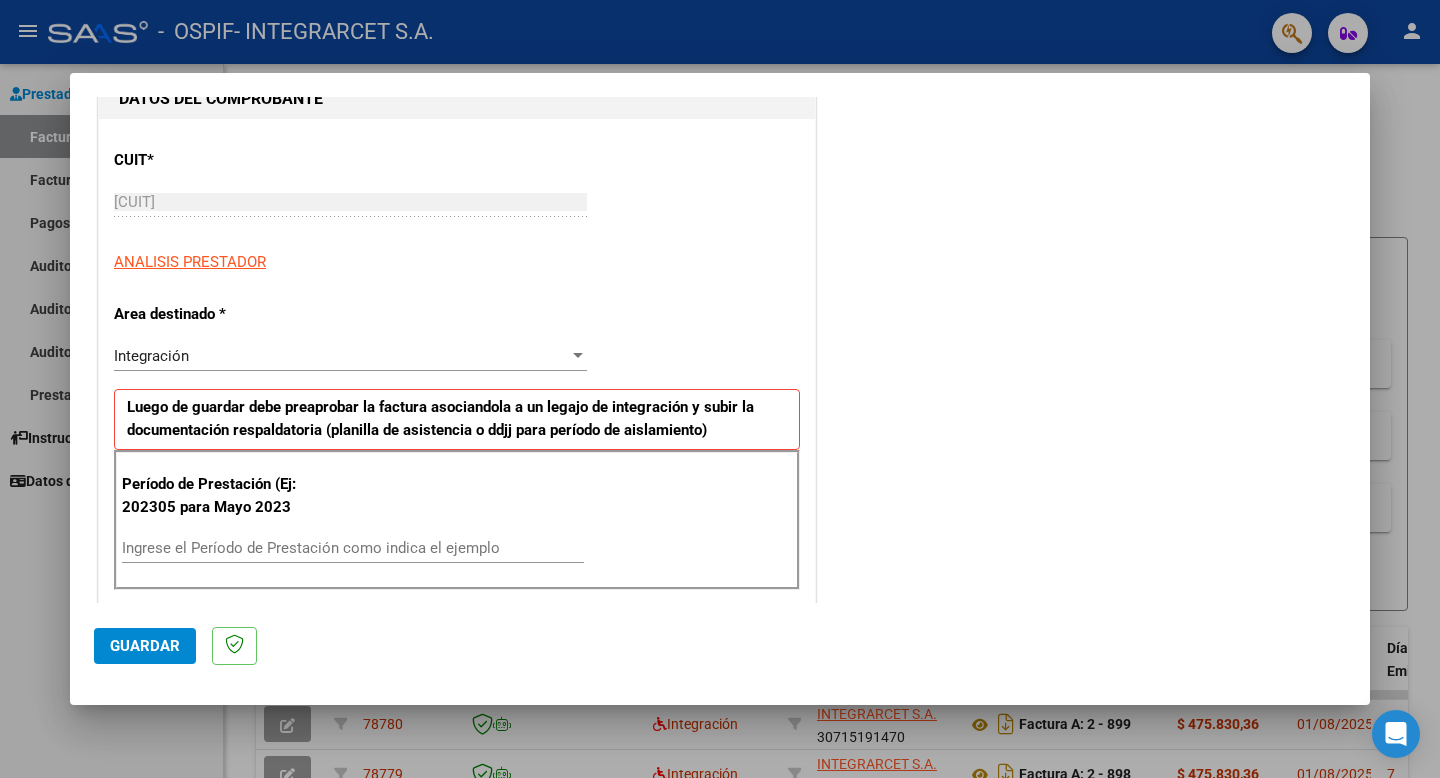 scroll, scrollTop: 250, scrollLeft: 0, axis: vertical 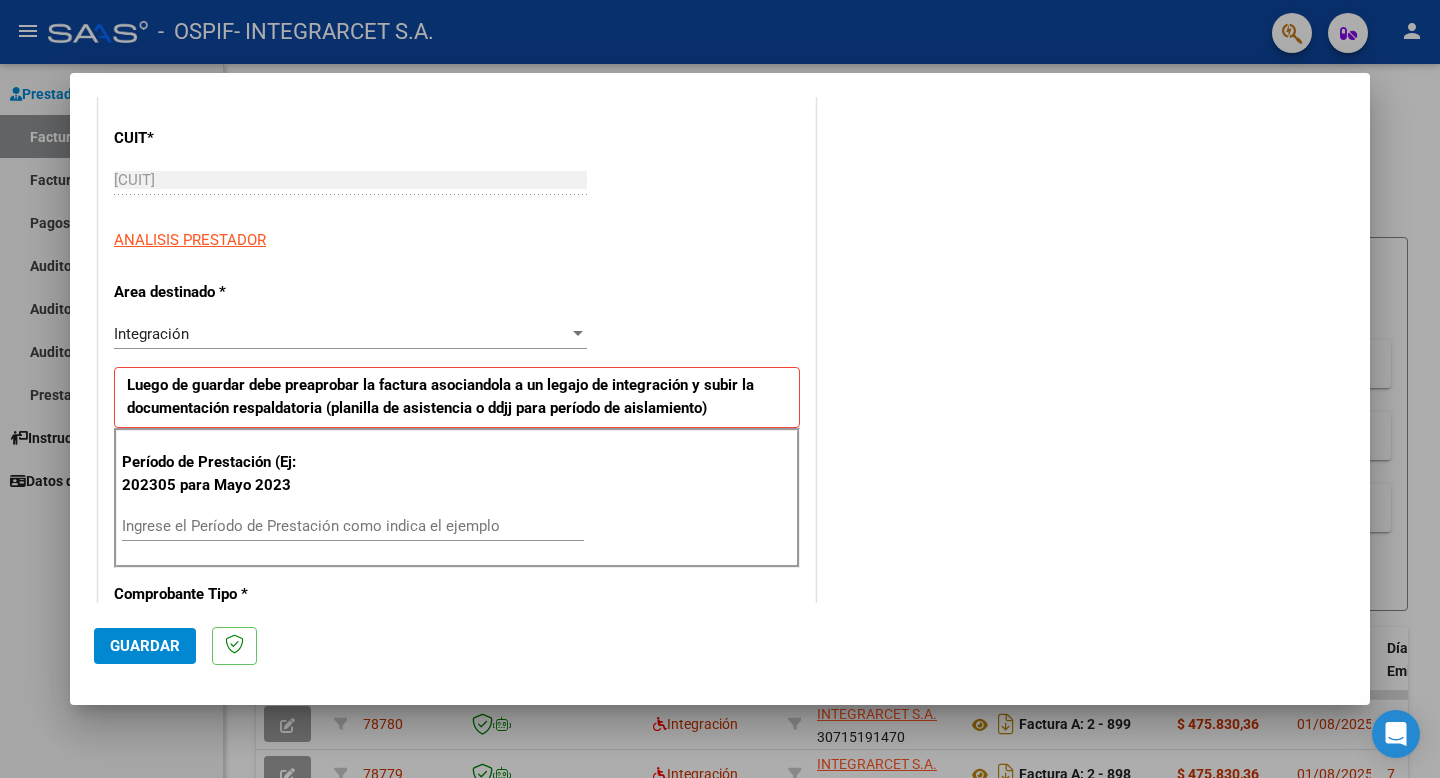 click on "Ingrese el Período de Prestación como indica el ejemplo" at bounding box center [353, 526] 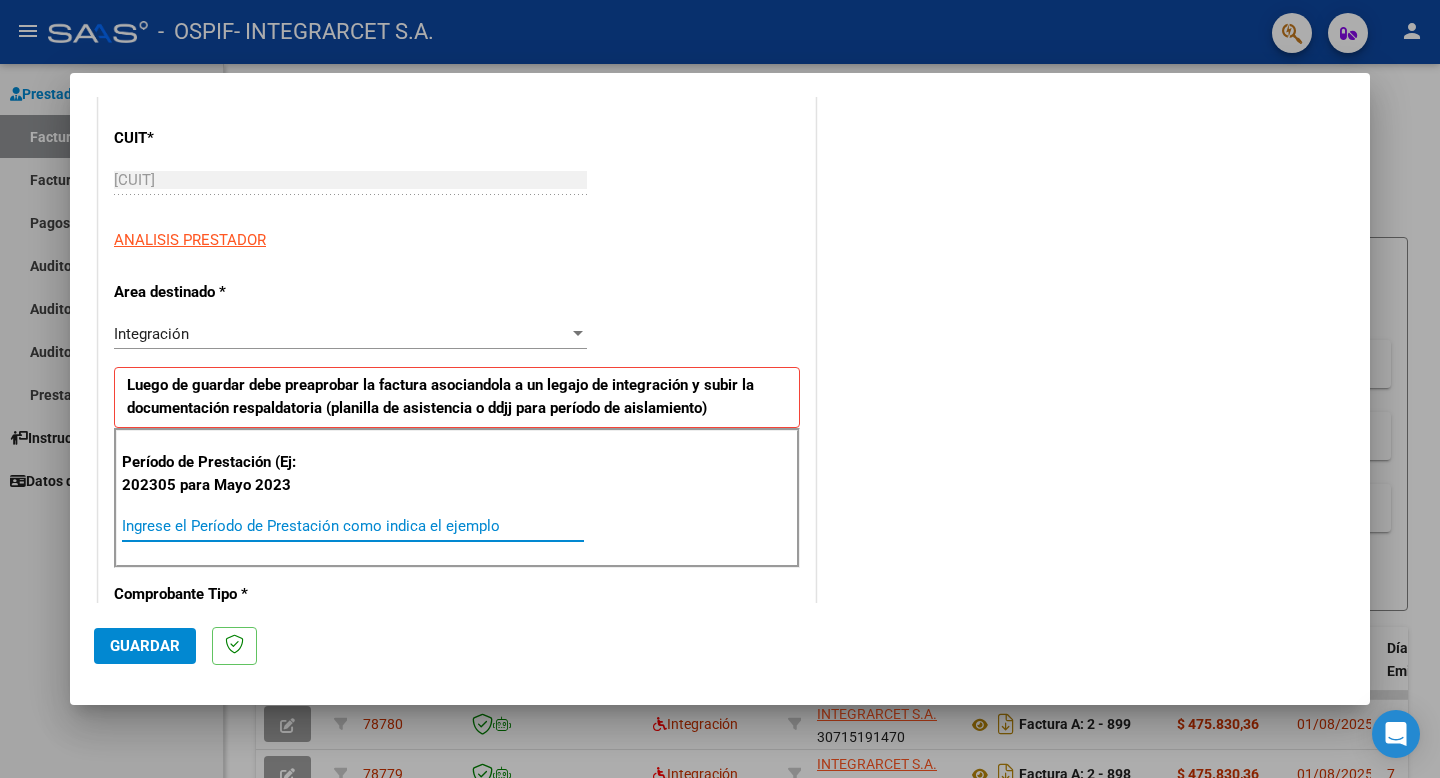 click on "Ingrese el Período de Prestación como indica el ejemplo" at bounding box center (353, 526) 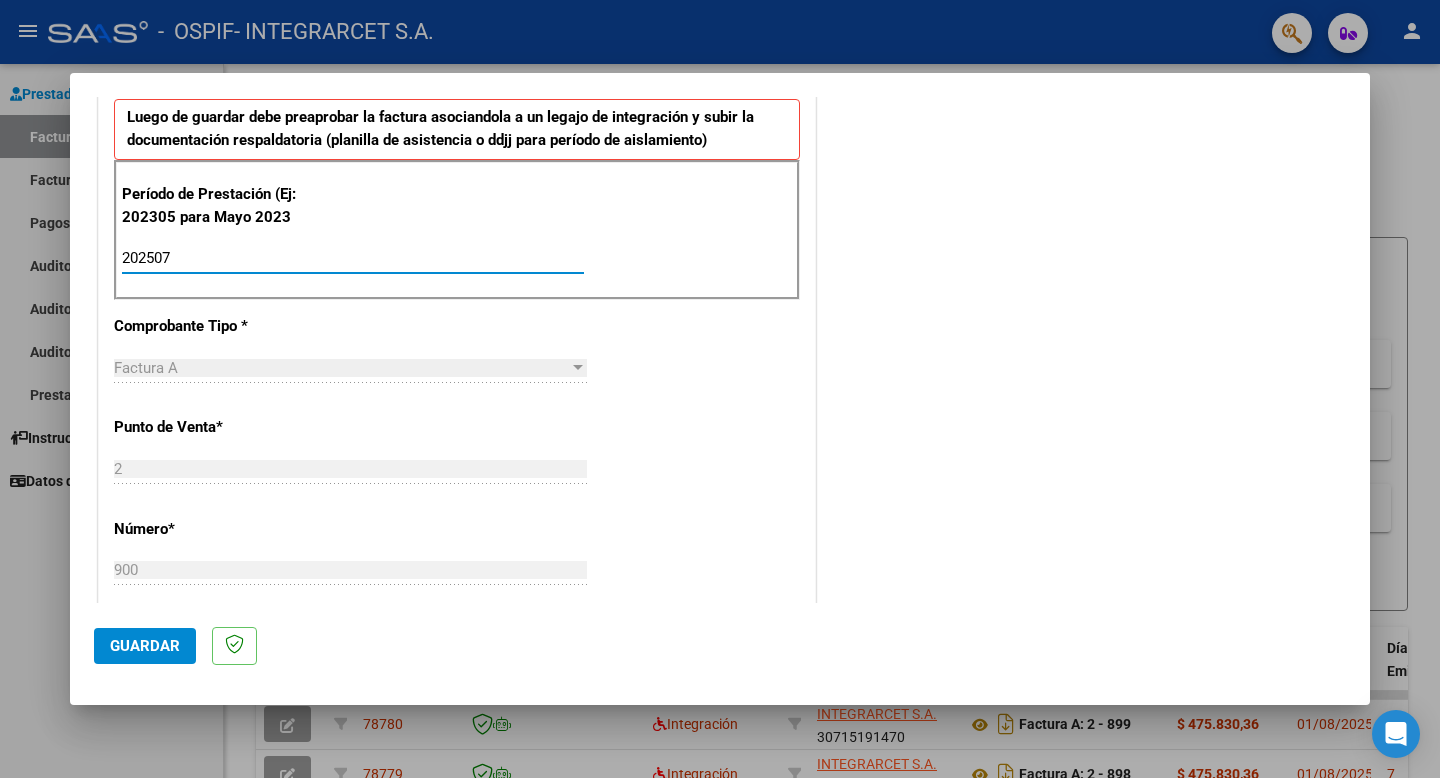 scroll, scrollTop: 521, scrollLeft: 0, axis: vertical 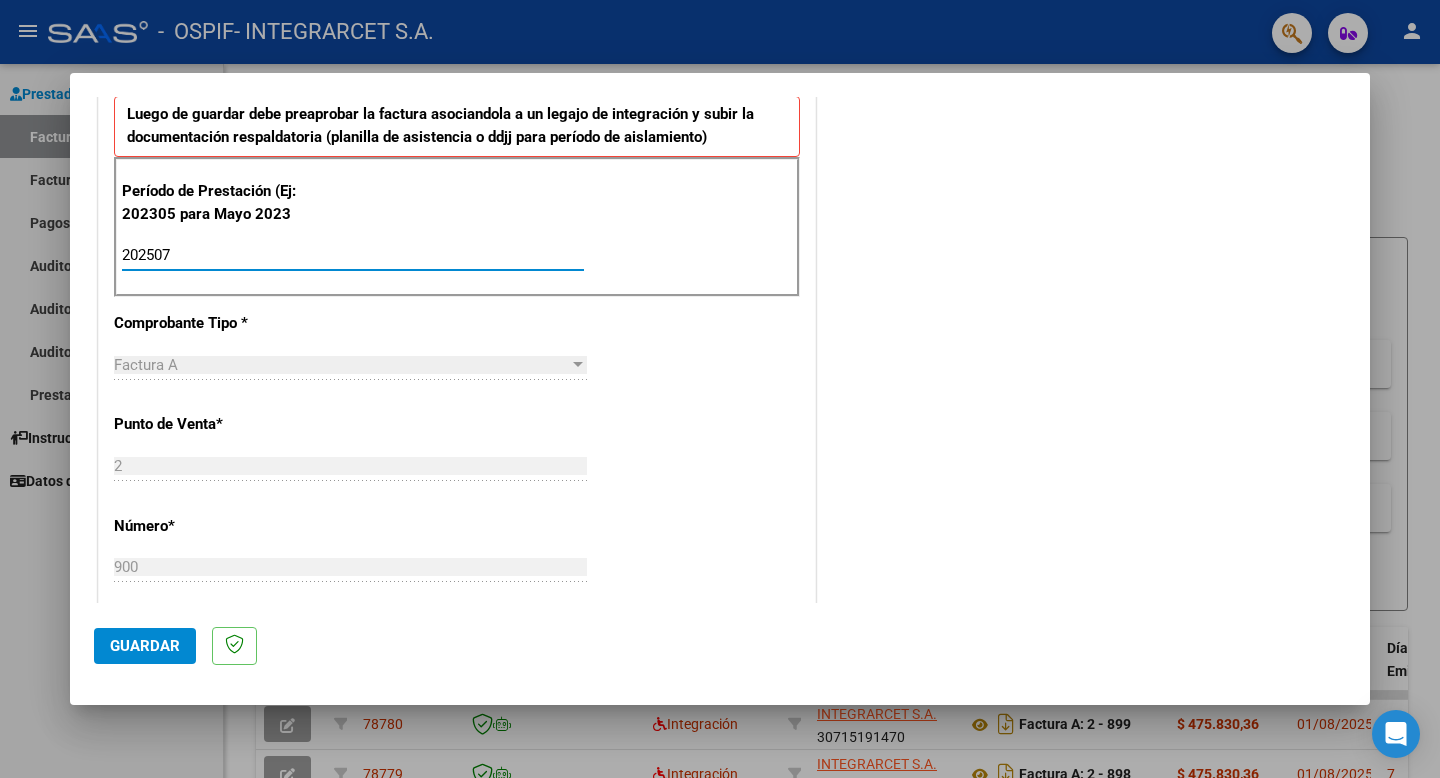 type on "202507" 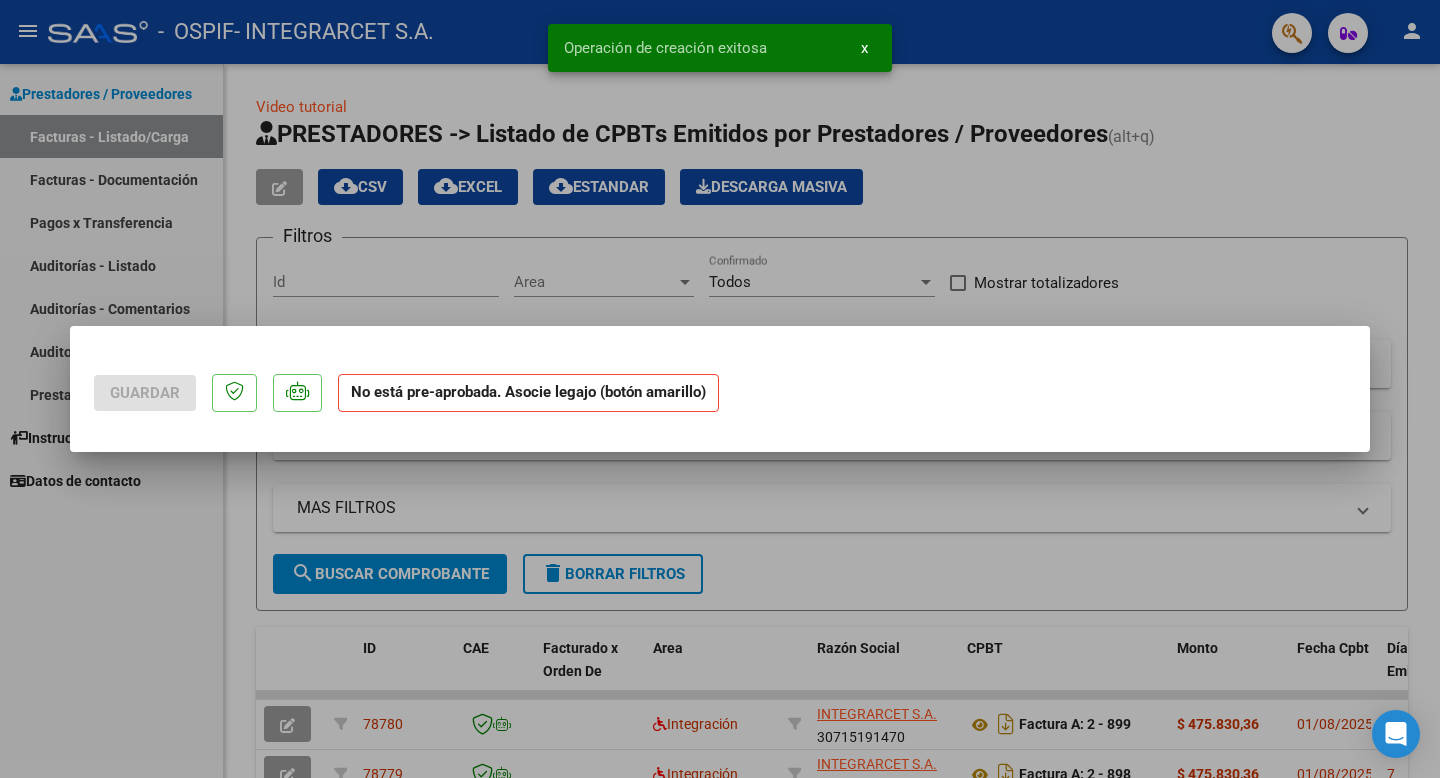 scroll, scrollTop: 0, scrollLeft: 0, axis: both 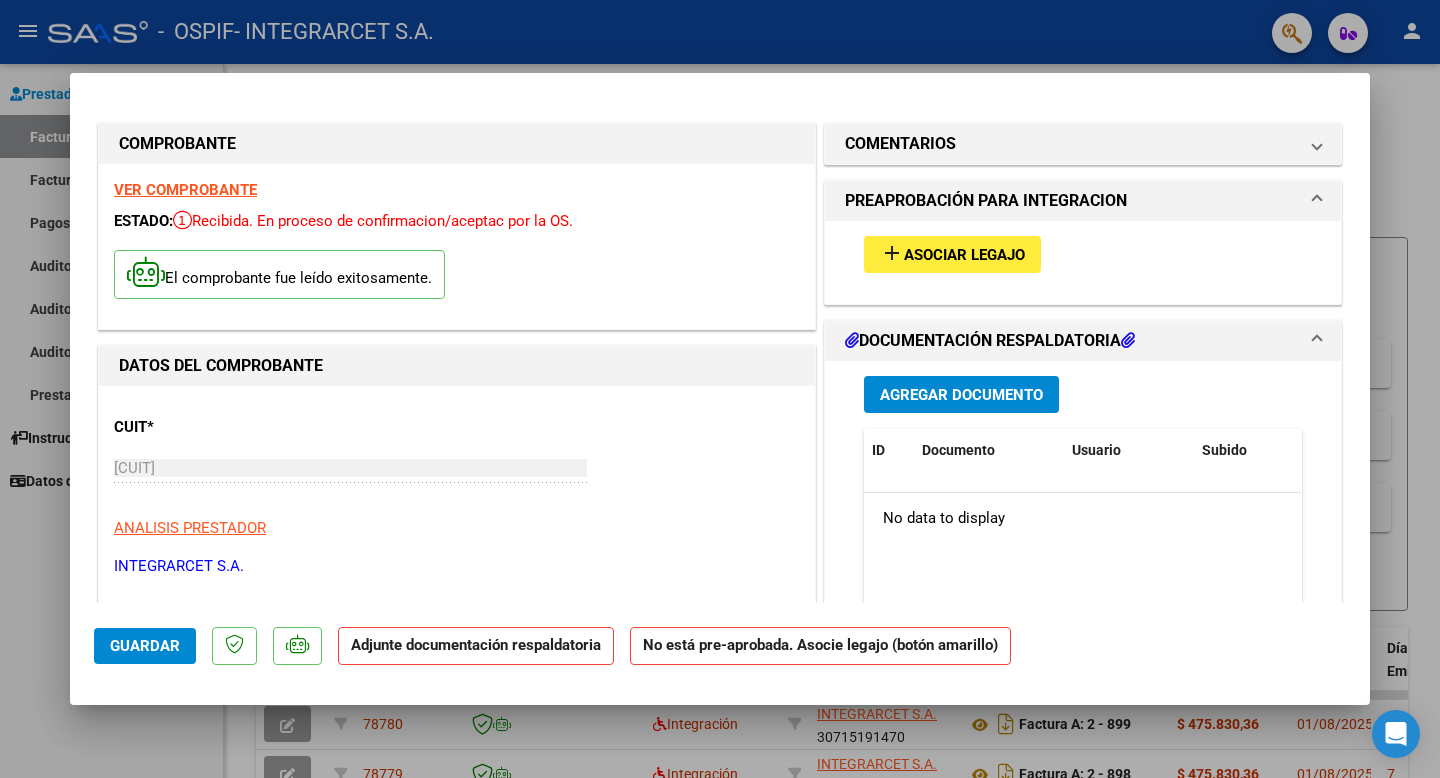 click on "Asociar Legajo" at bounding box center (964, 255) 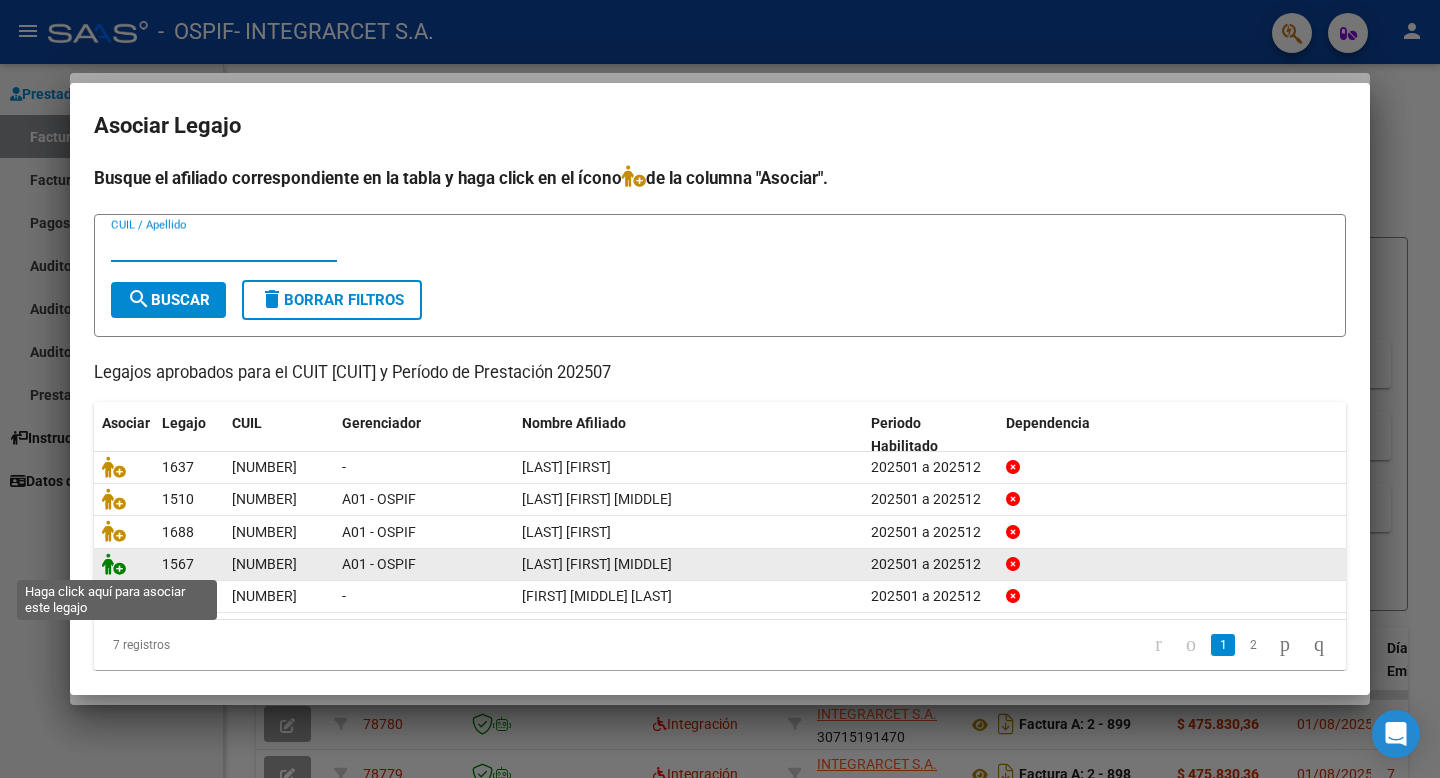 click 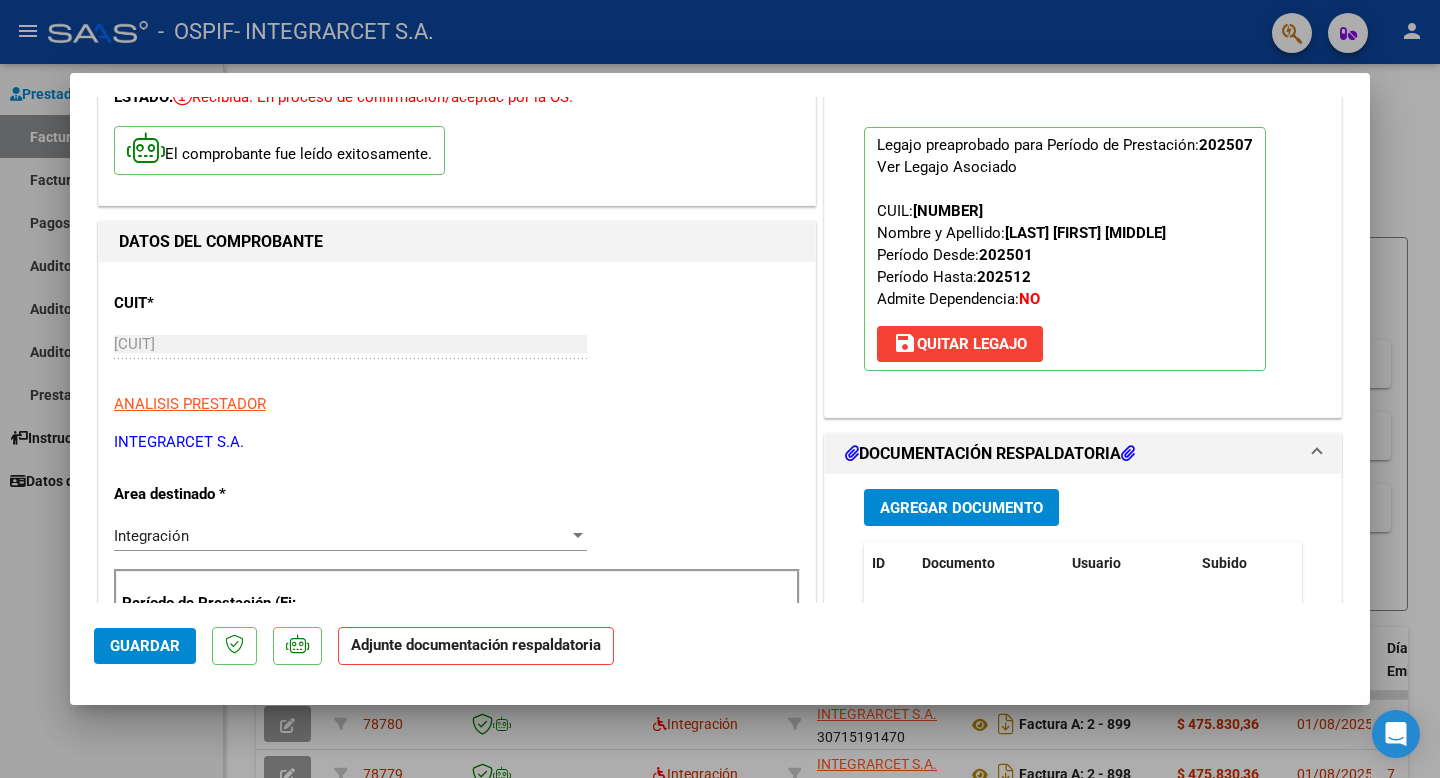 scroll, scrollTop: 123, scrollLeft: 0, axis: vertical 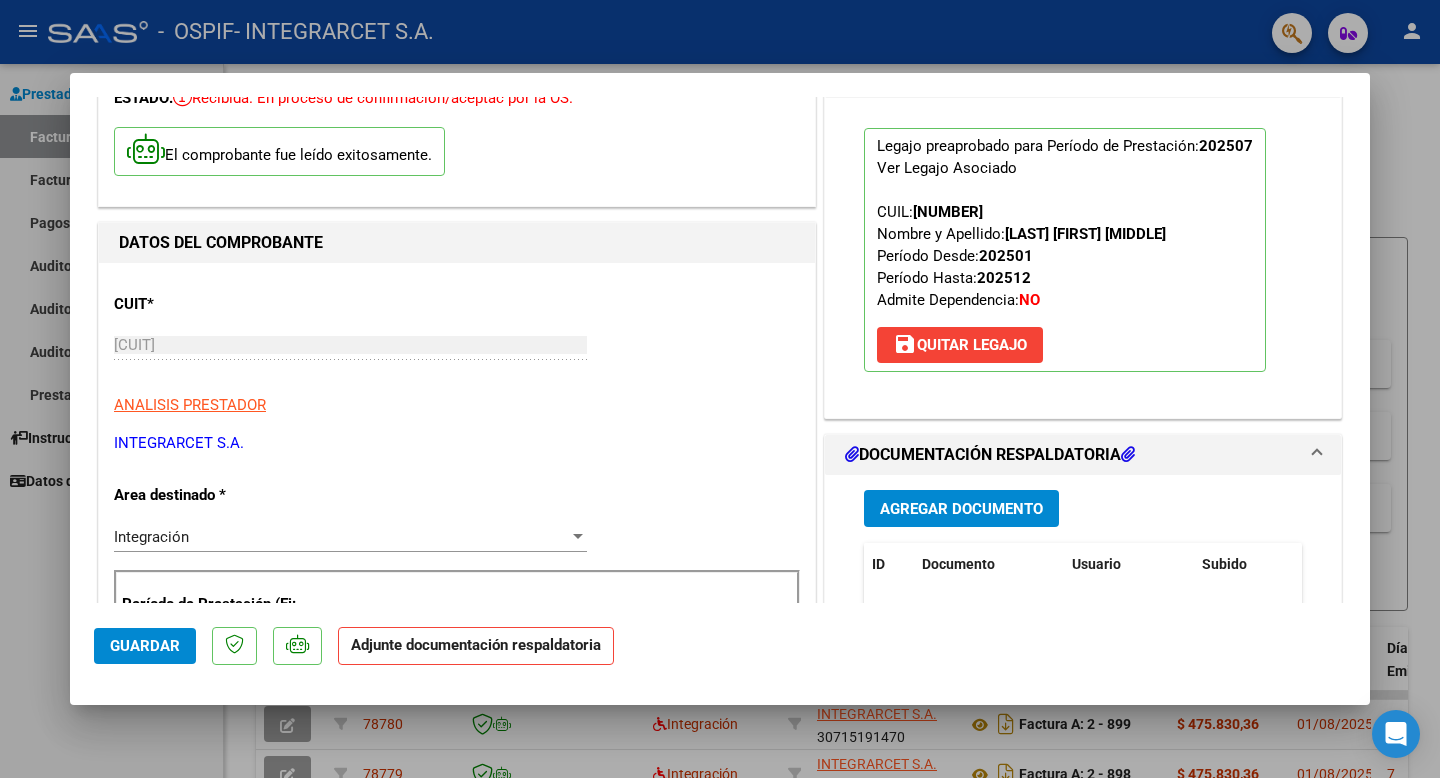 click on "Agregar Documento" at bounding box center [961, 509] 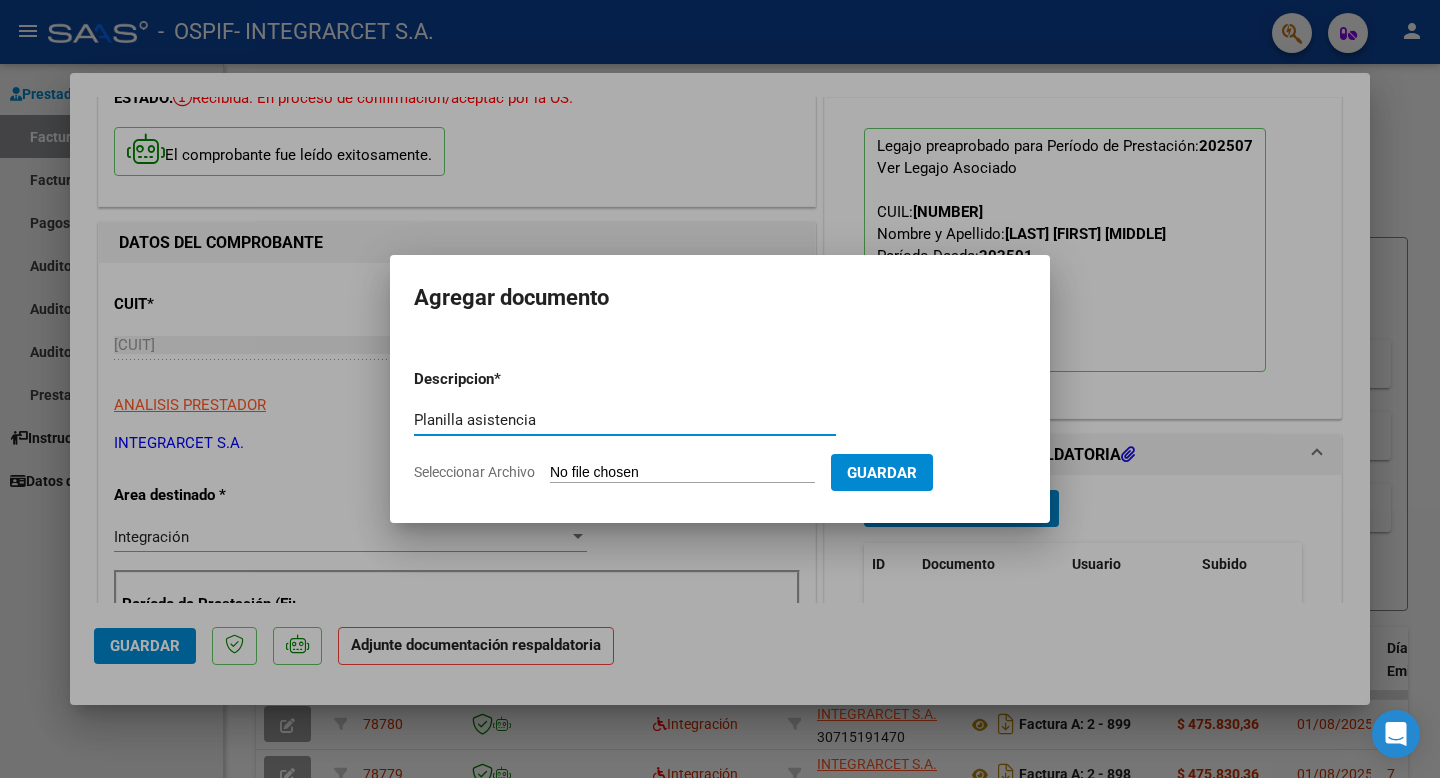 type on "Planilla asistencia" 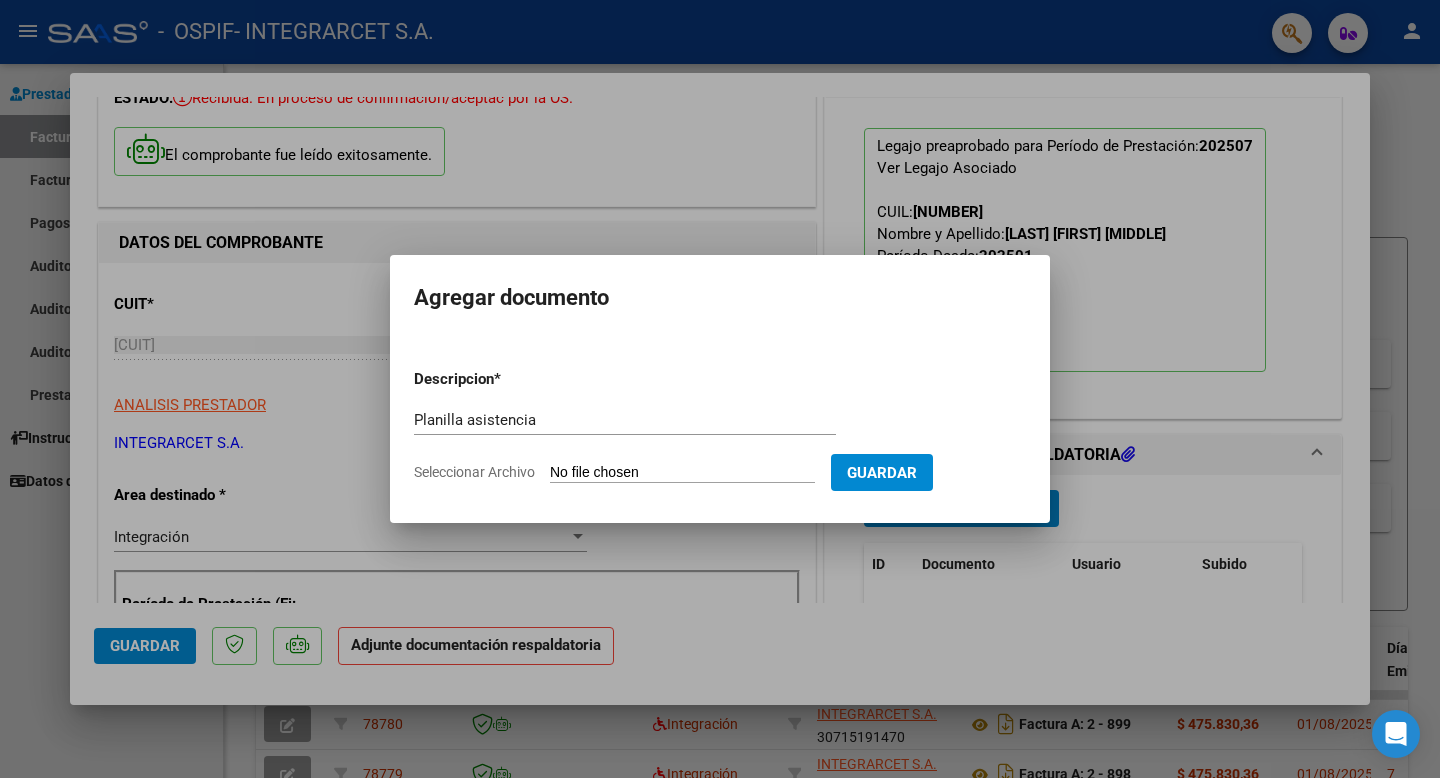 type on "C:\fakepath\julio 2025 figueroa santino.pdf" 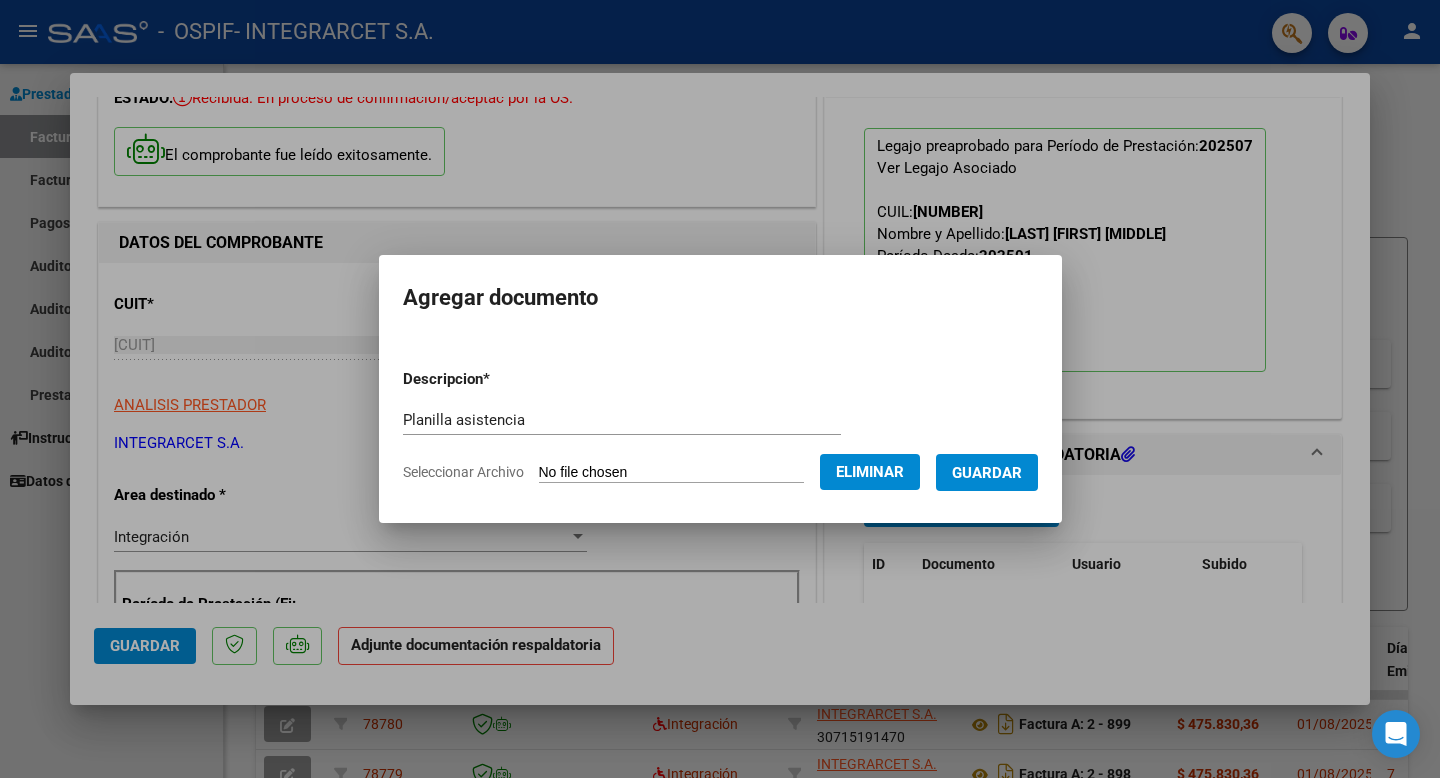 click on "Guardar" at bounding box center [987, 473] 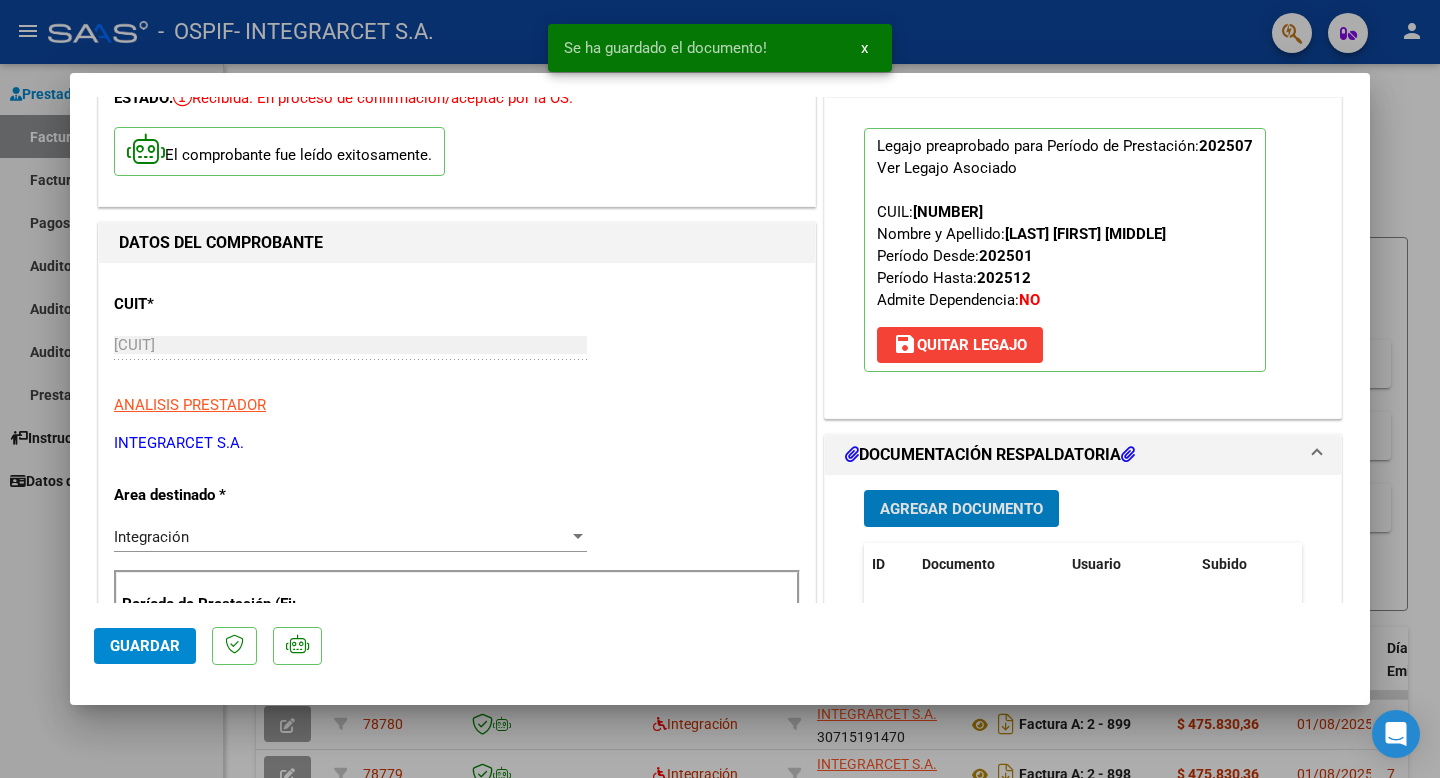 click on "Guardar" 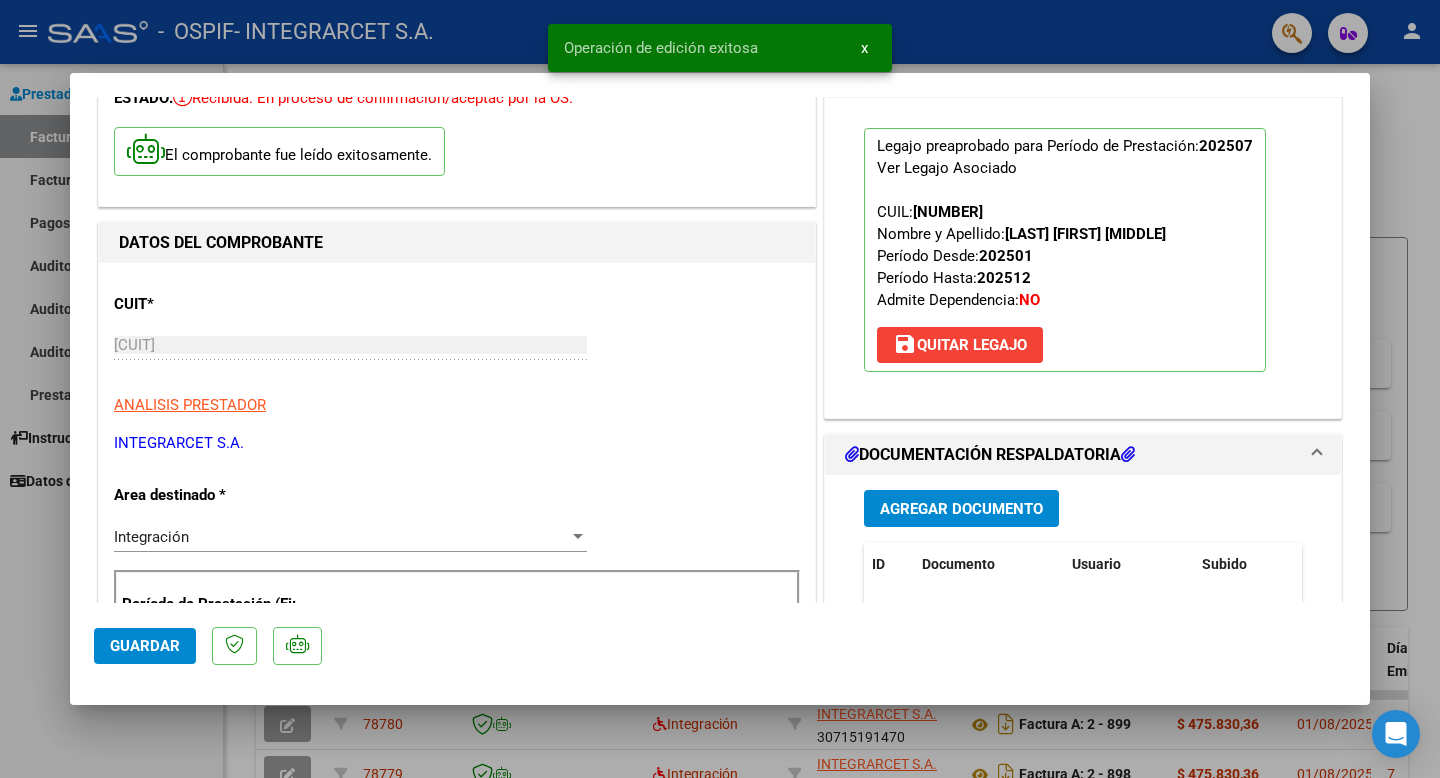 click at bounding box center [720, 389] 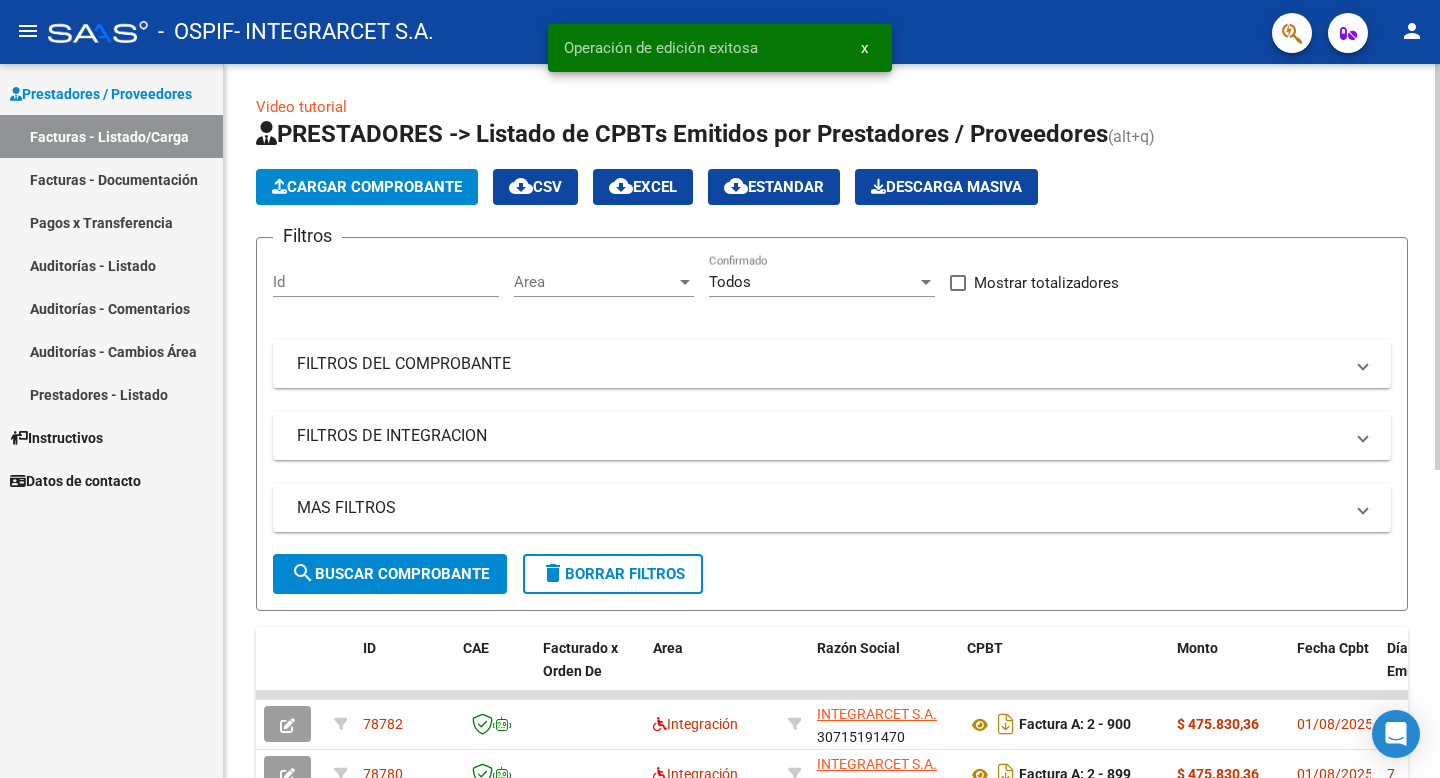 click on "Cargar Comprobante" 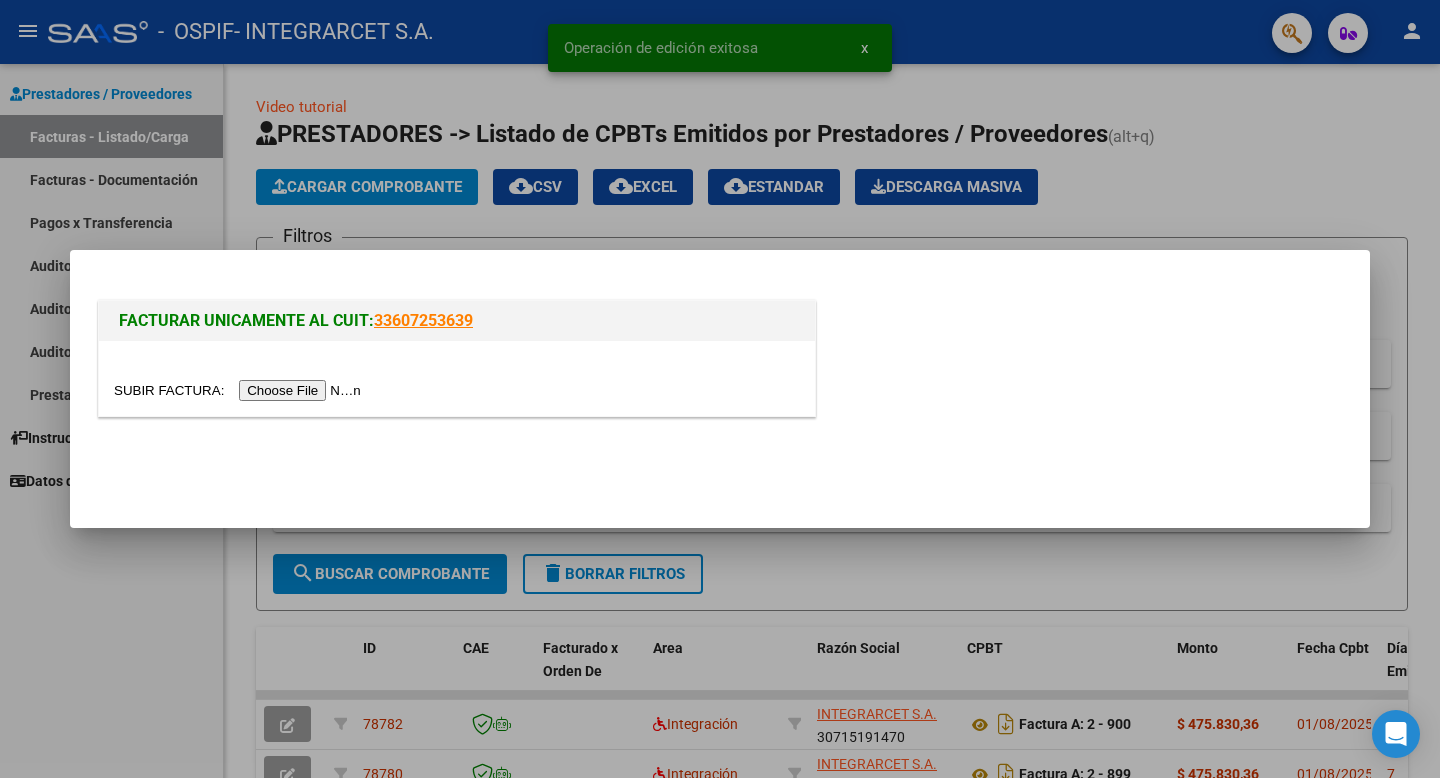 click at bounding box center (240, 390) 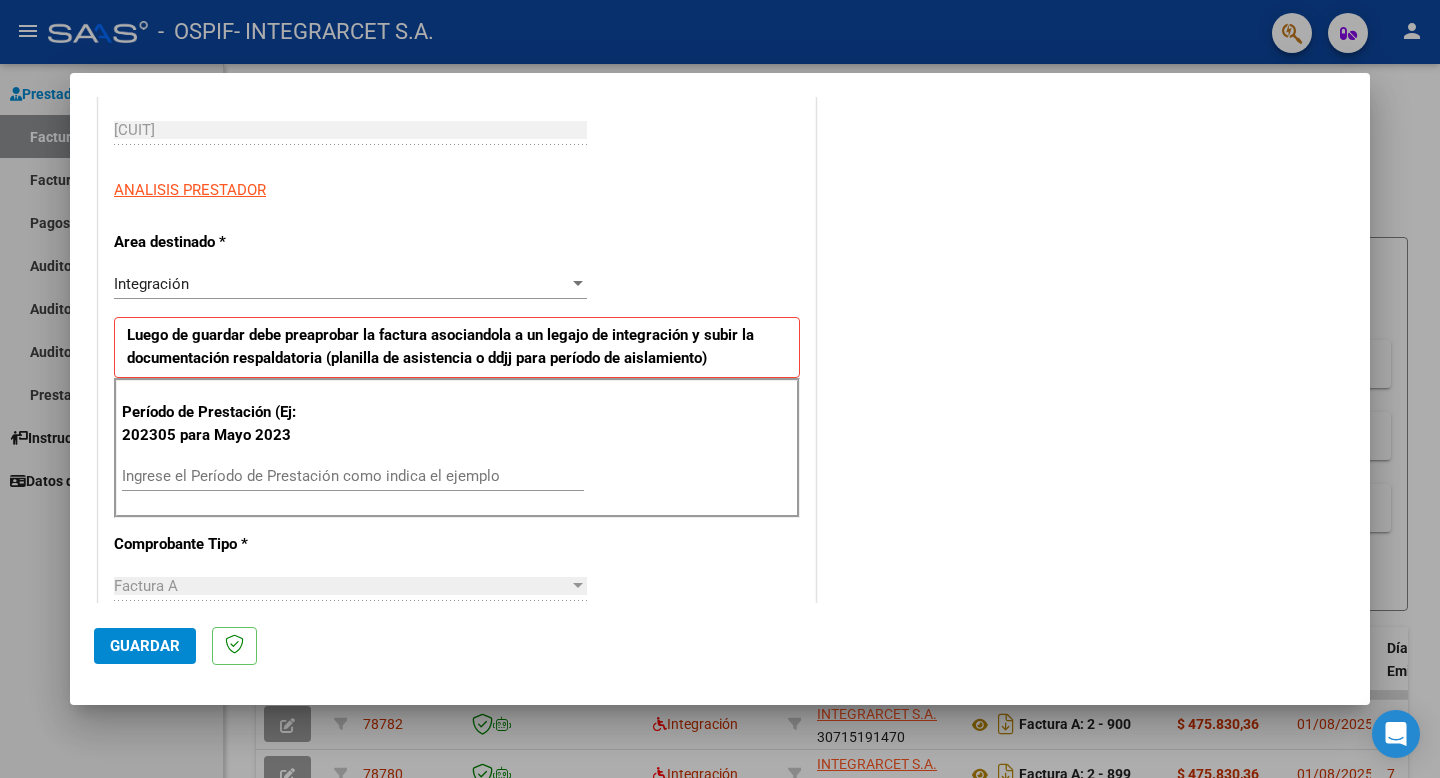 scroll, scrollTop: 301, scrollLeft: 0, axis: vertical 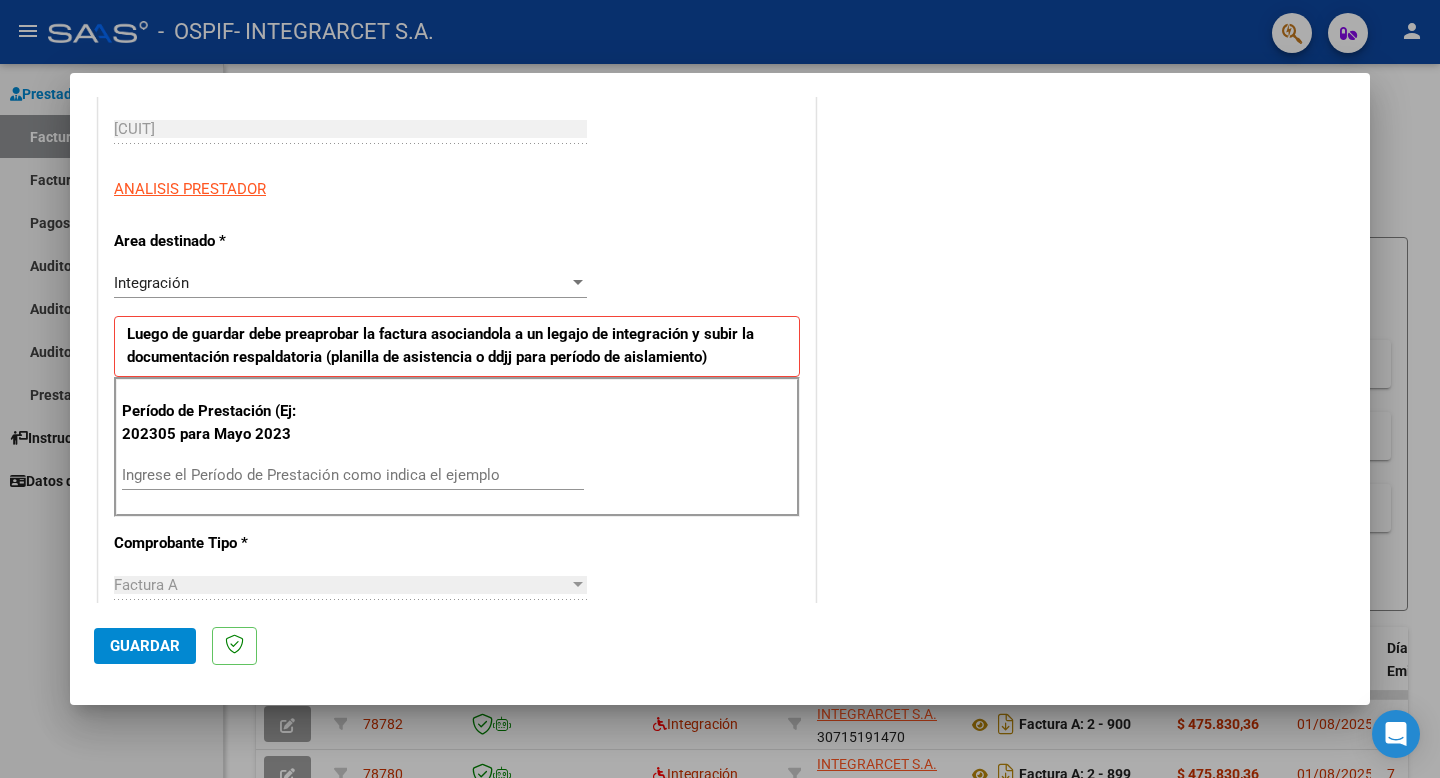 click on "Ingrese el Período de Prestación como indica el ejemplo" at bounding box center [353, 475] 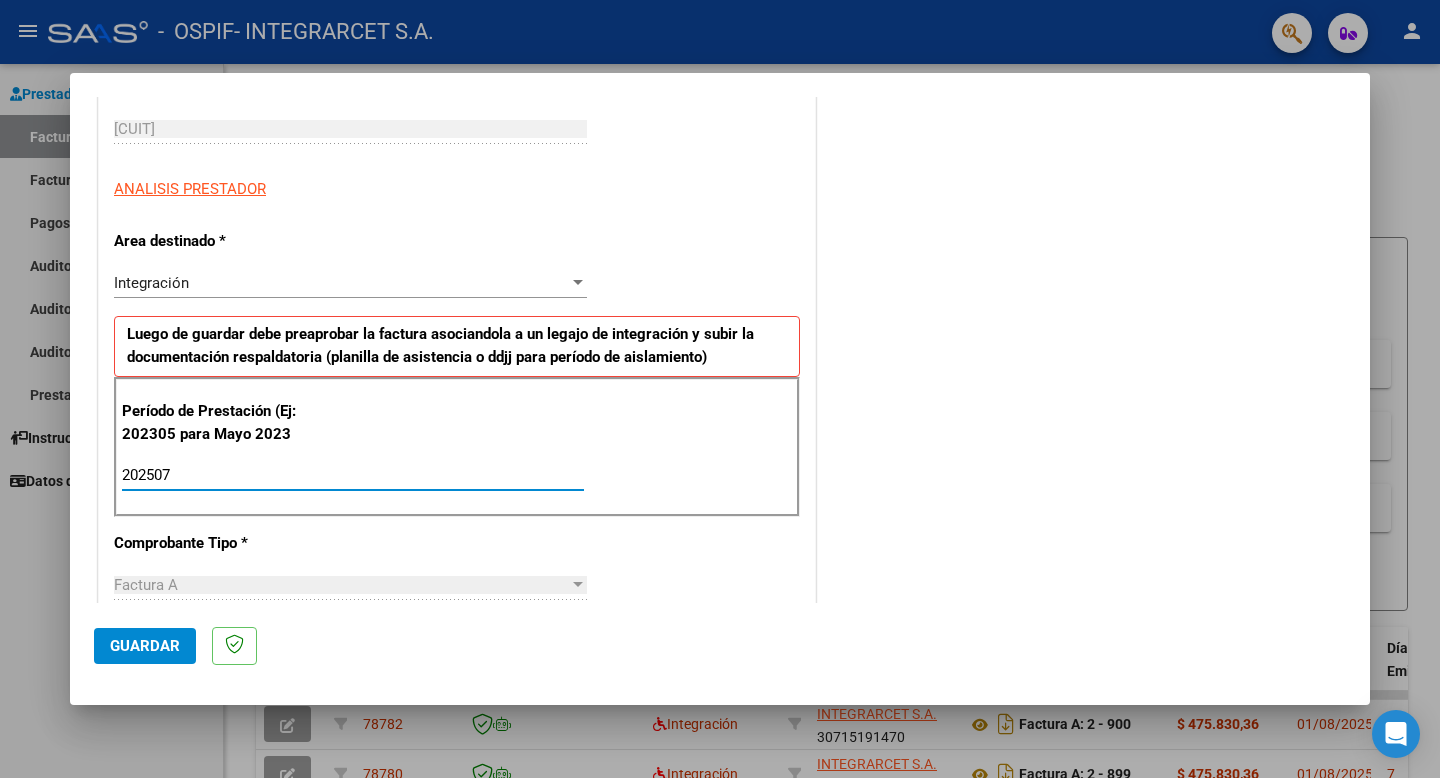 type on "202507" 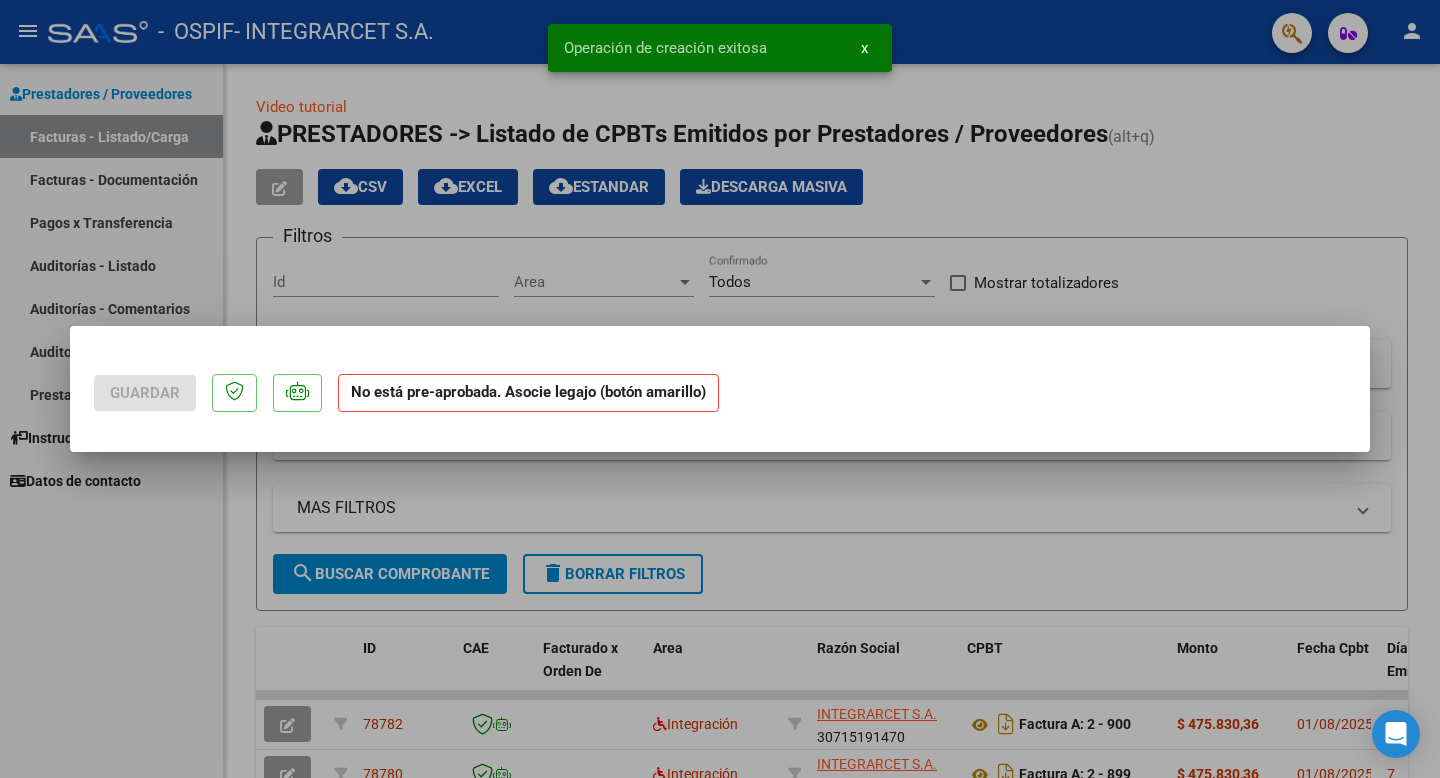 scroll, scrollTop: 0, scrollLeft: 0, axis: both 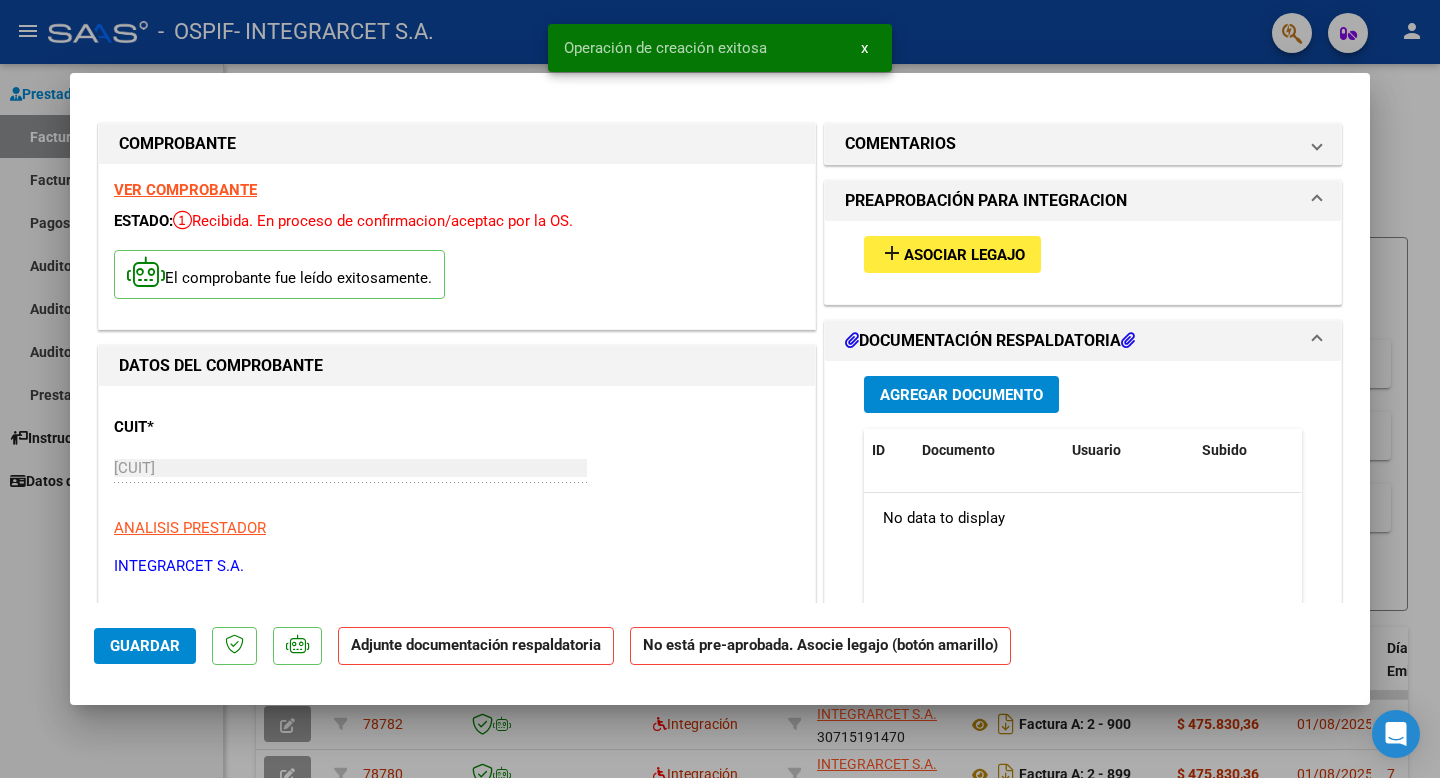 click on "Asociar Legajo" at bounding box center (964, 255) 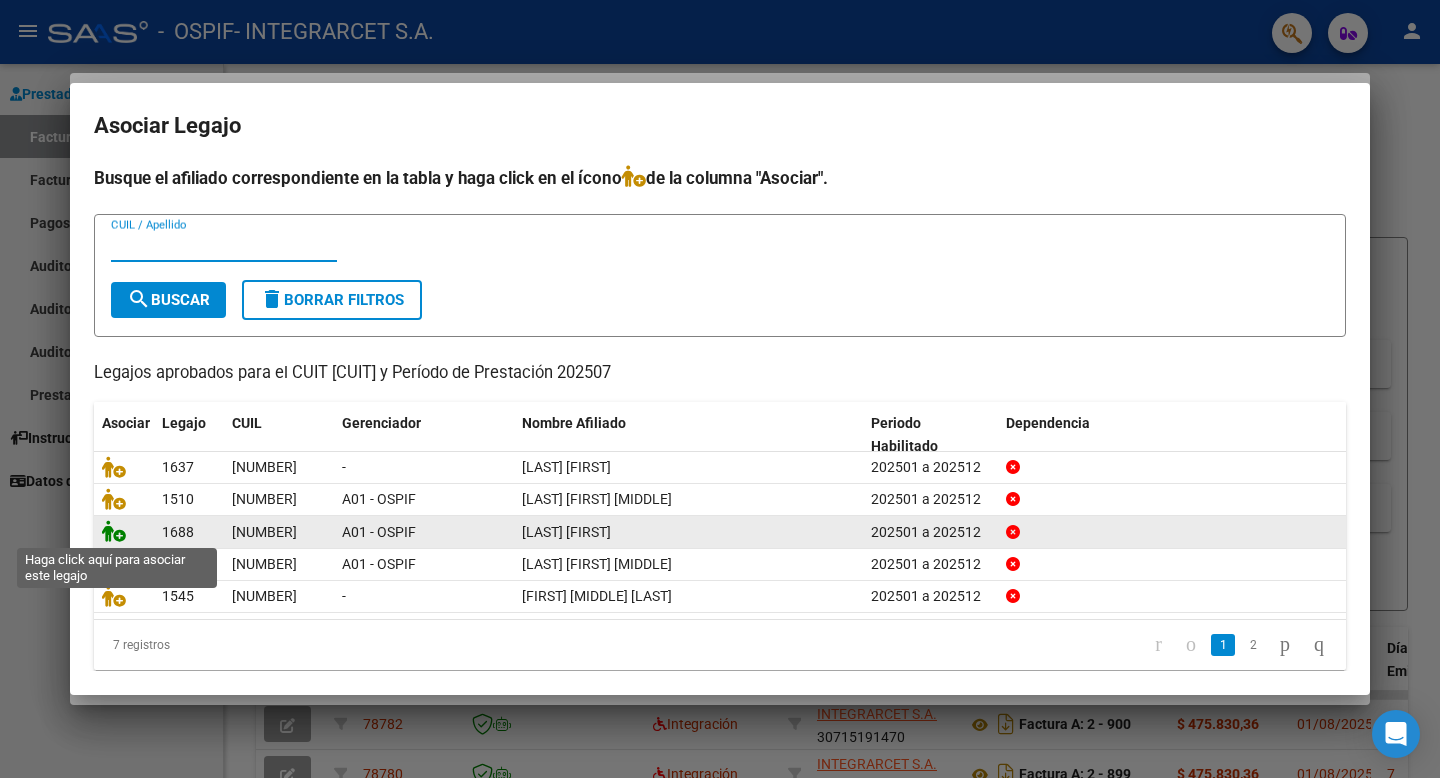 click 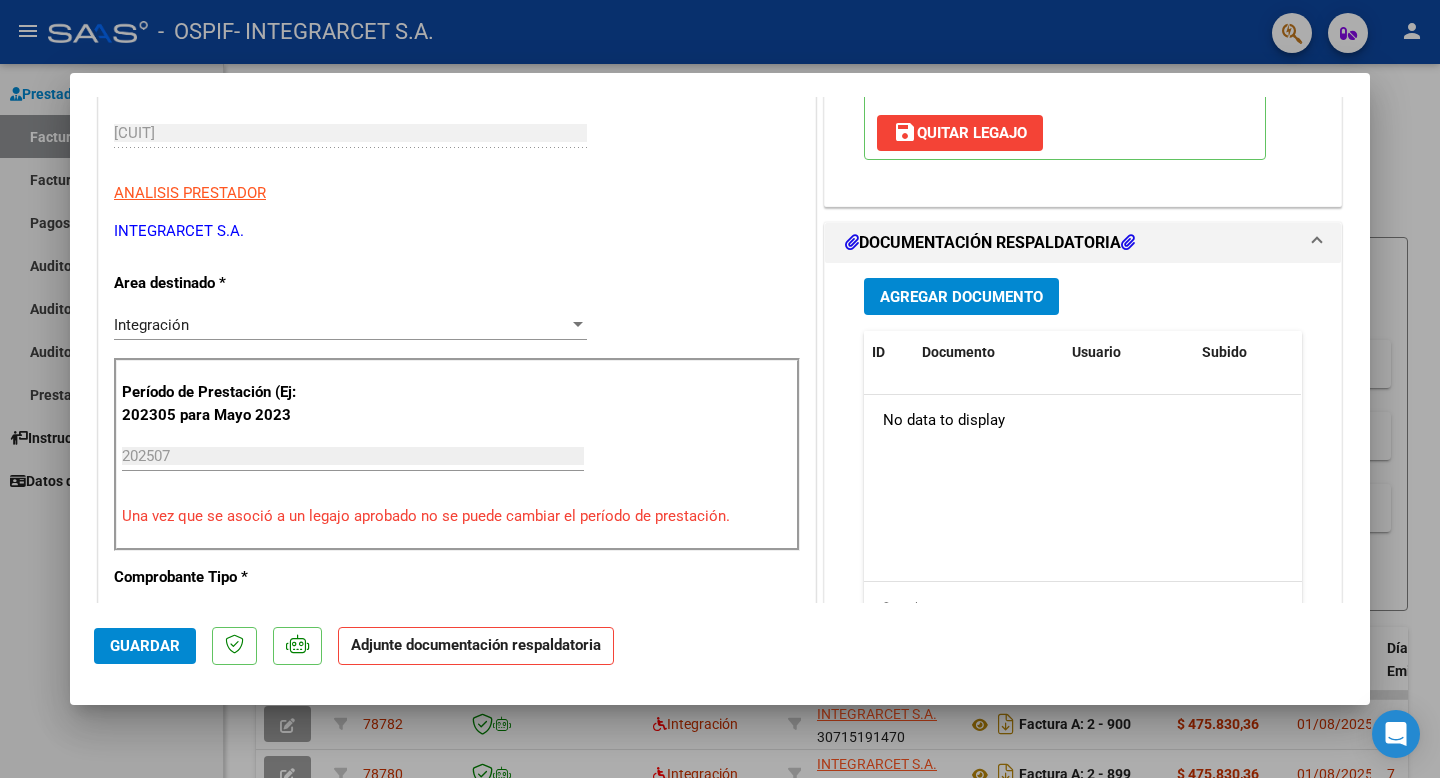 scroll, scrollTop: 333, scrollLeft: 0, axis: vertical 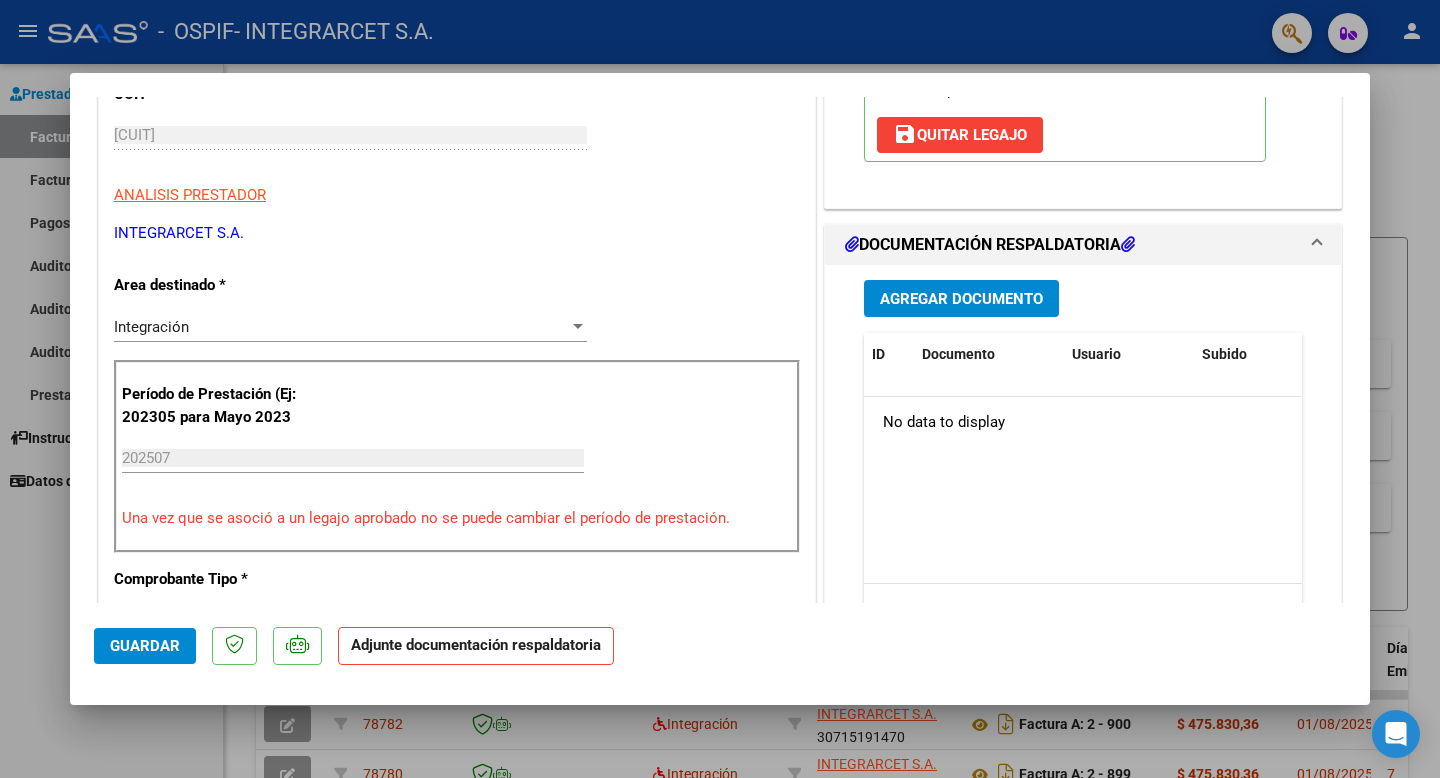 click on "Agregar Documento" at bounding box center [961, 299] 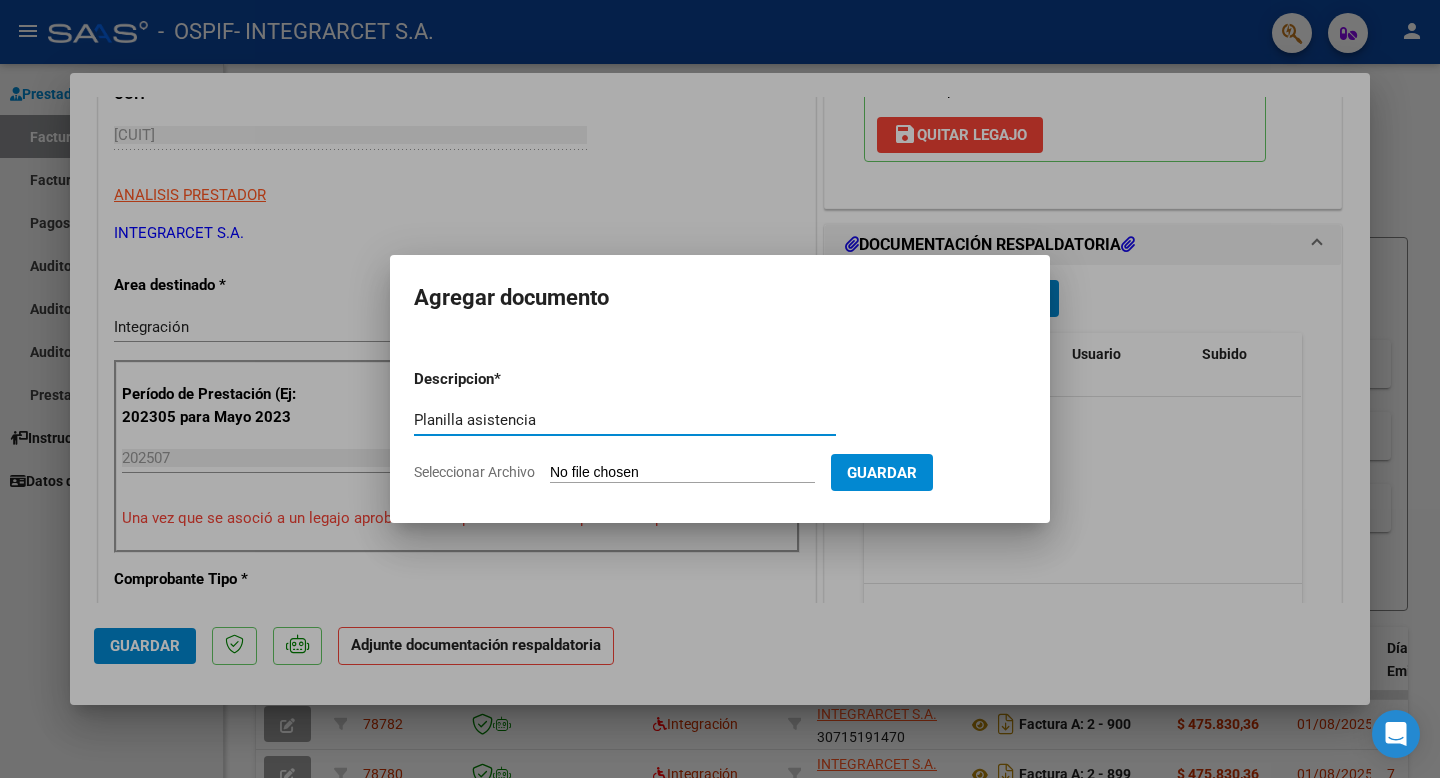 type on "Planilla asistencia" 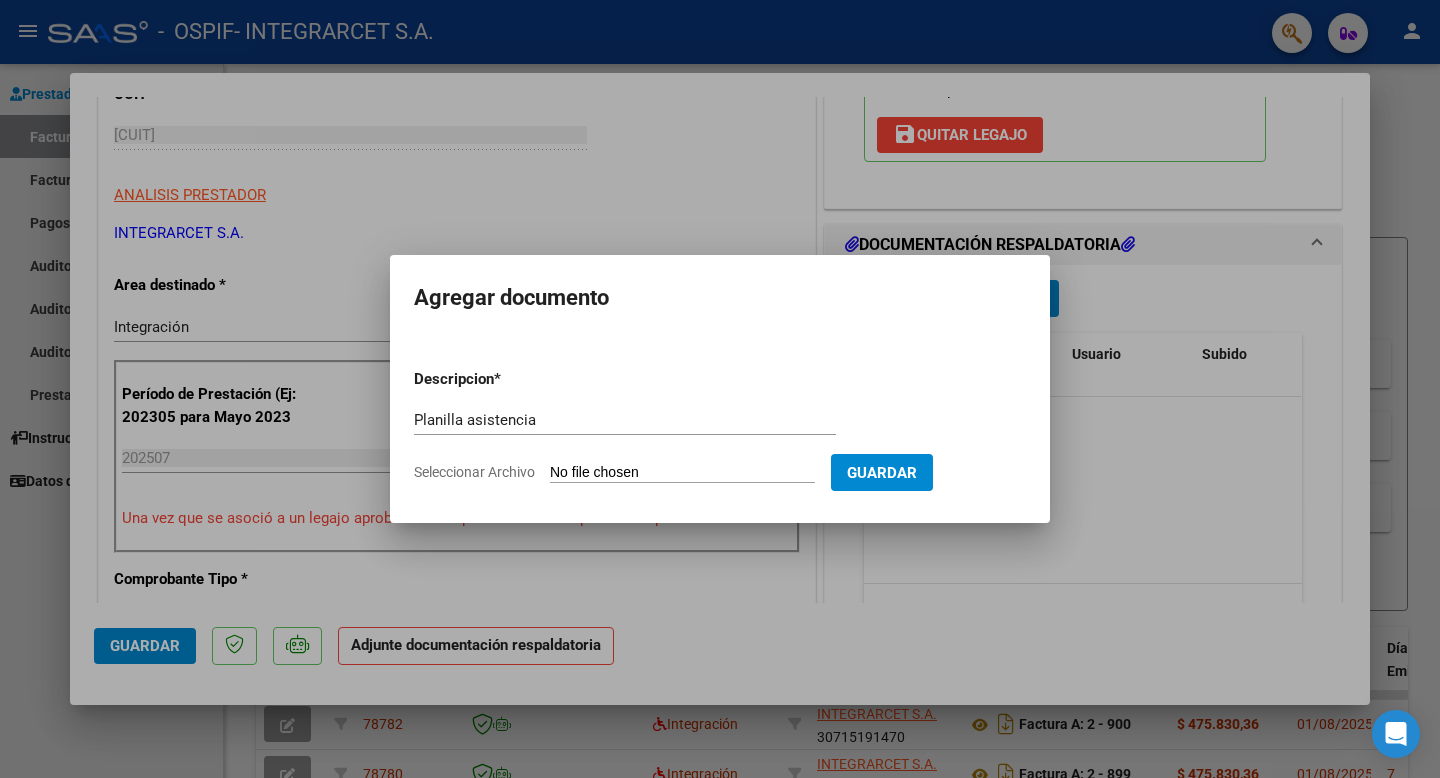 type on "C:\fakepath\julio 2025 olivera tobias.pdf" 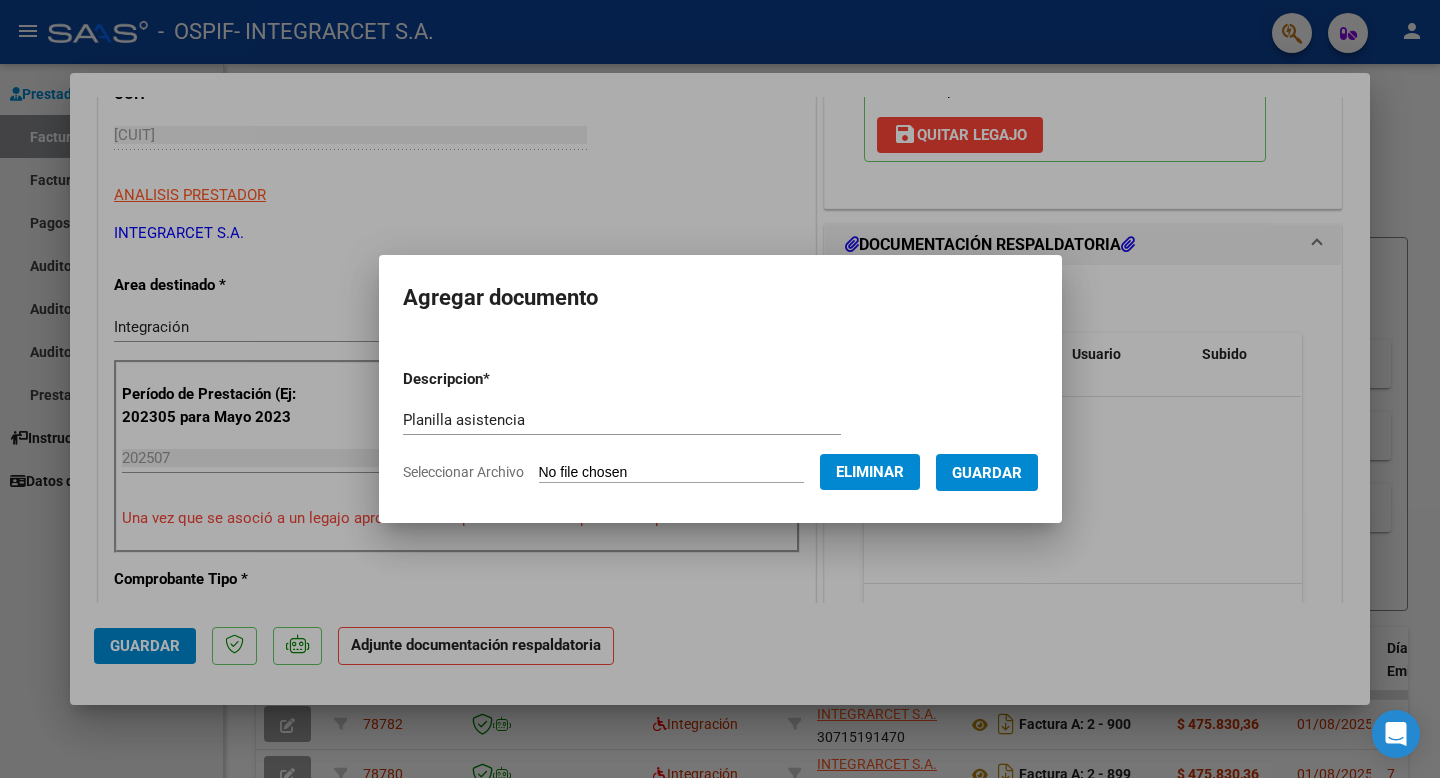 click on "Guardar" at bounding box center [987, 473] 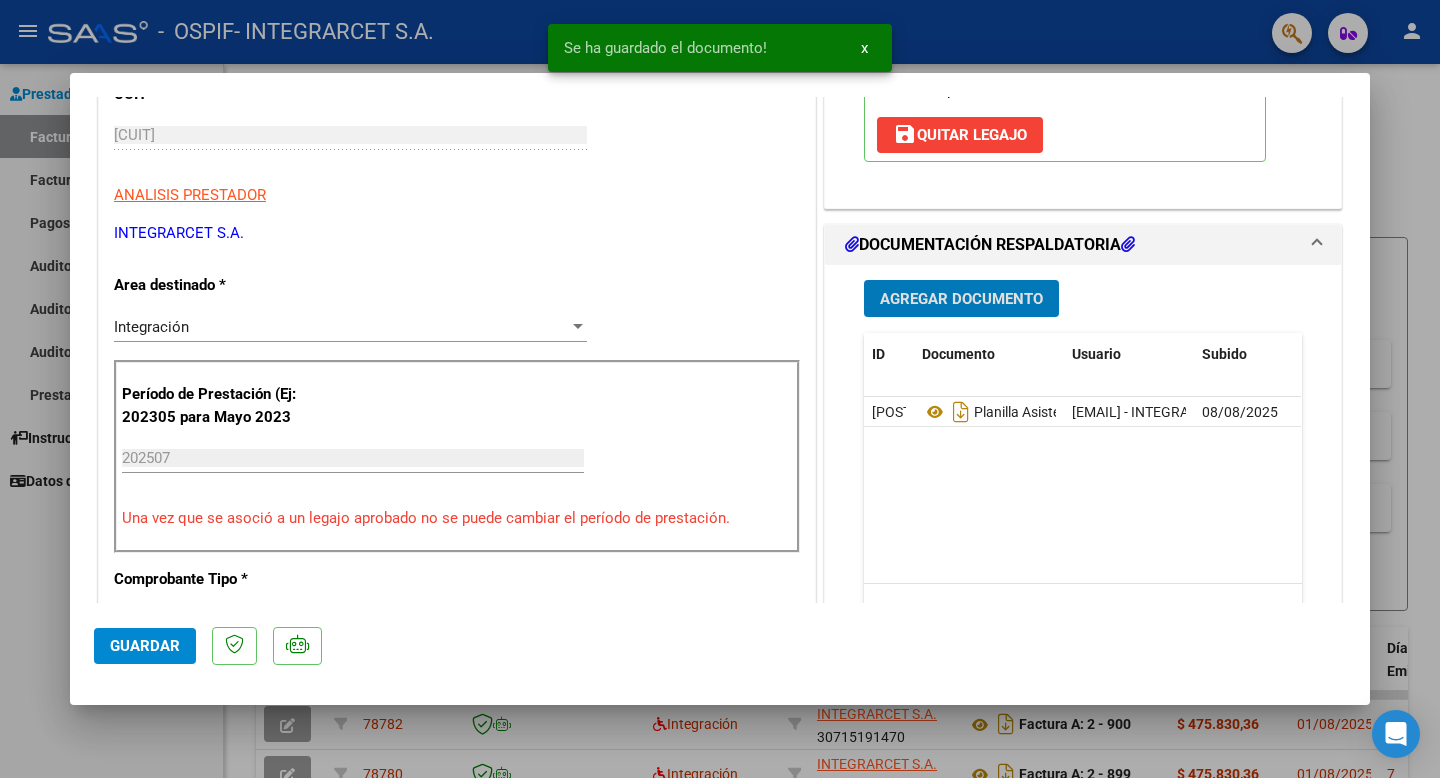 click on "Guardar" 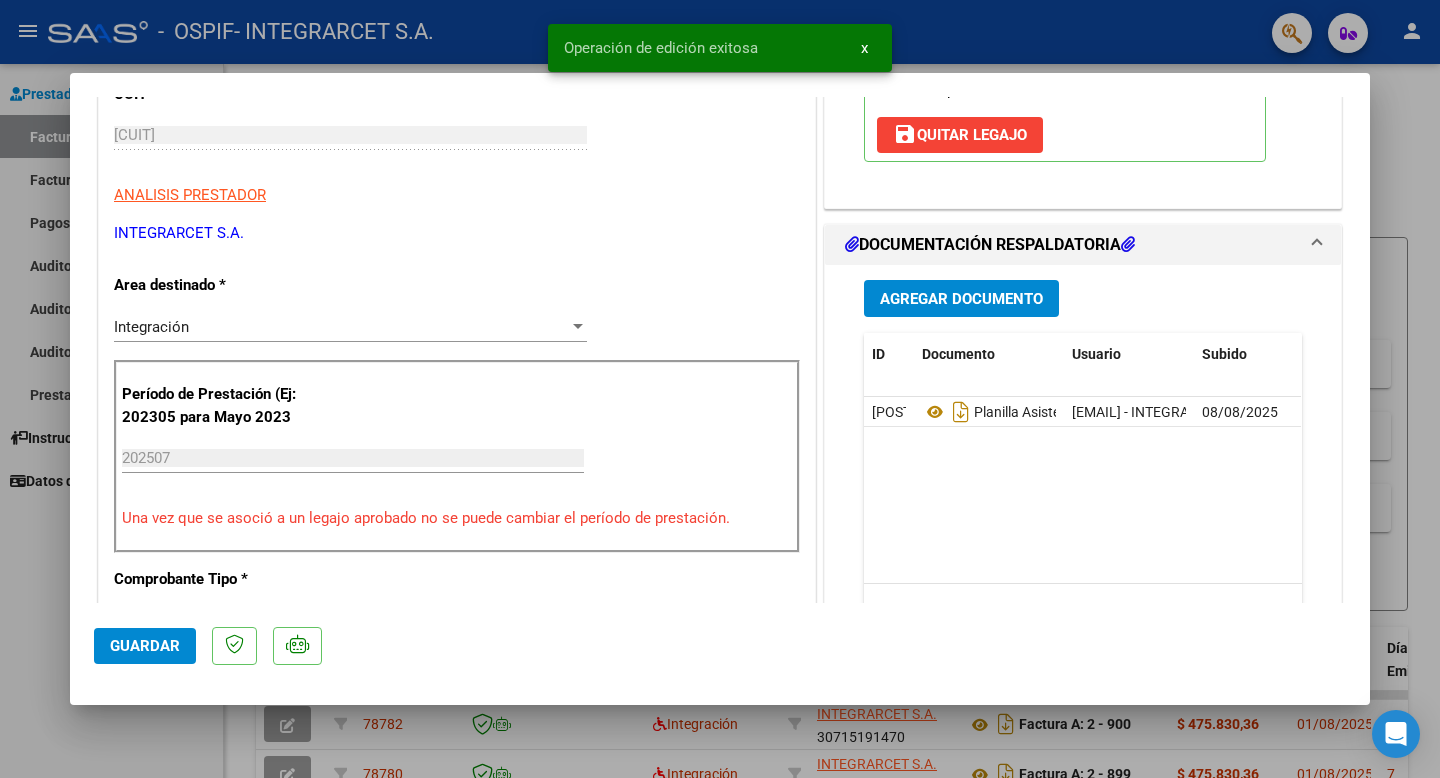 click at bounding box center (720, 389) 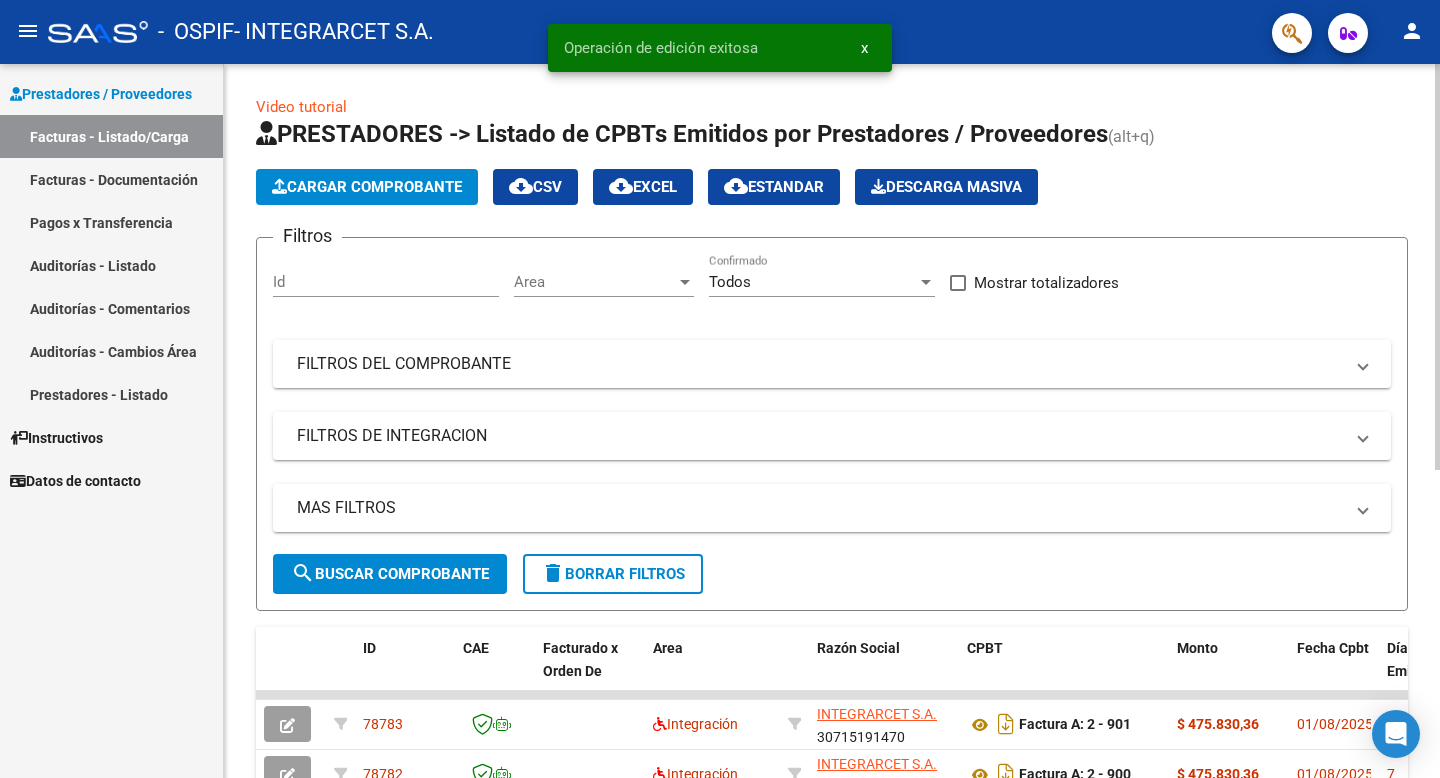 click on "Cargar Comprobante" 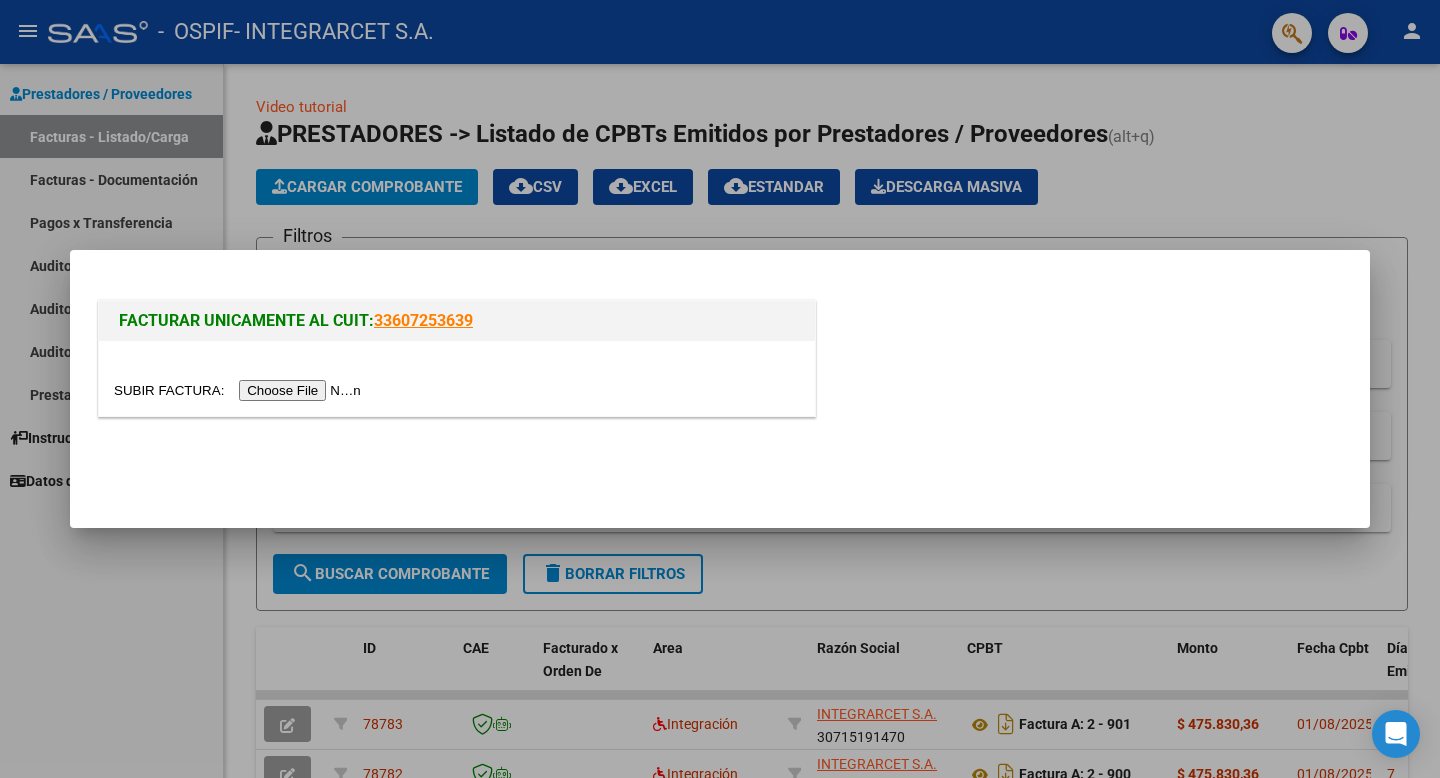 click at bounding box center (240, 390) 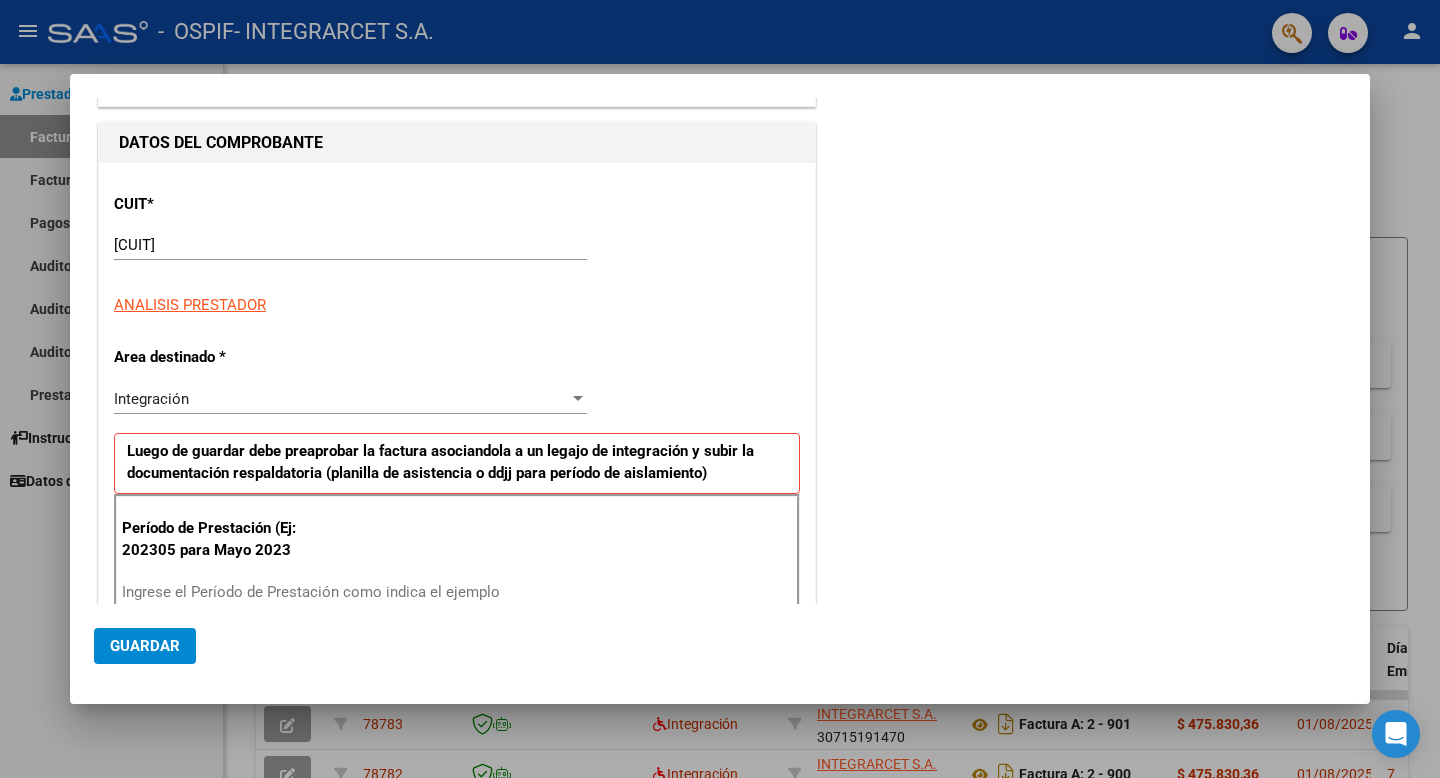 scroll, scrollTop: 196, scrollLeft: 0, axis: vertical 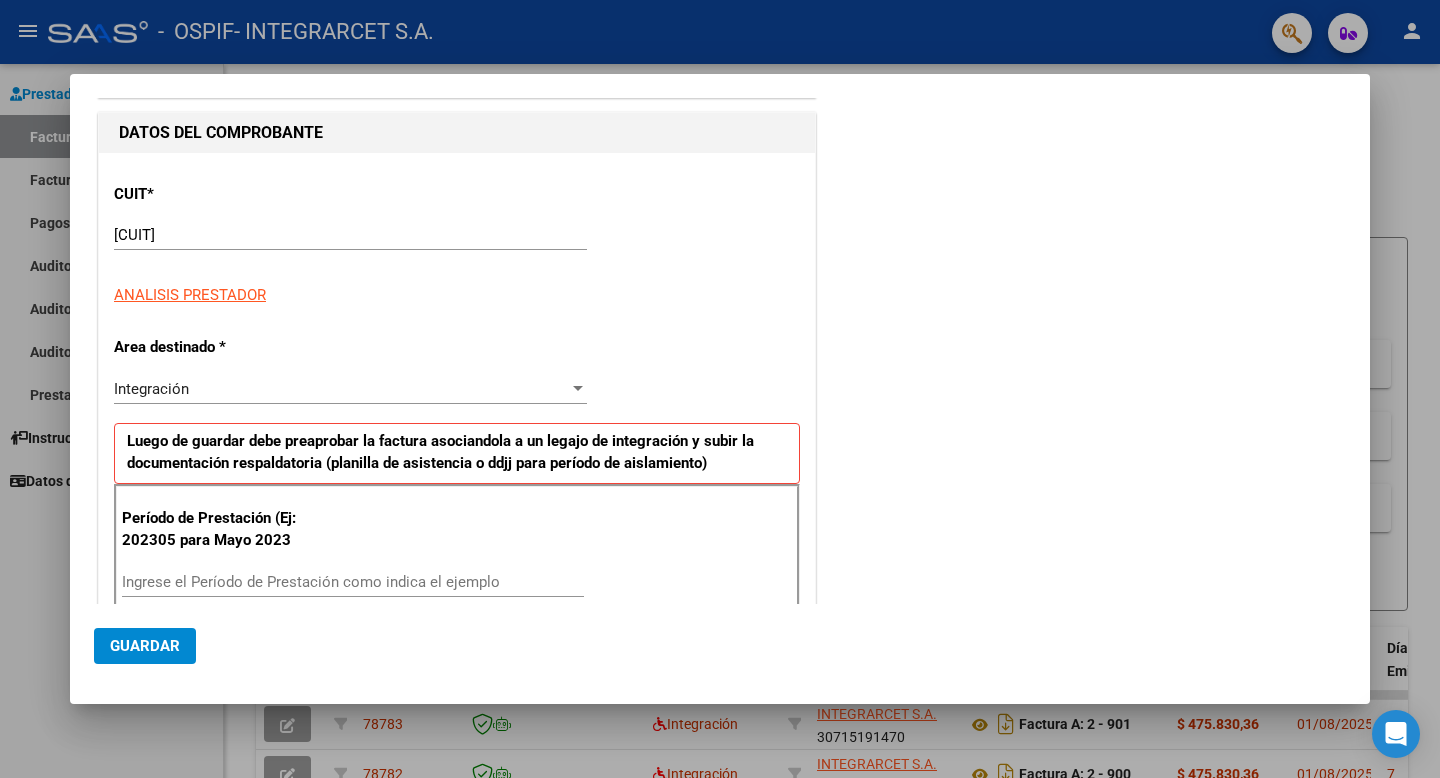 click on "Ingrese el Período de Prestación como indica el ejemplo" at bounding box center [353, 582] 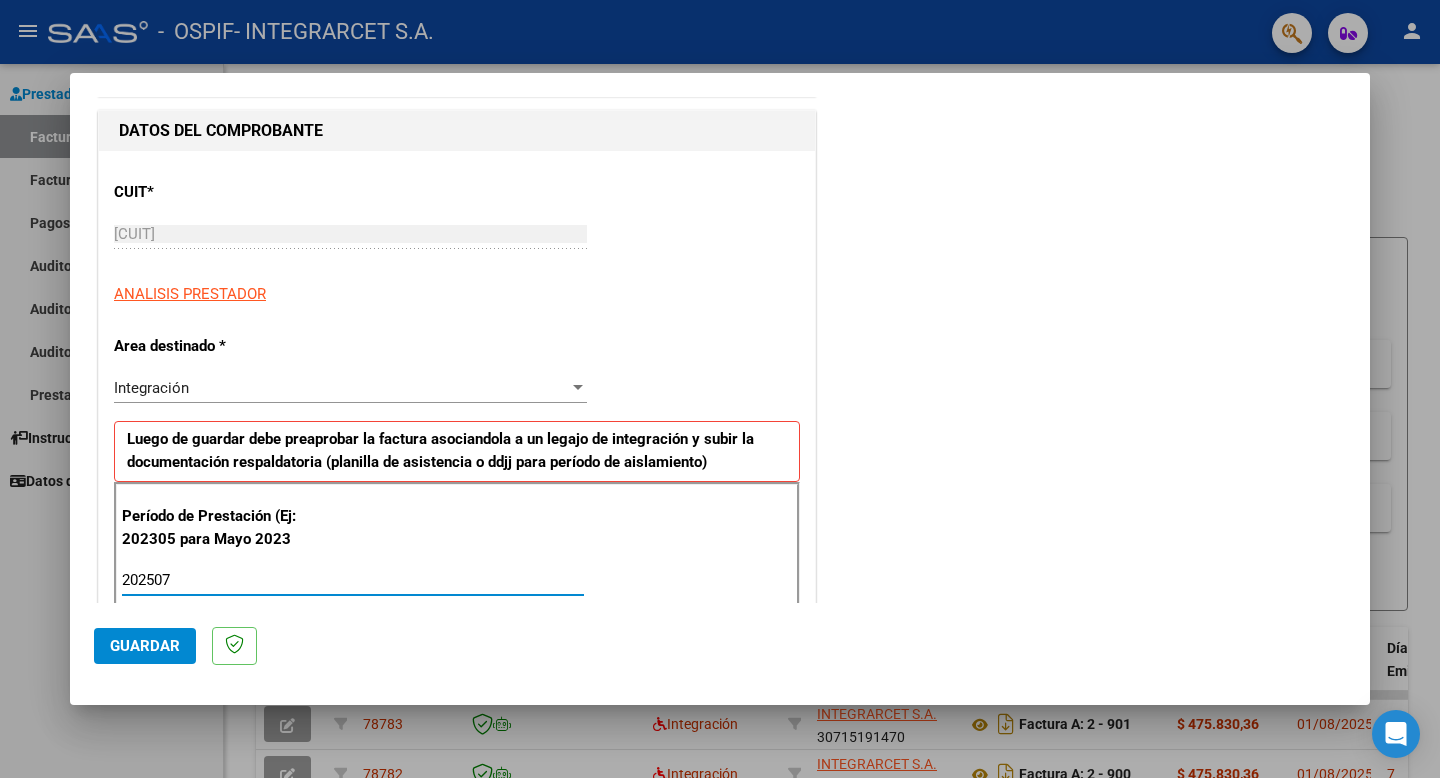 type on "202507" 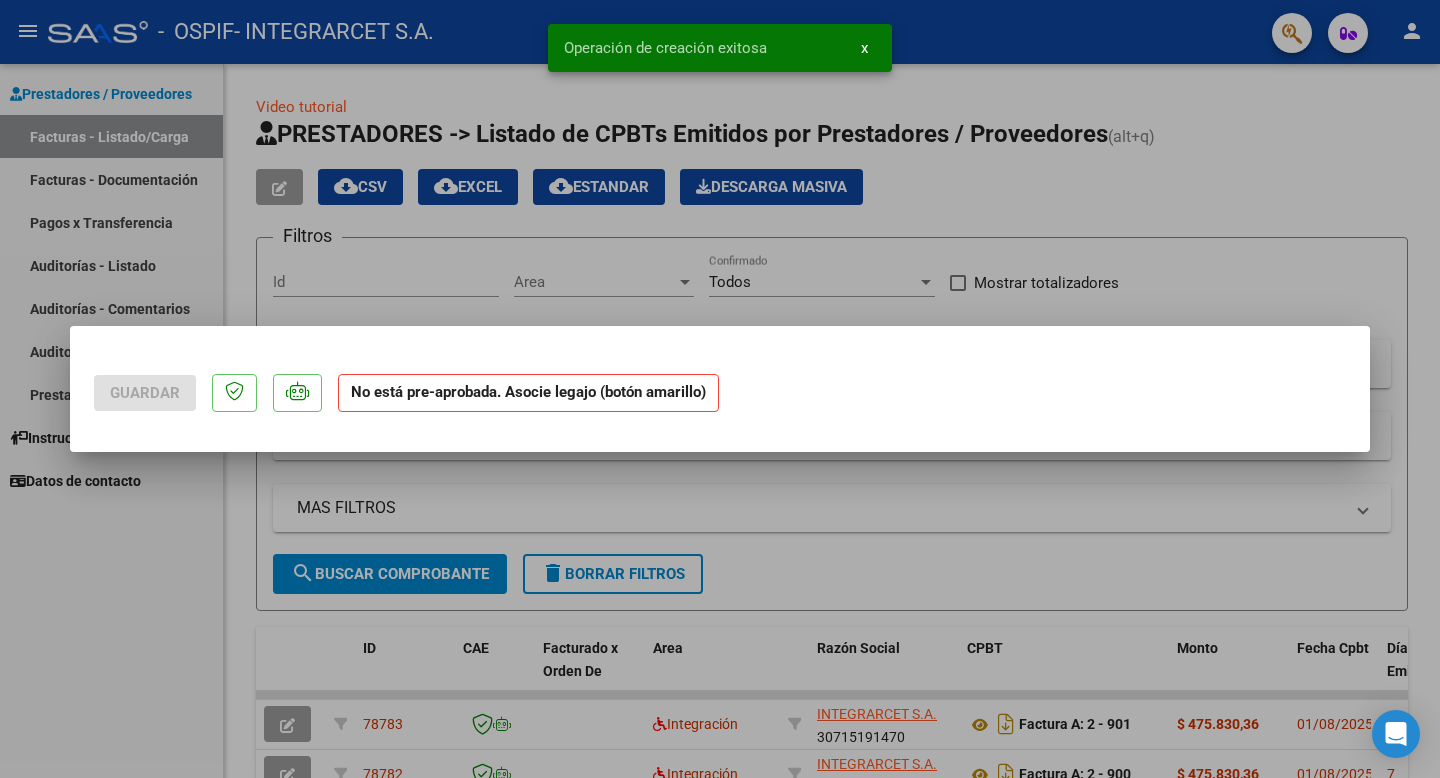 scroll, scrollTop: 0, scrollLeft: 0, axis: both 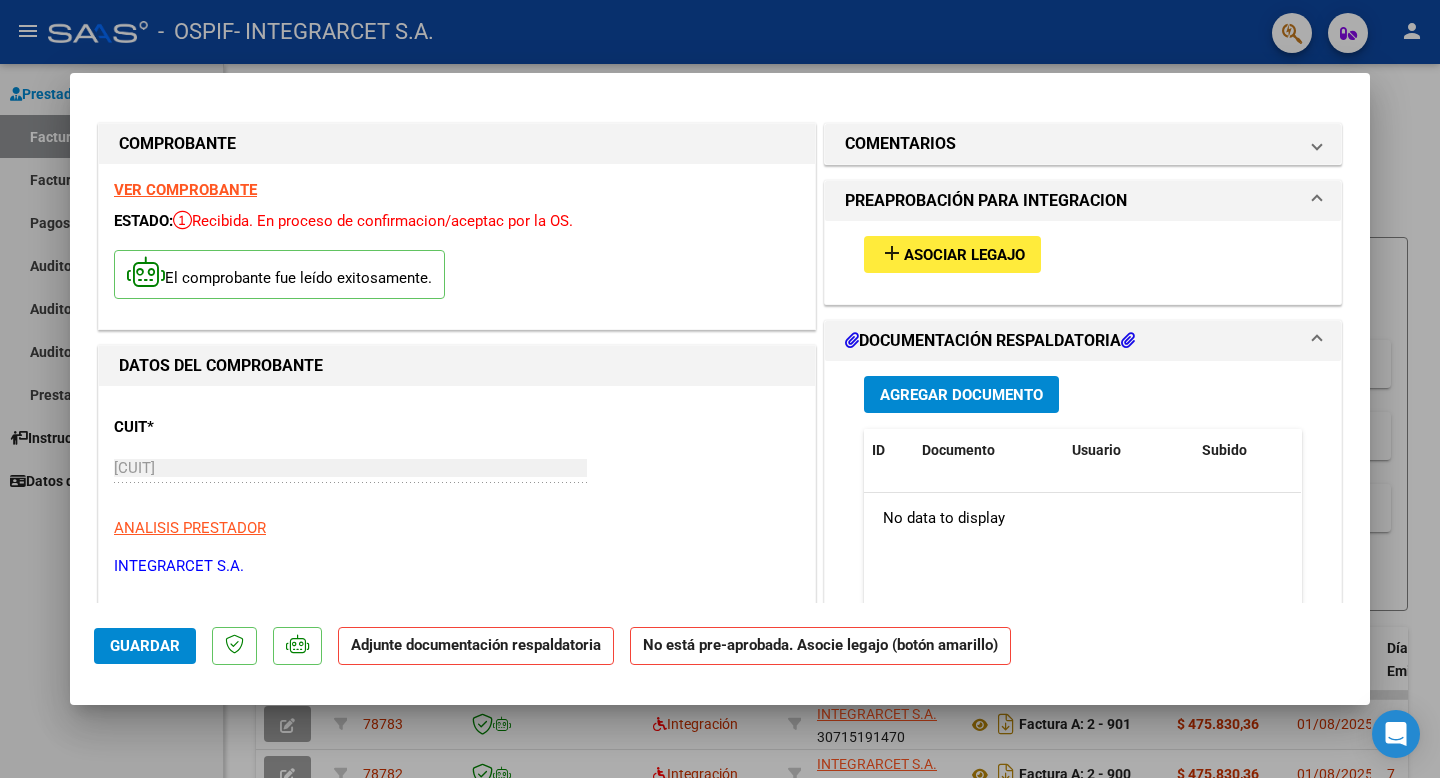 click on "Asociar Legajo" at bounding box center (964, 255) 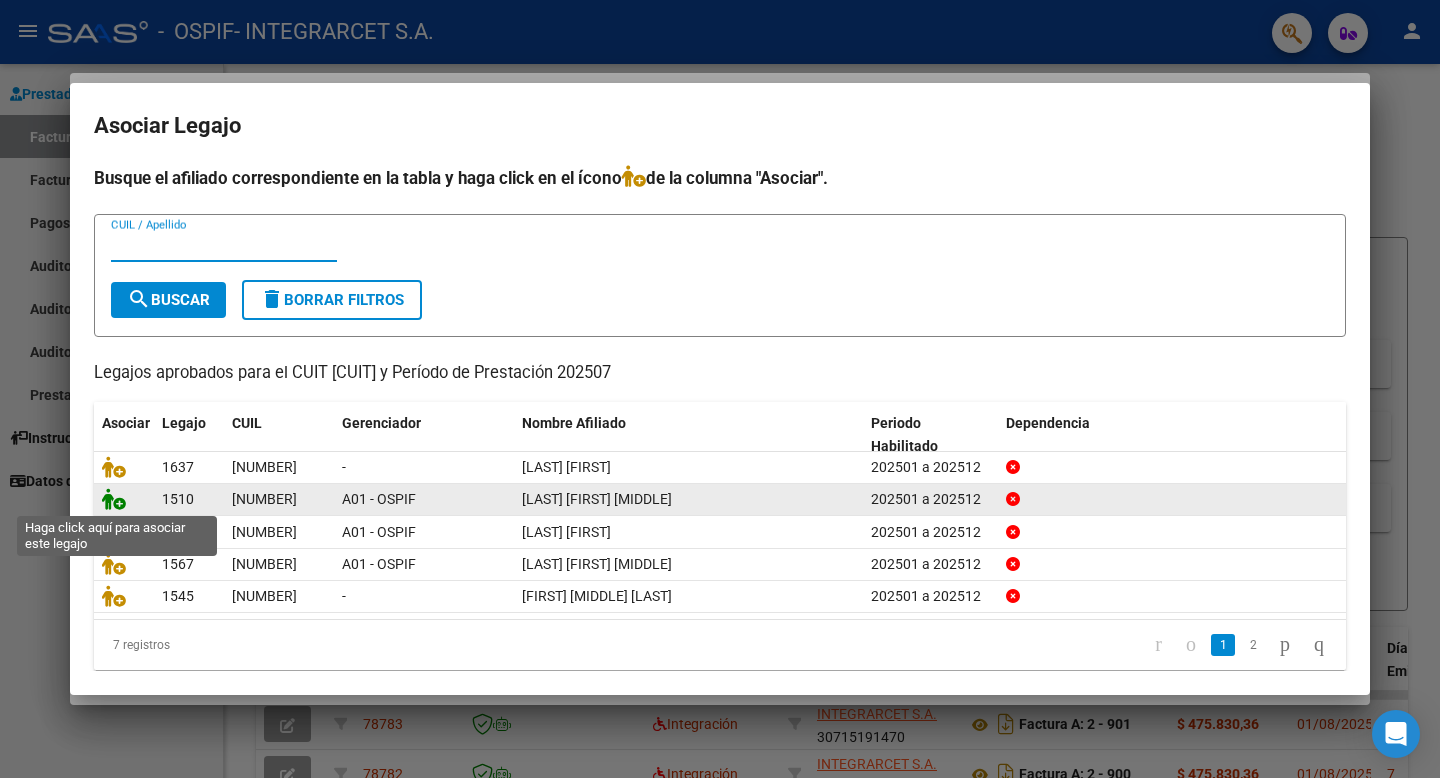 click 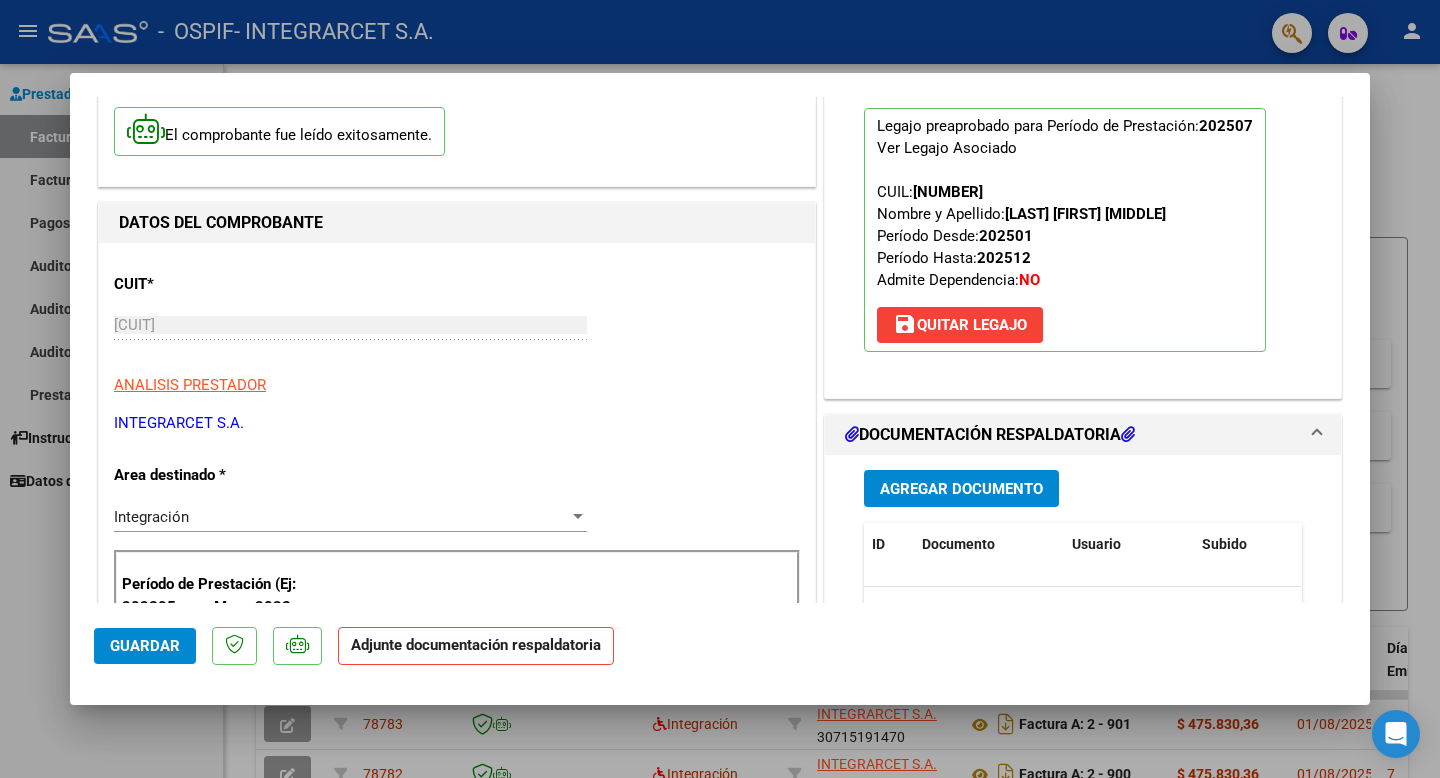 scroll, scrollTop: 160, scrollLeft: 0, axis: vertical 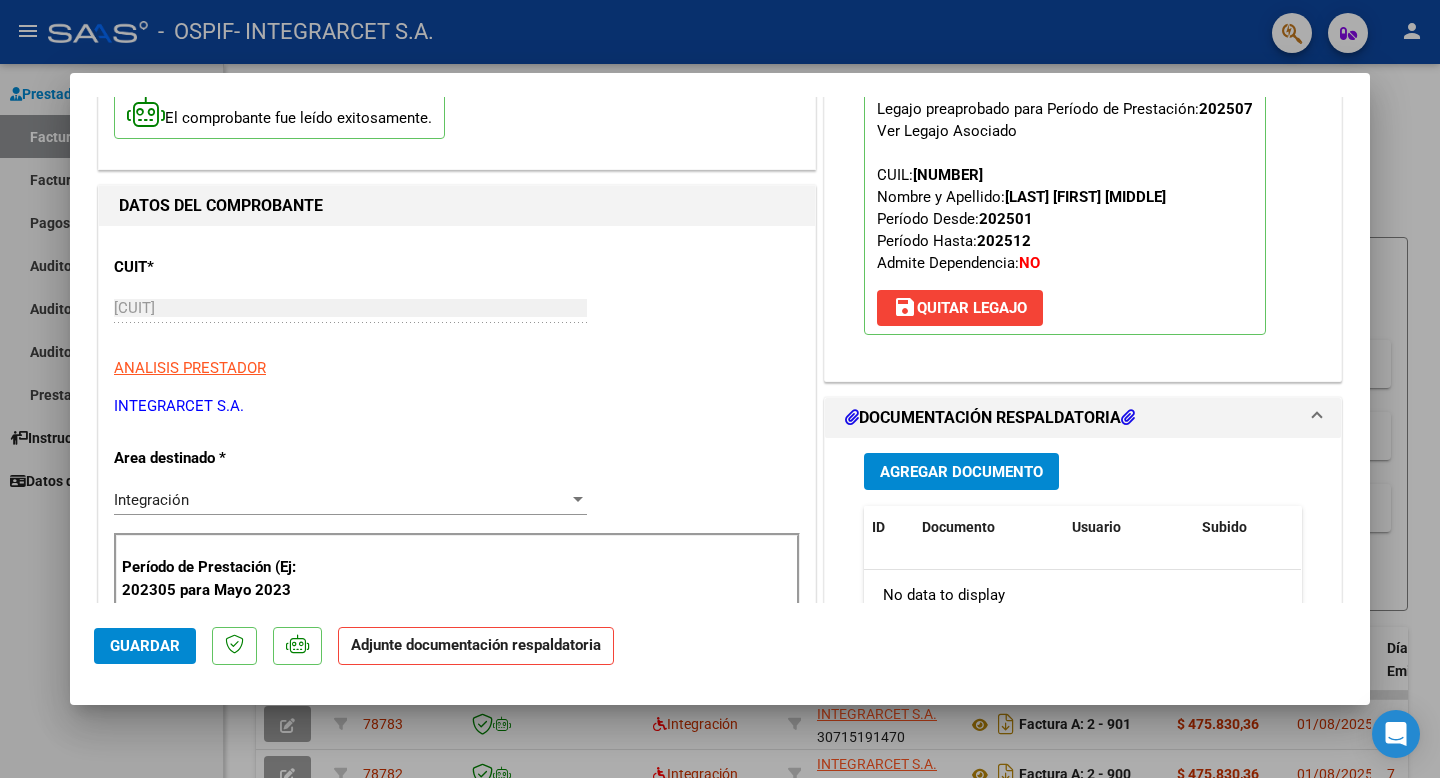 click on "Agregar Documento" at bounding box center (961, 472) 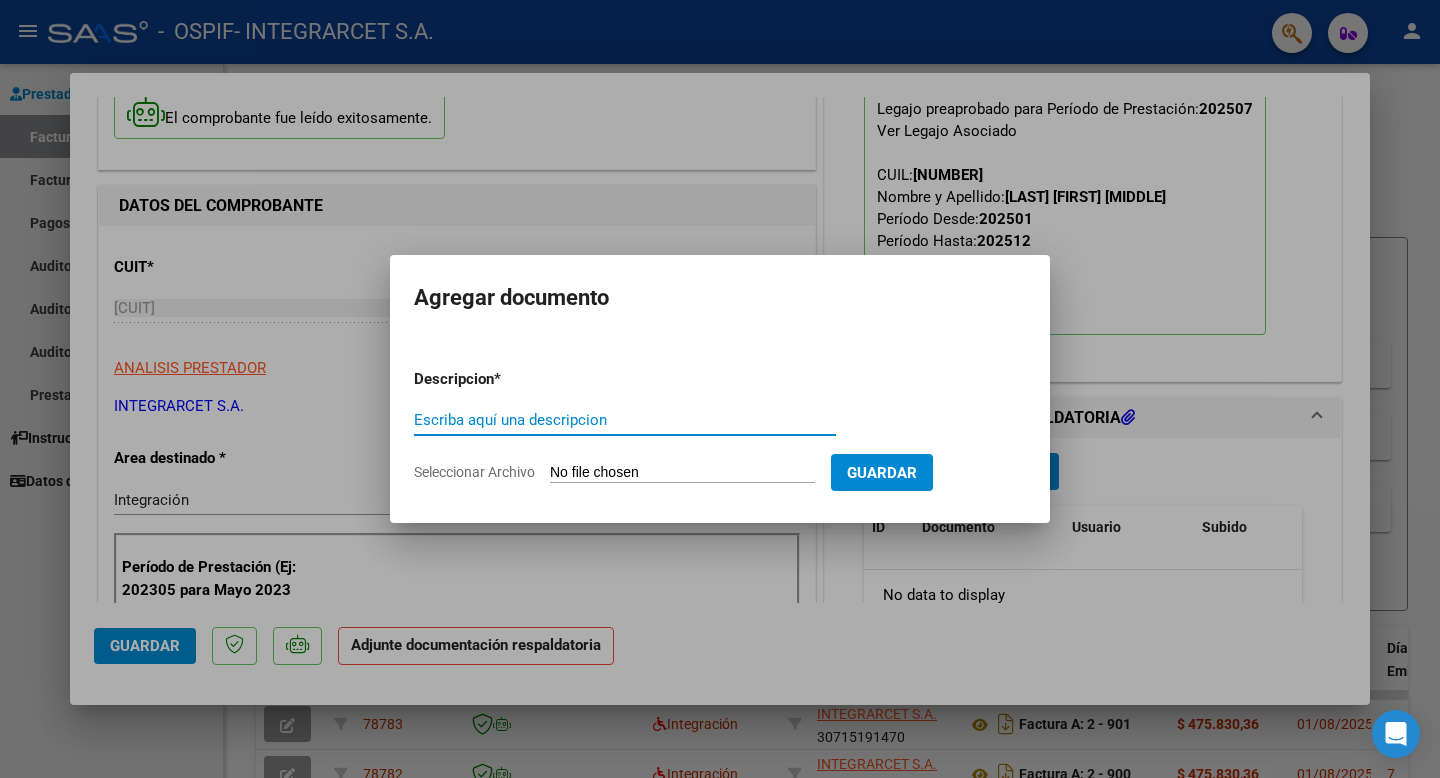 paste on "Planilla asistencia" 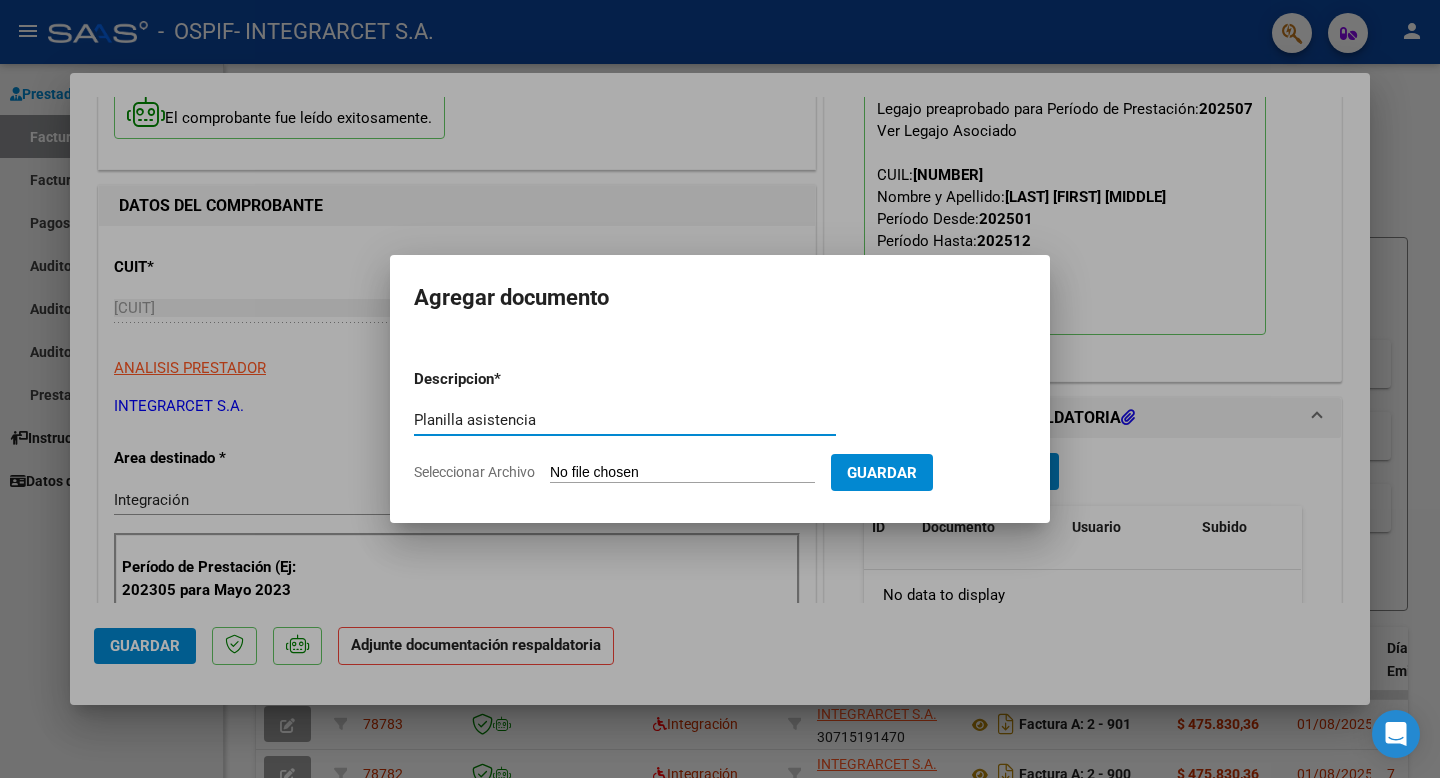 type on "Planilla asistencia" 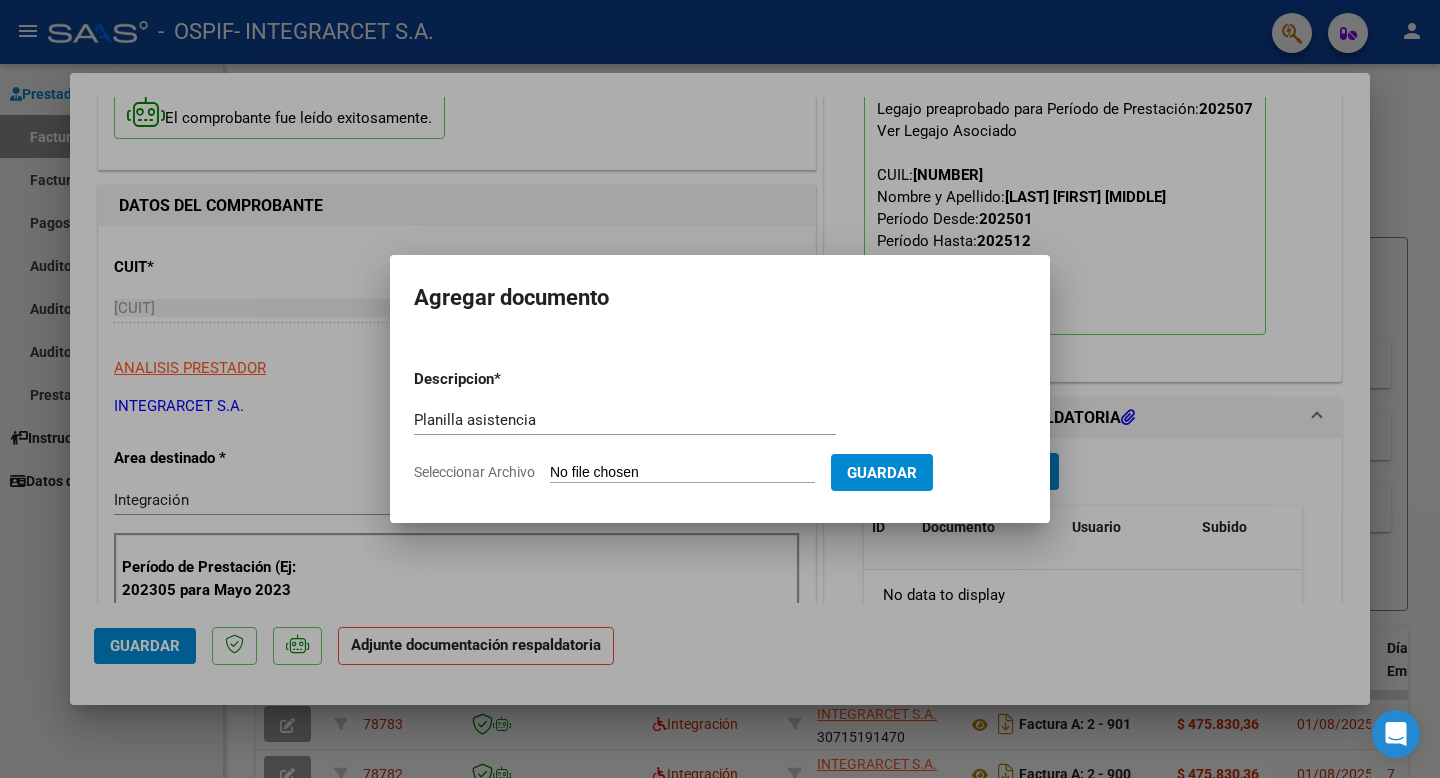 type on "C:\fakepath\julio 2025 ruiz diaz mikaela.pdf" 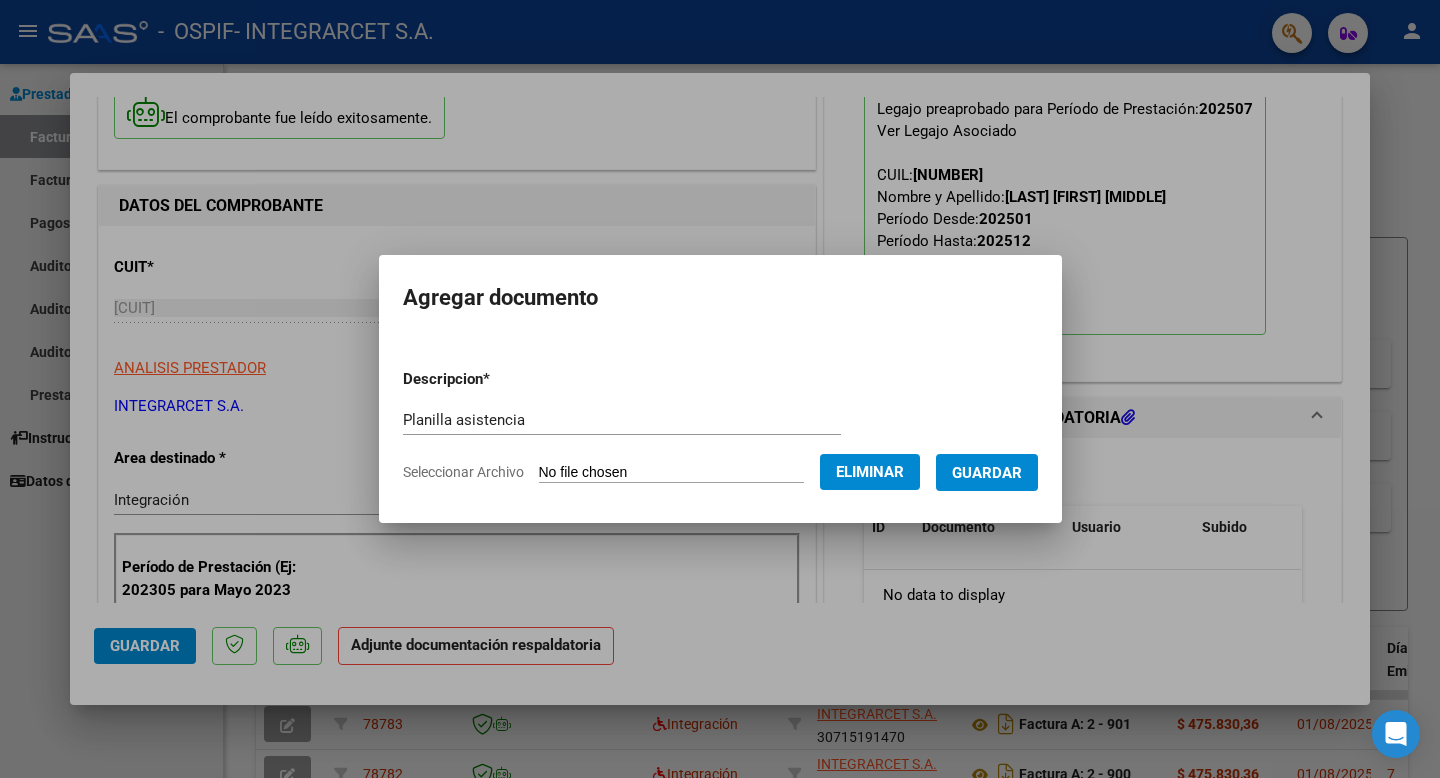 click on "Guardar" at bounding box center (987, 473) 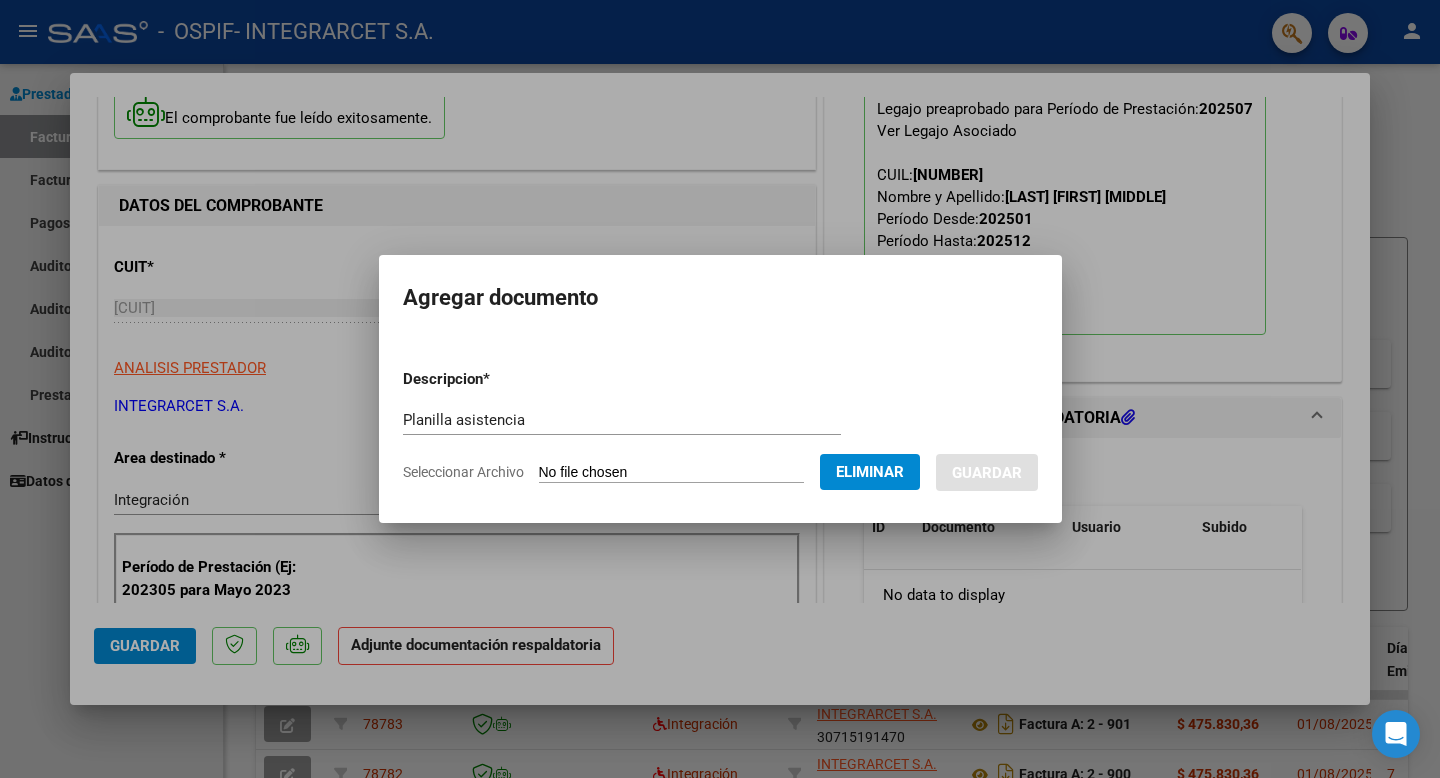 click on "Descripcion  *   Planilla asistencia Escriba aquí una descripcion  Seleccionar Archivo Eliminar Guardar" at bounding box center [720, 426] 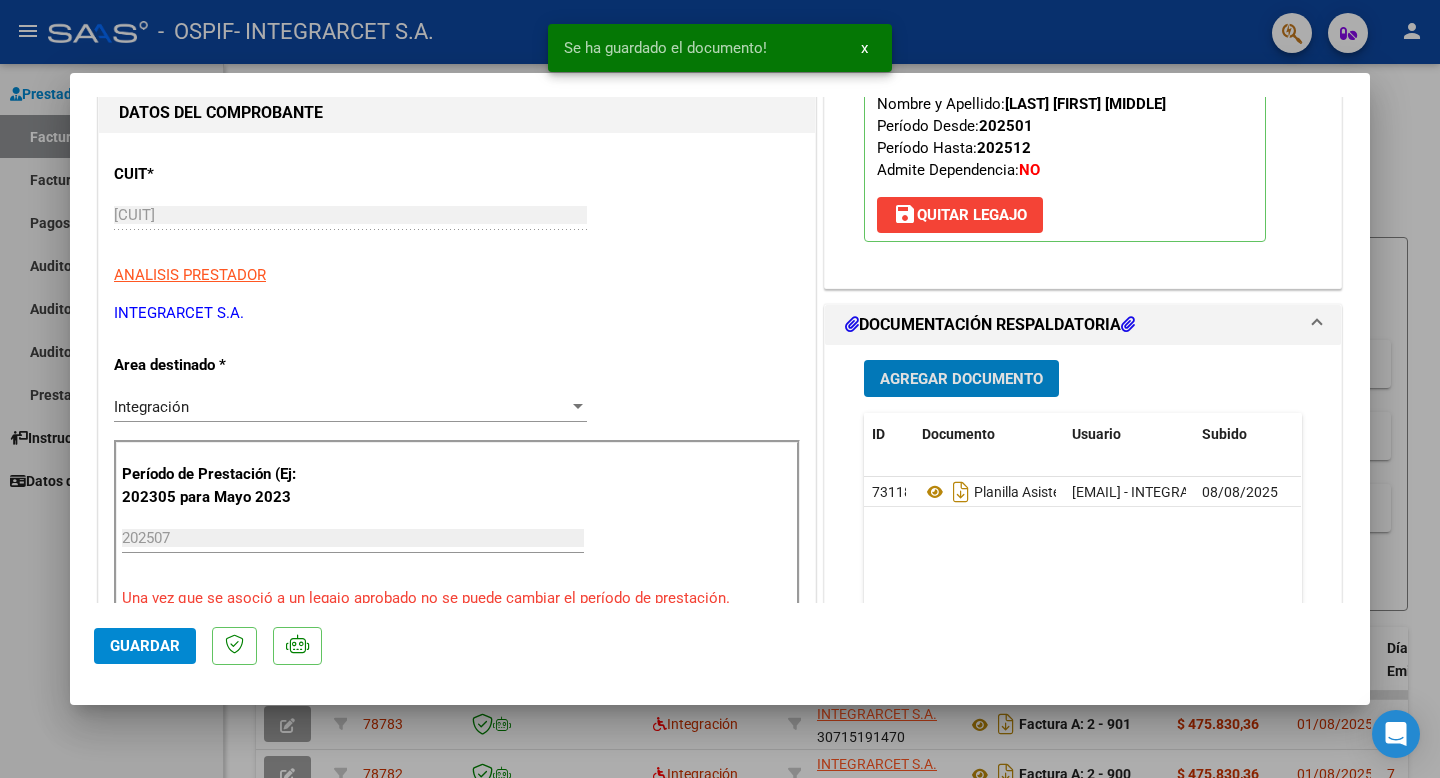 scroll, scrollTop: 274, scrollLeft: 0, axis: vertical 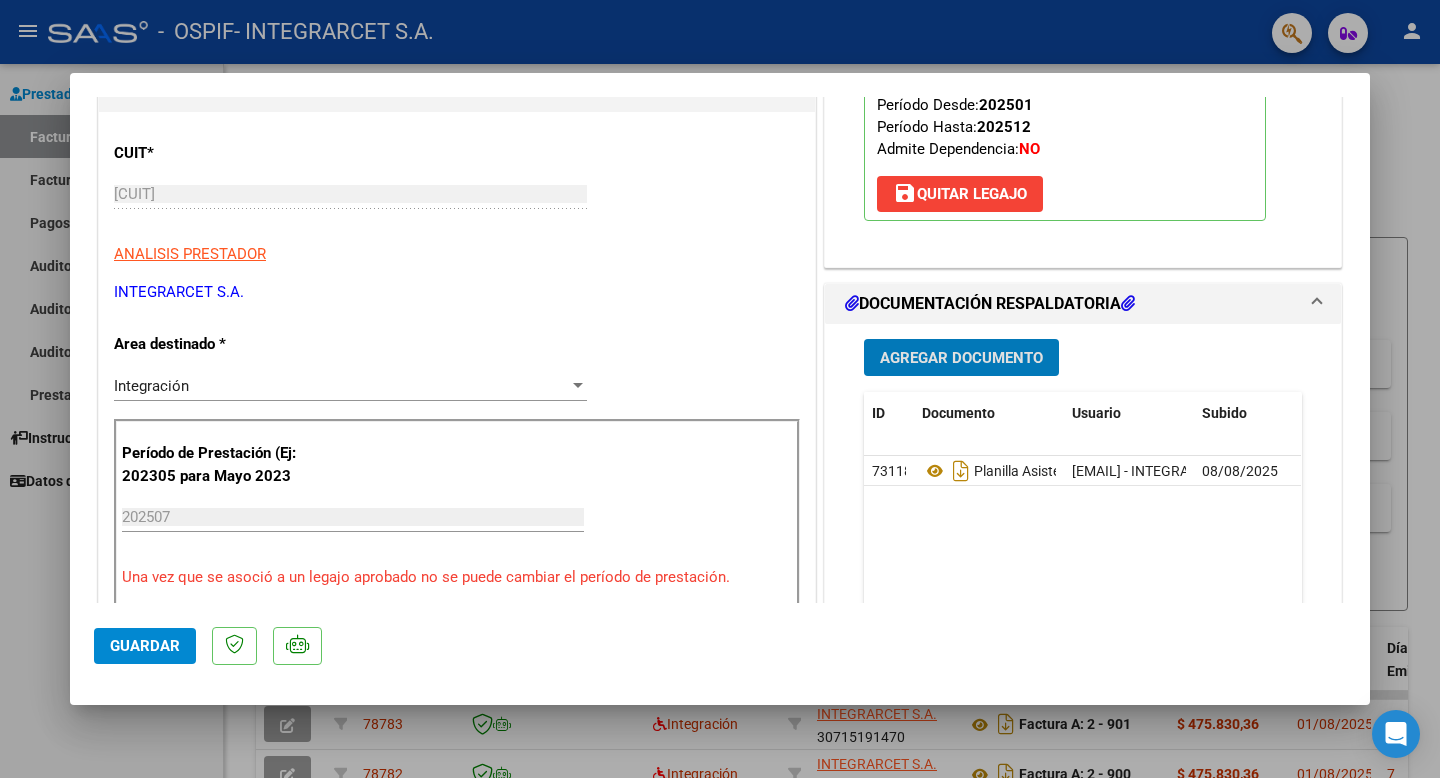 click on "Guardar" 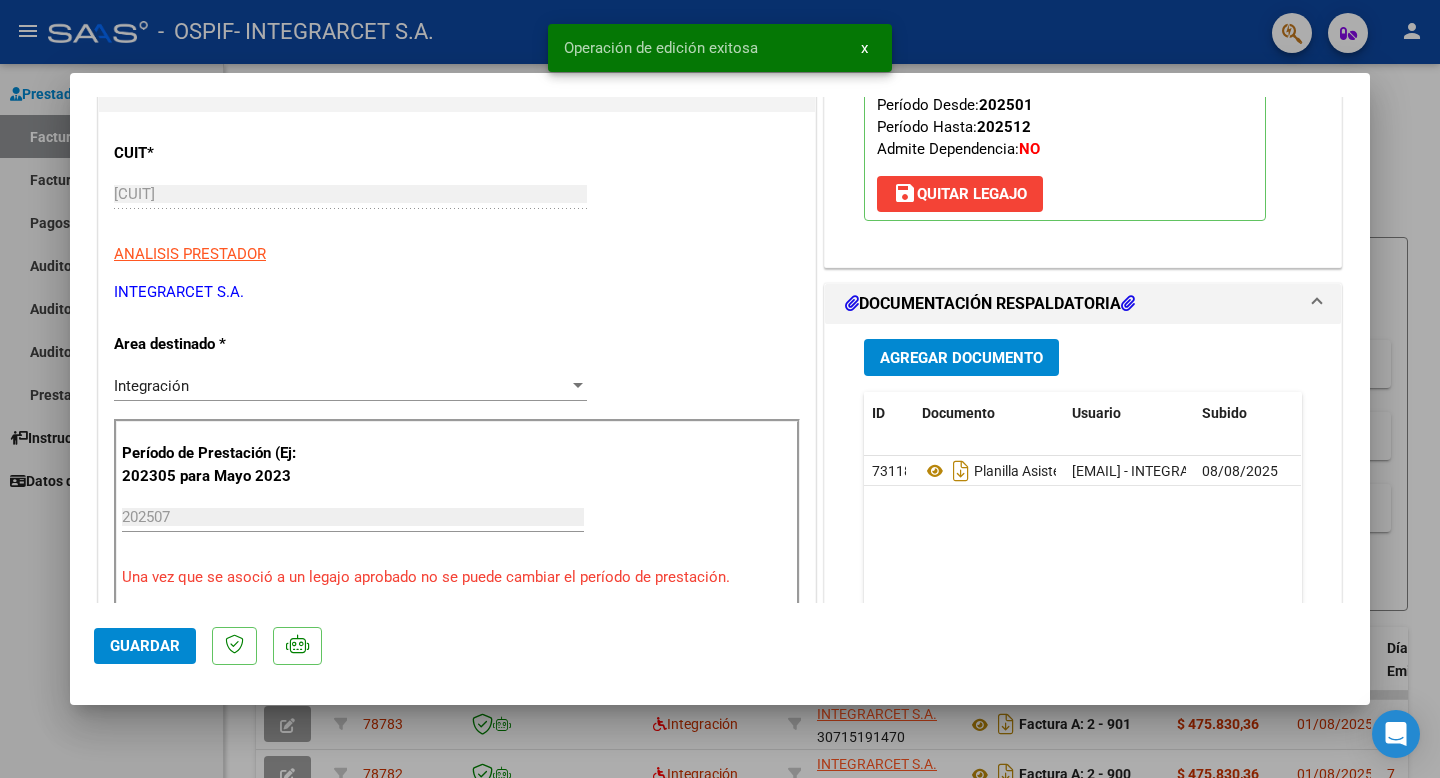 click at bounding box center (720, 389) 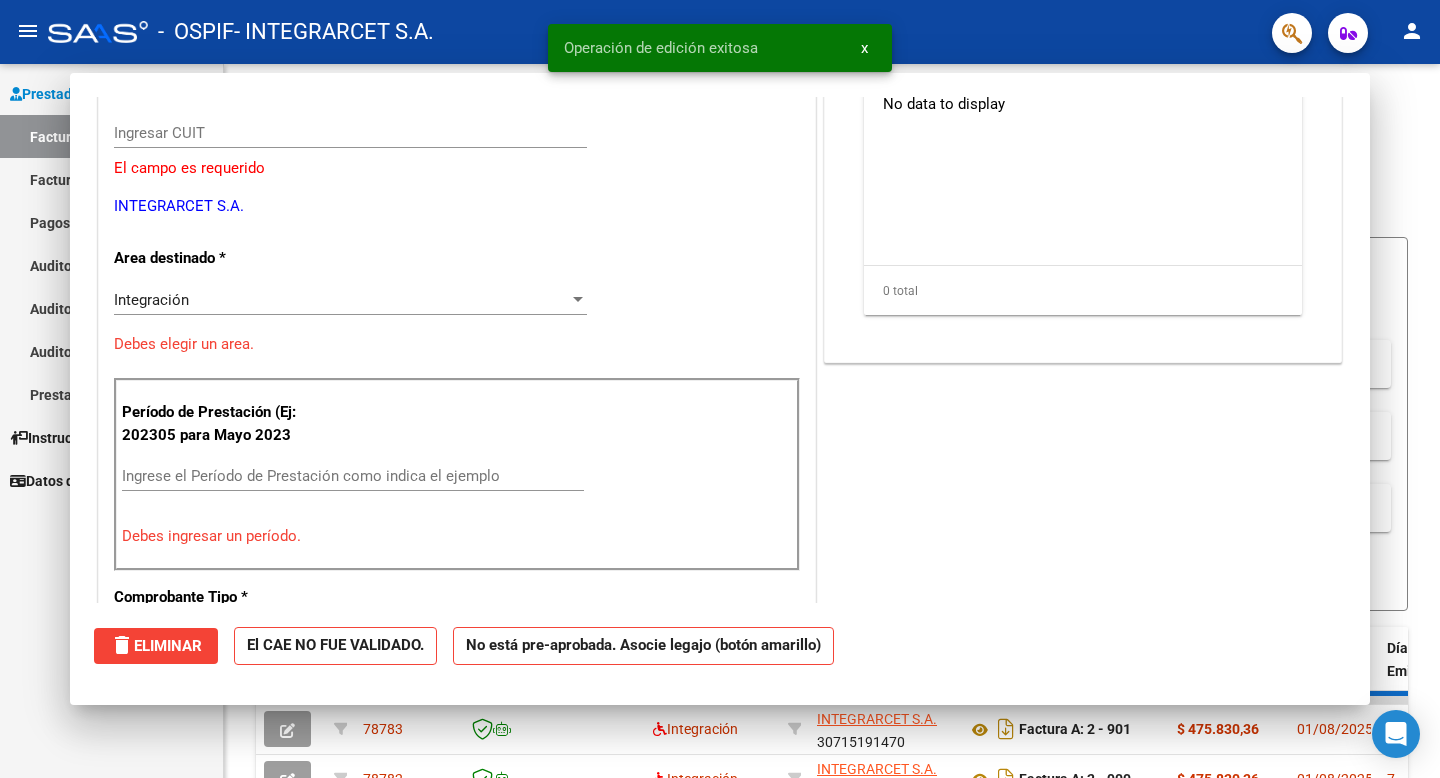 scroll, scrollTop: 0, scrollLeft: 0, axis: both 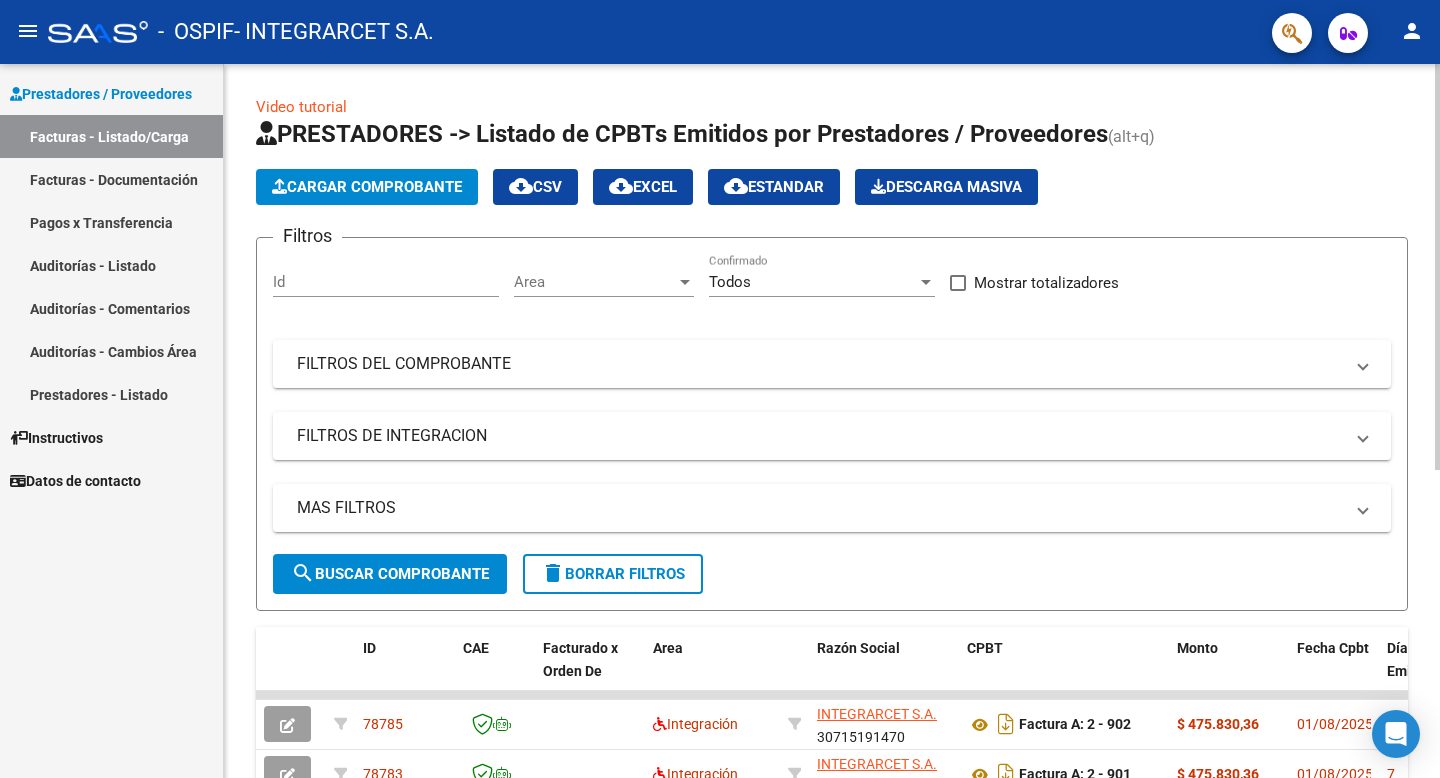 click on "Cargar Comprobante" 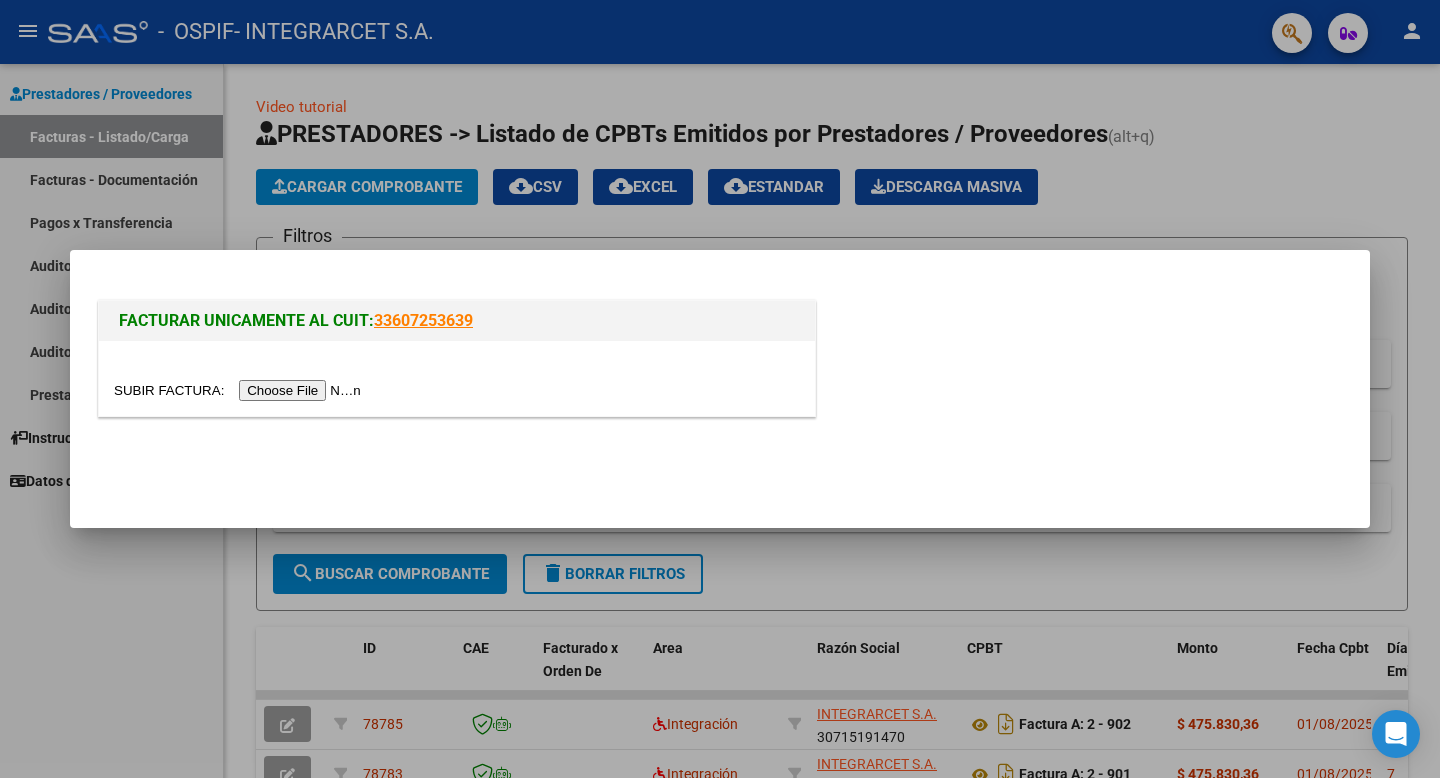 click at bounding box center (240, 390) 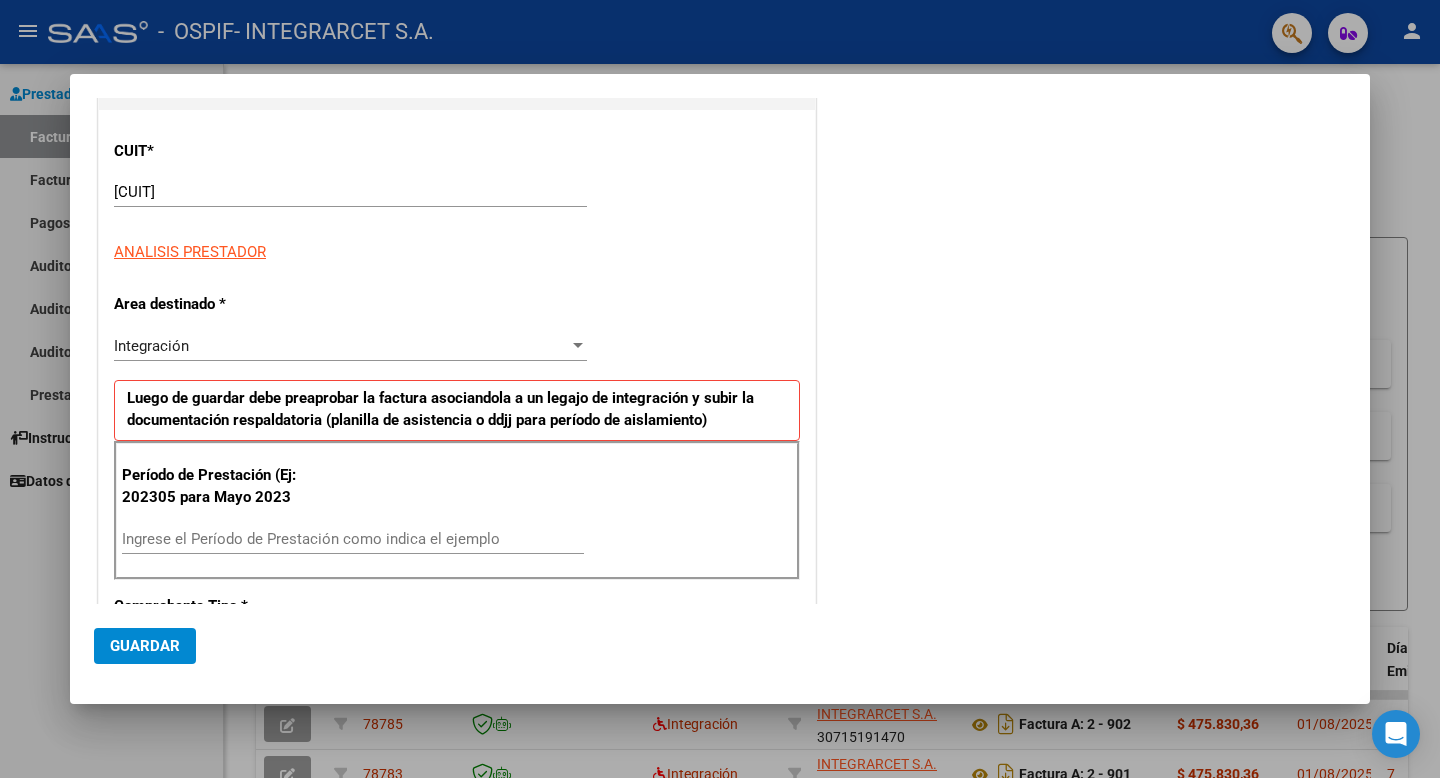 scroll, scrollTop: 246, scrollLeft: 0, axis: vertical 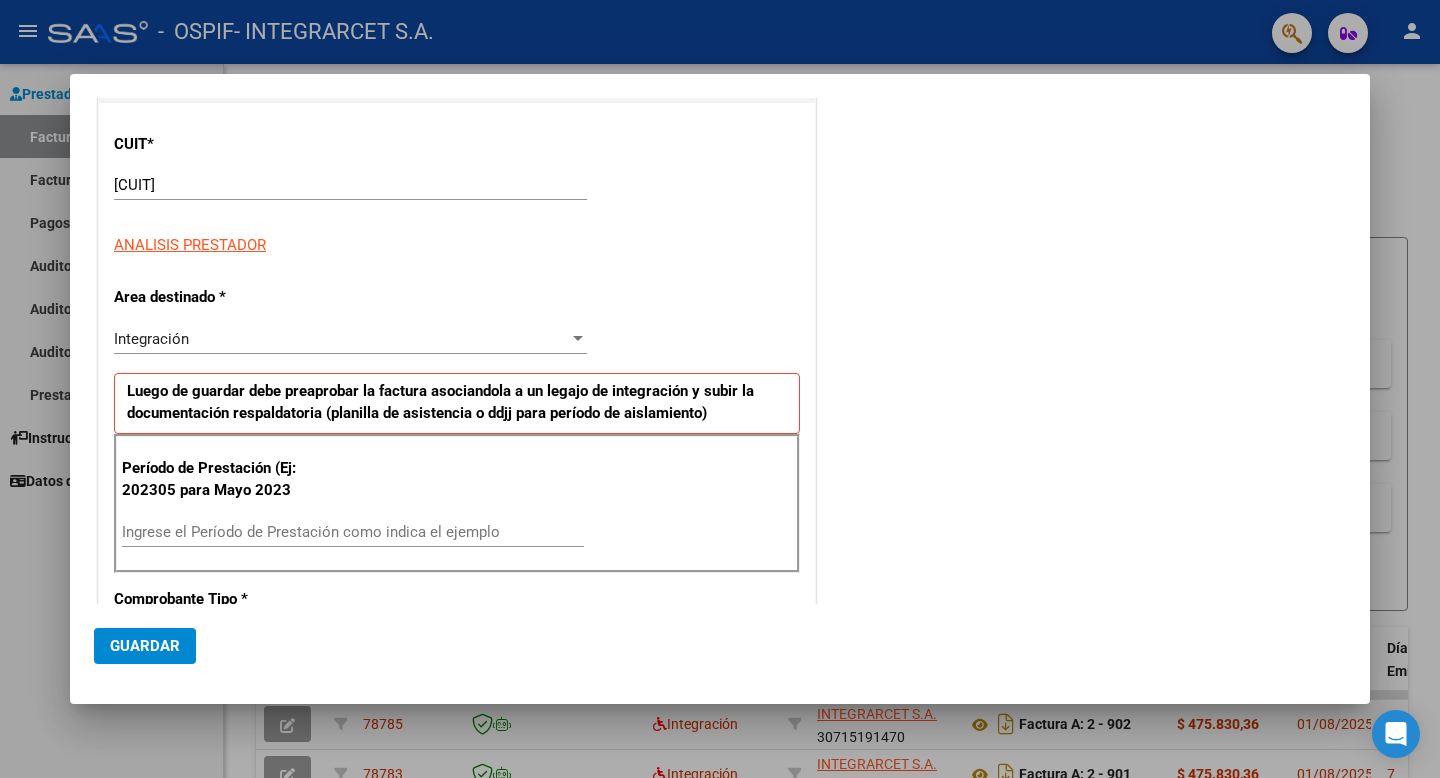 click on "Ingrese el Período de Prestación como indica el ejemplo" at bounding box center [353, 532] 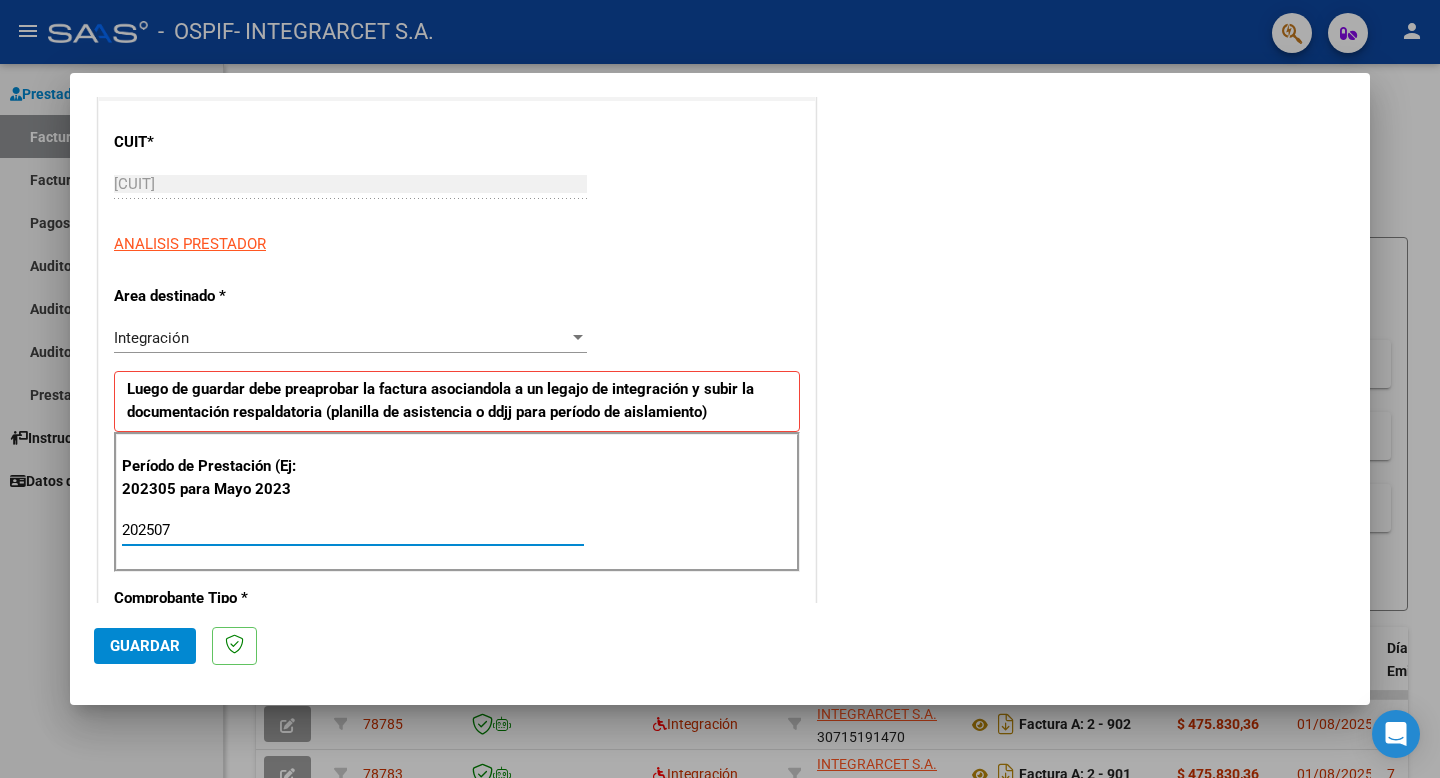 type on "202507" 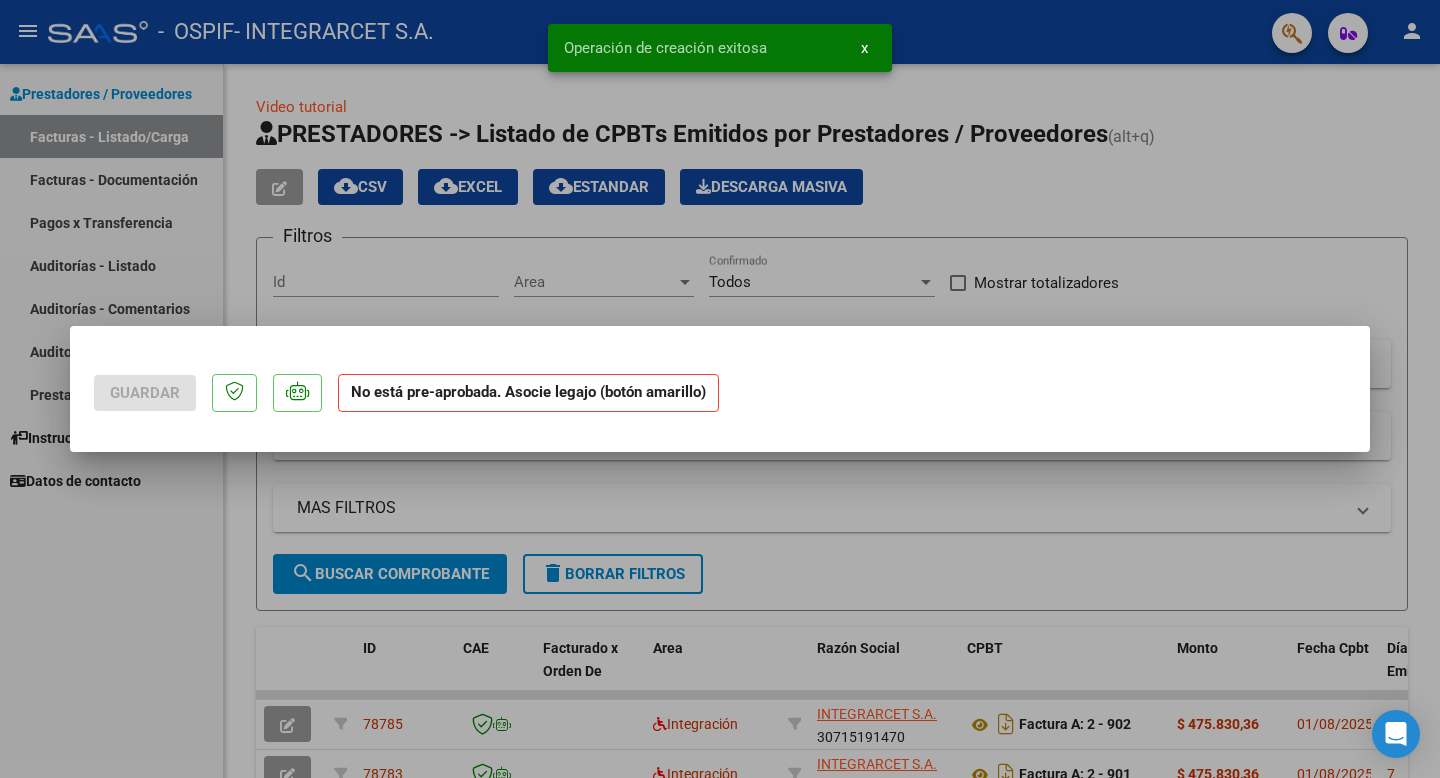 scroll, scrollTop: 0, scrollLeft: 0, axis: both 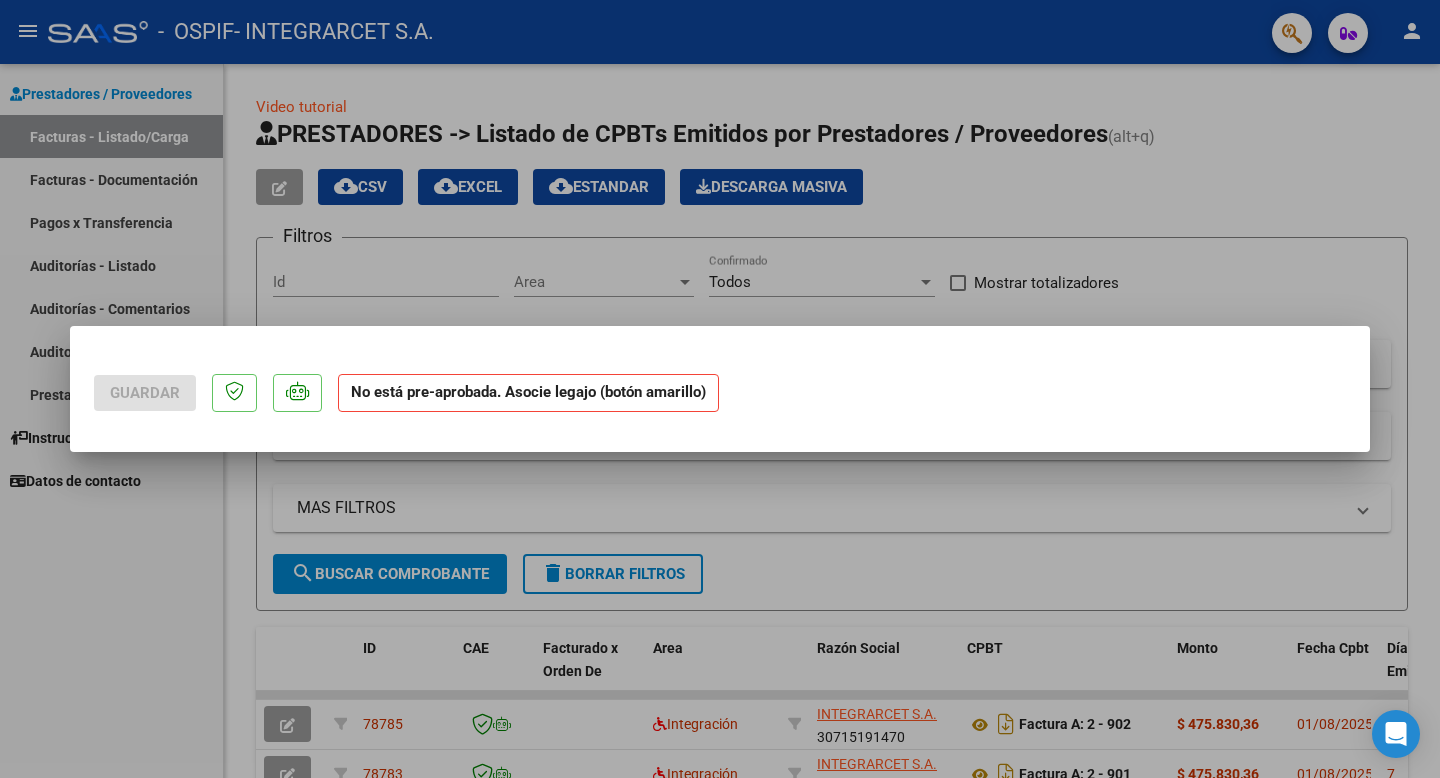 click on "Guardar No está pre-aprobada. Asocie legajo (botón amarillo)" 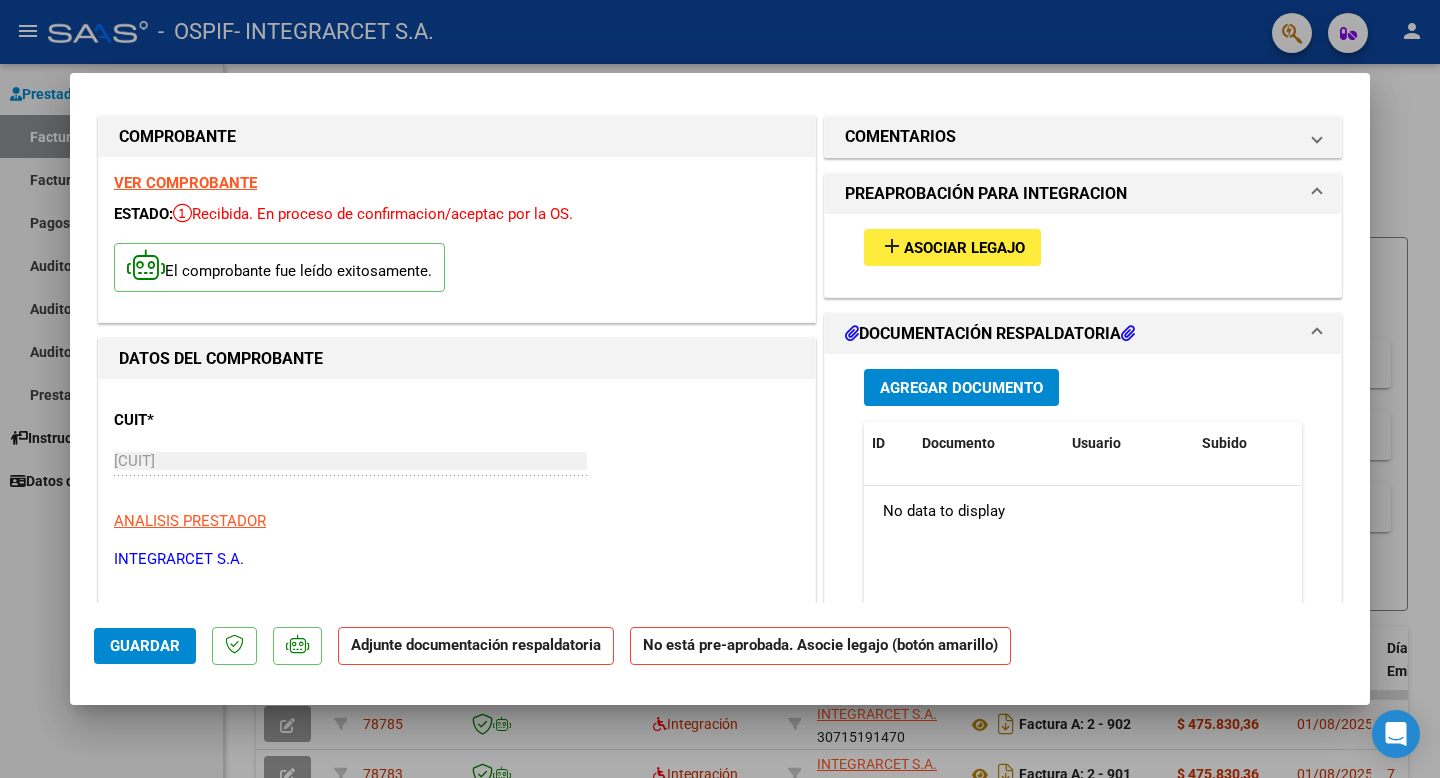 scroll, scrollTop: 0, scrollLeft: 0, axis: both 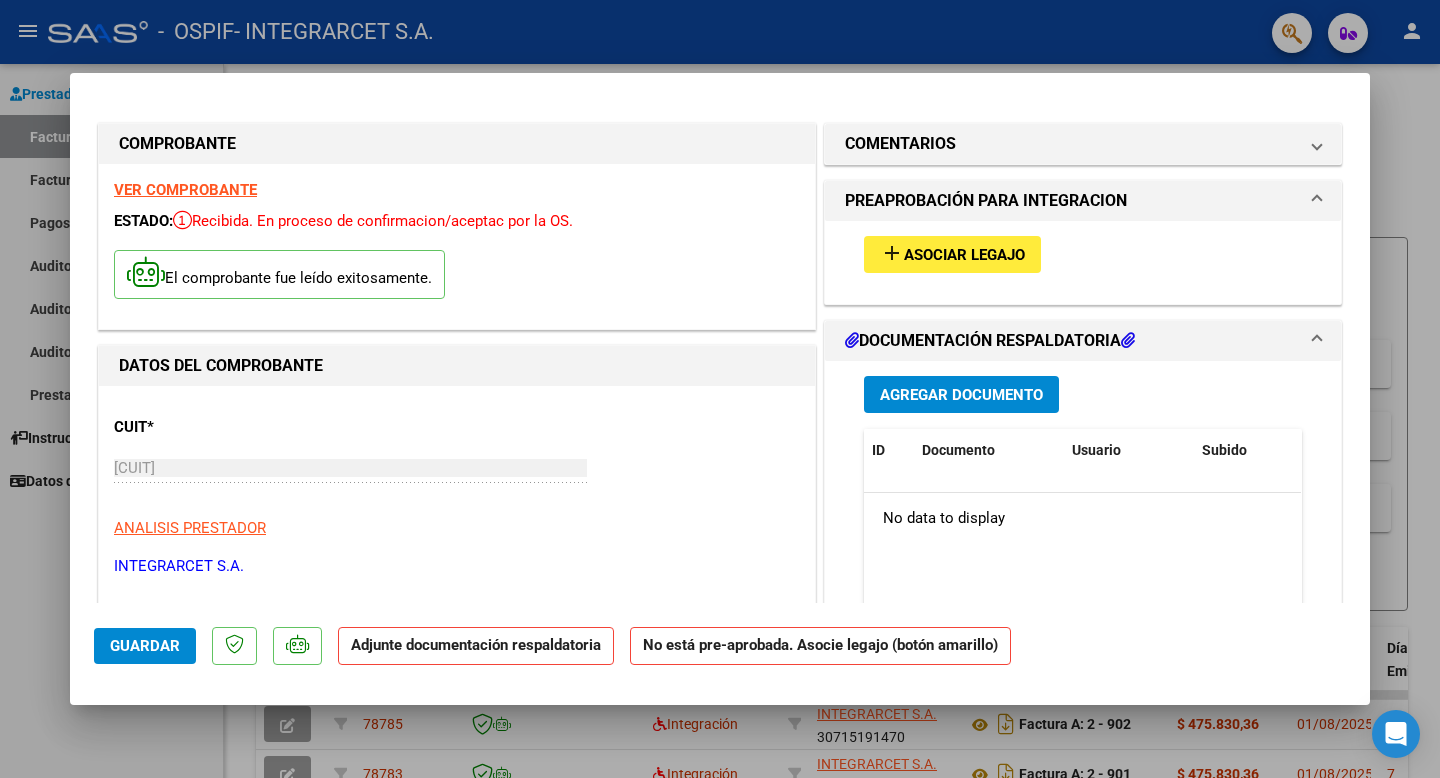 click on "Asociar Legajo" at bounding box center (964, 255) 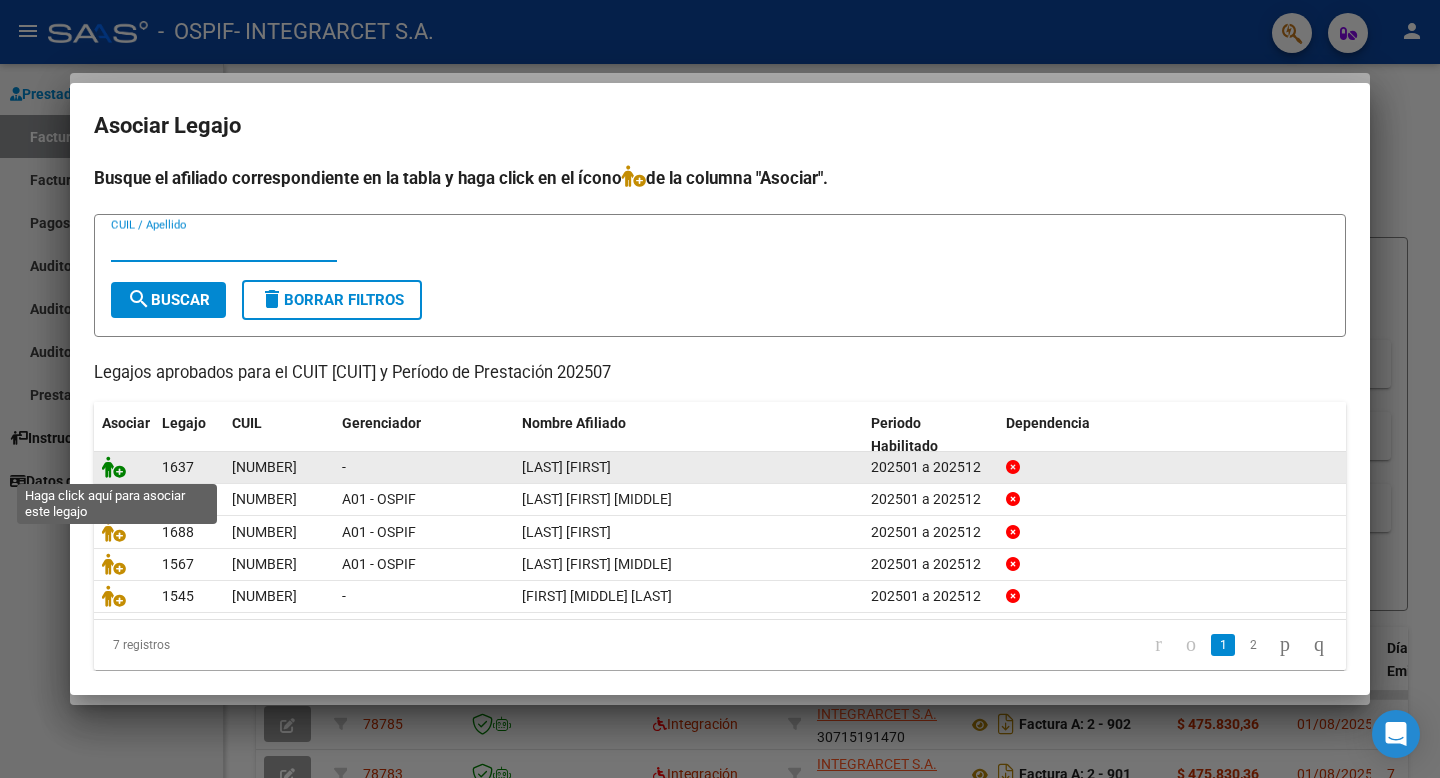 click 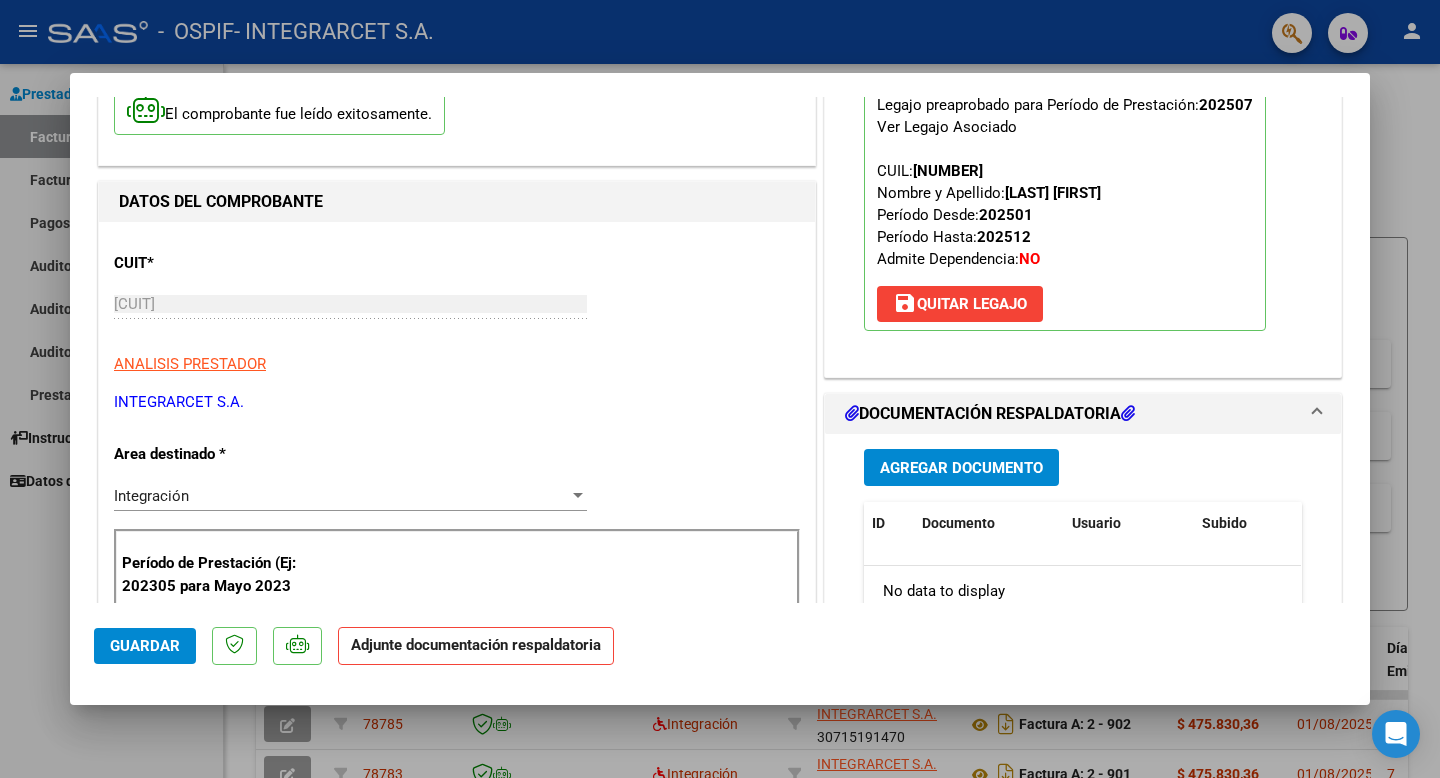 scroll, scrollTop: 182, scrollLeft: 0, axis: vertical 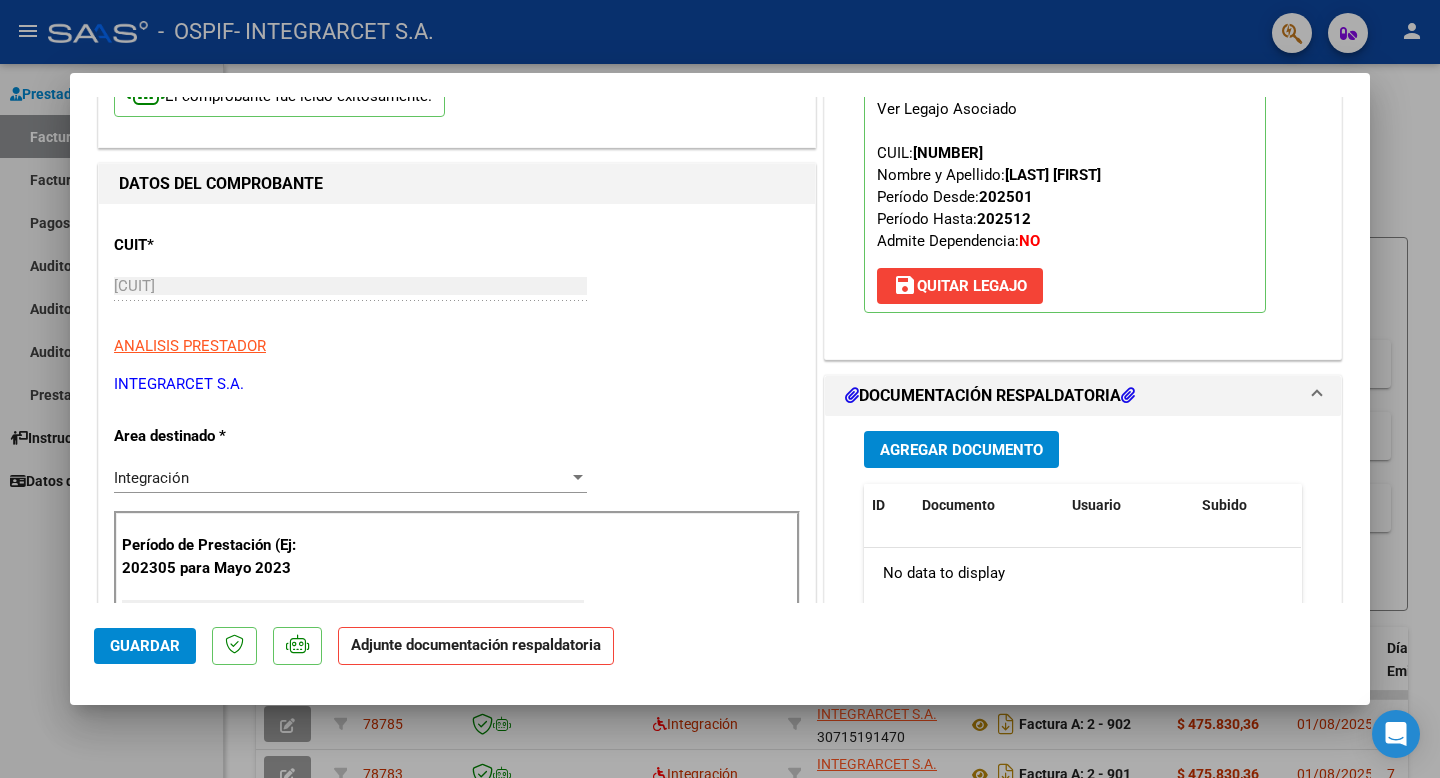 click on "Agregar Documento" at bounding box center (961, 450) 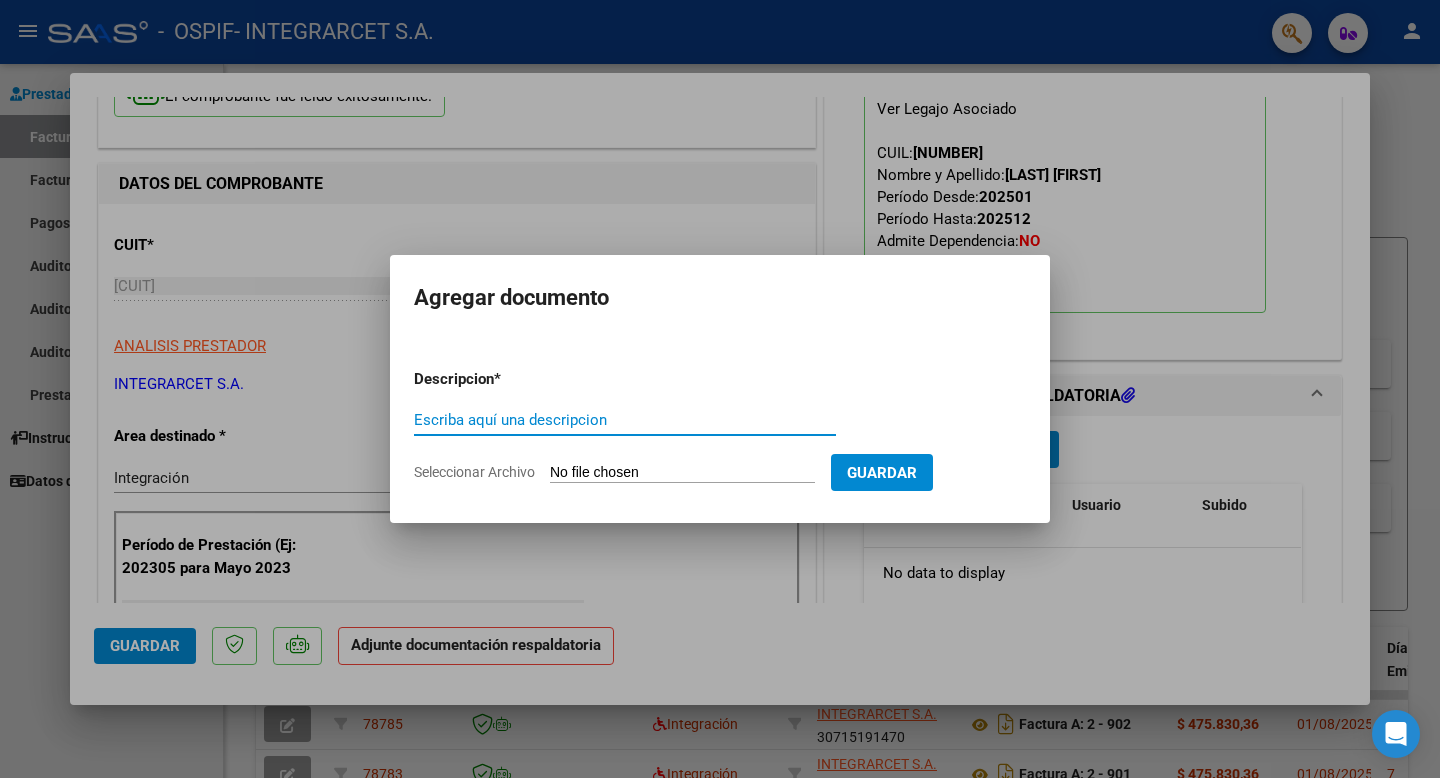 paste on "Planilla asistencia" 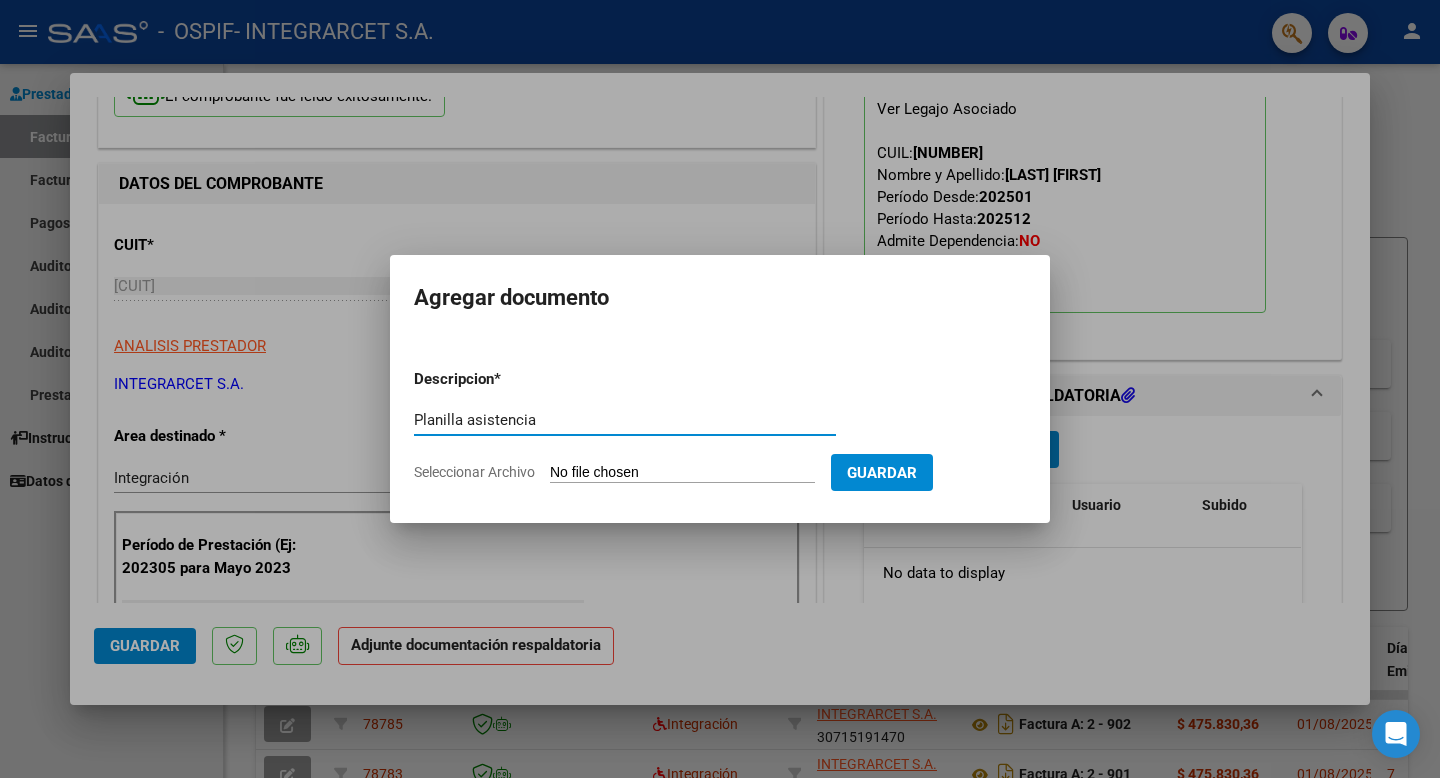 type on "Planilla asistencia" 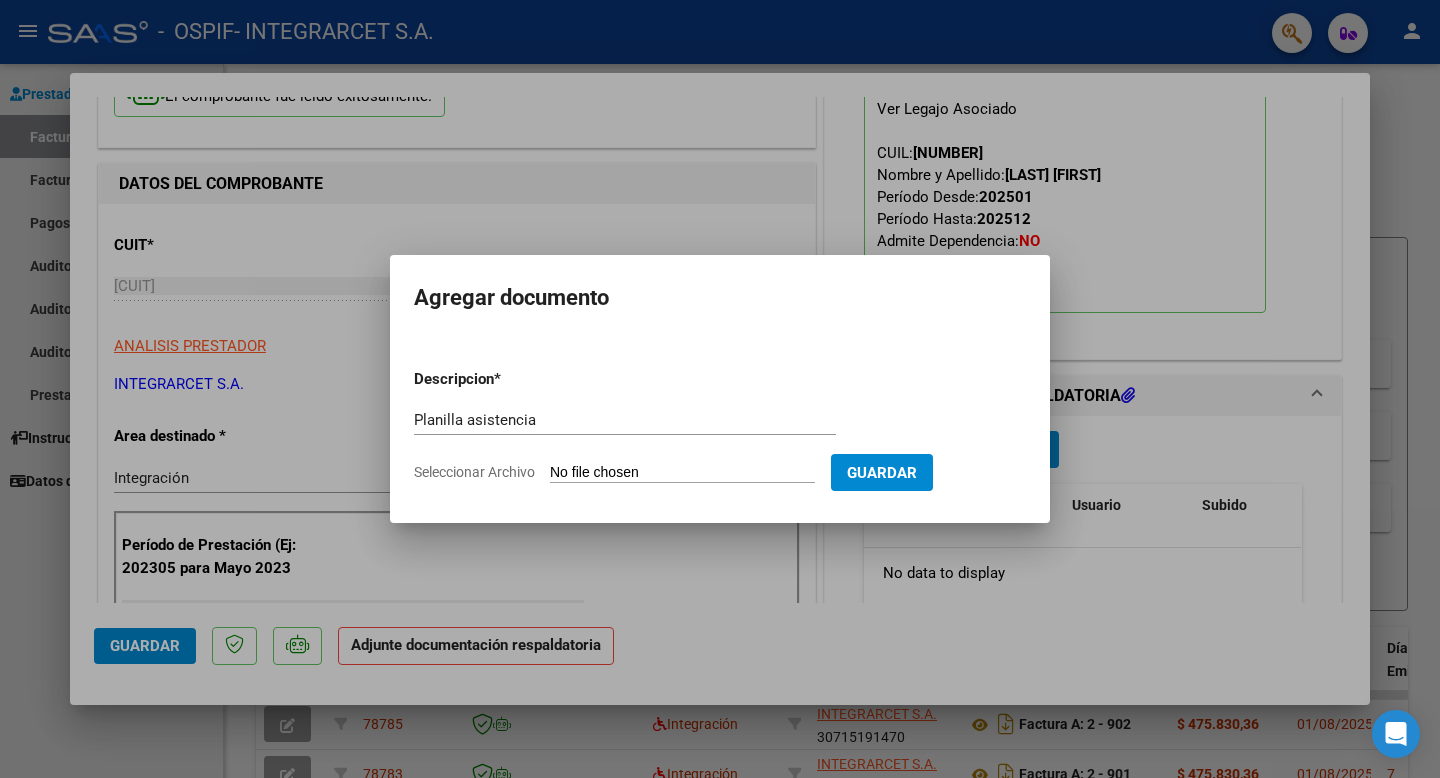 type on "C:\fakepath\julio 2025 segura moro.pdf" 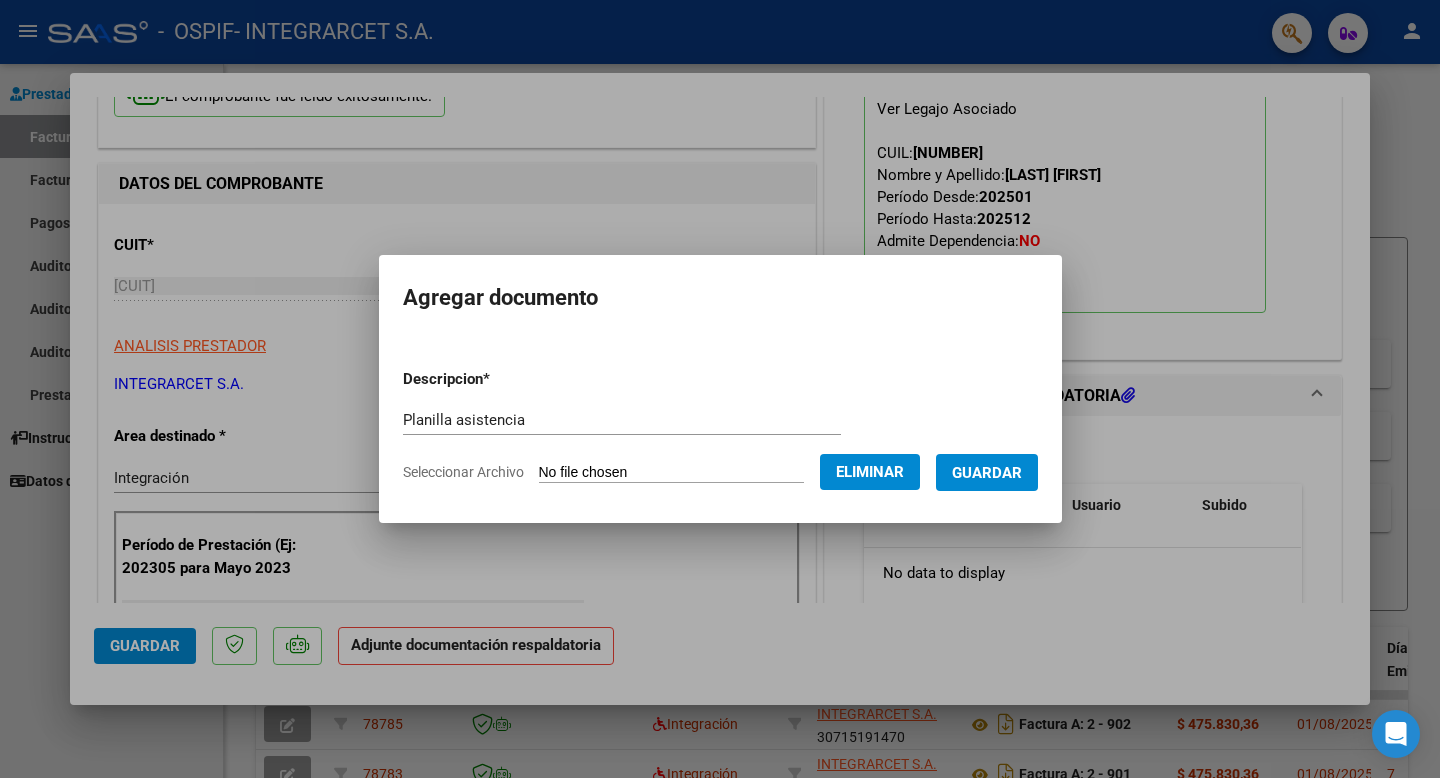 click on "Guardar" at bounding box center (987, 473) 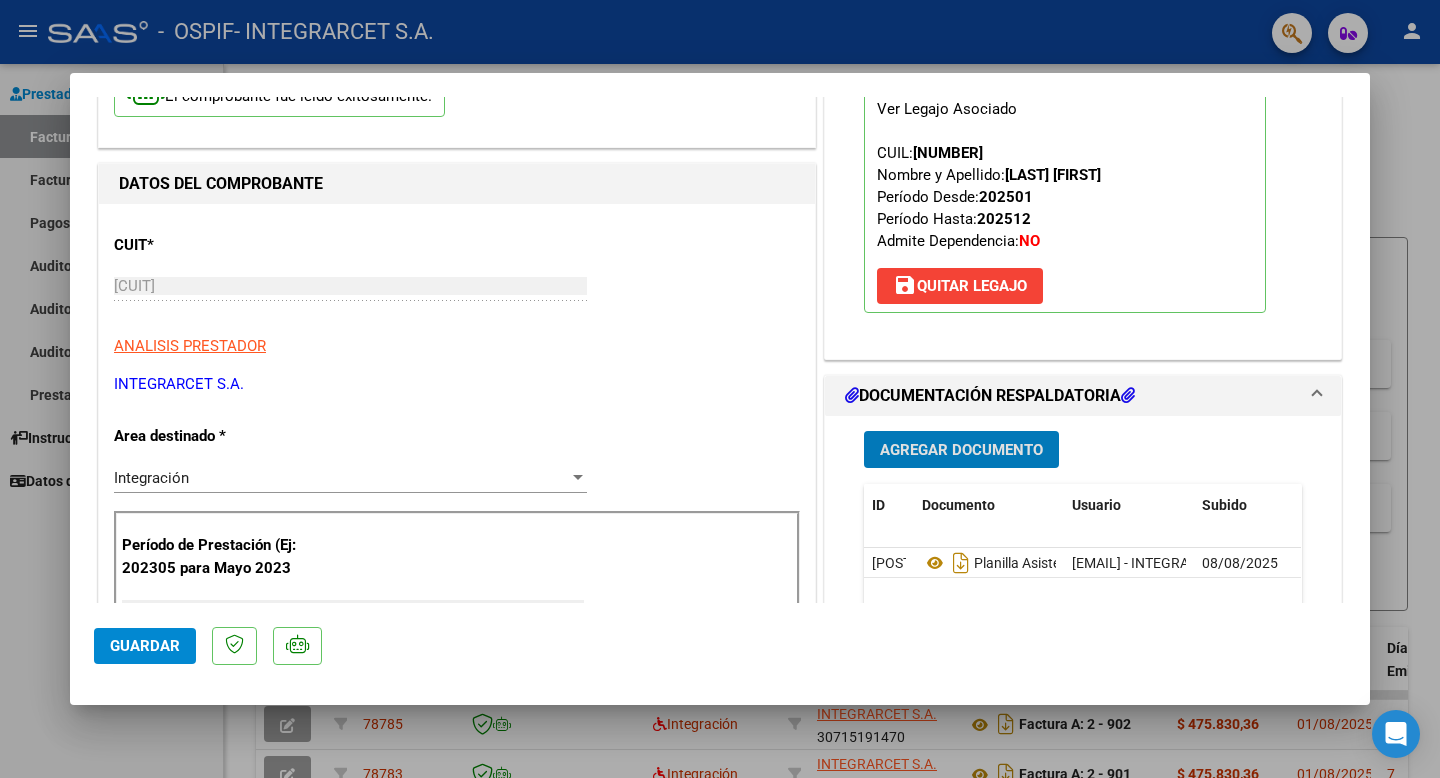 click on "Guardar" 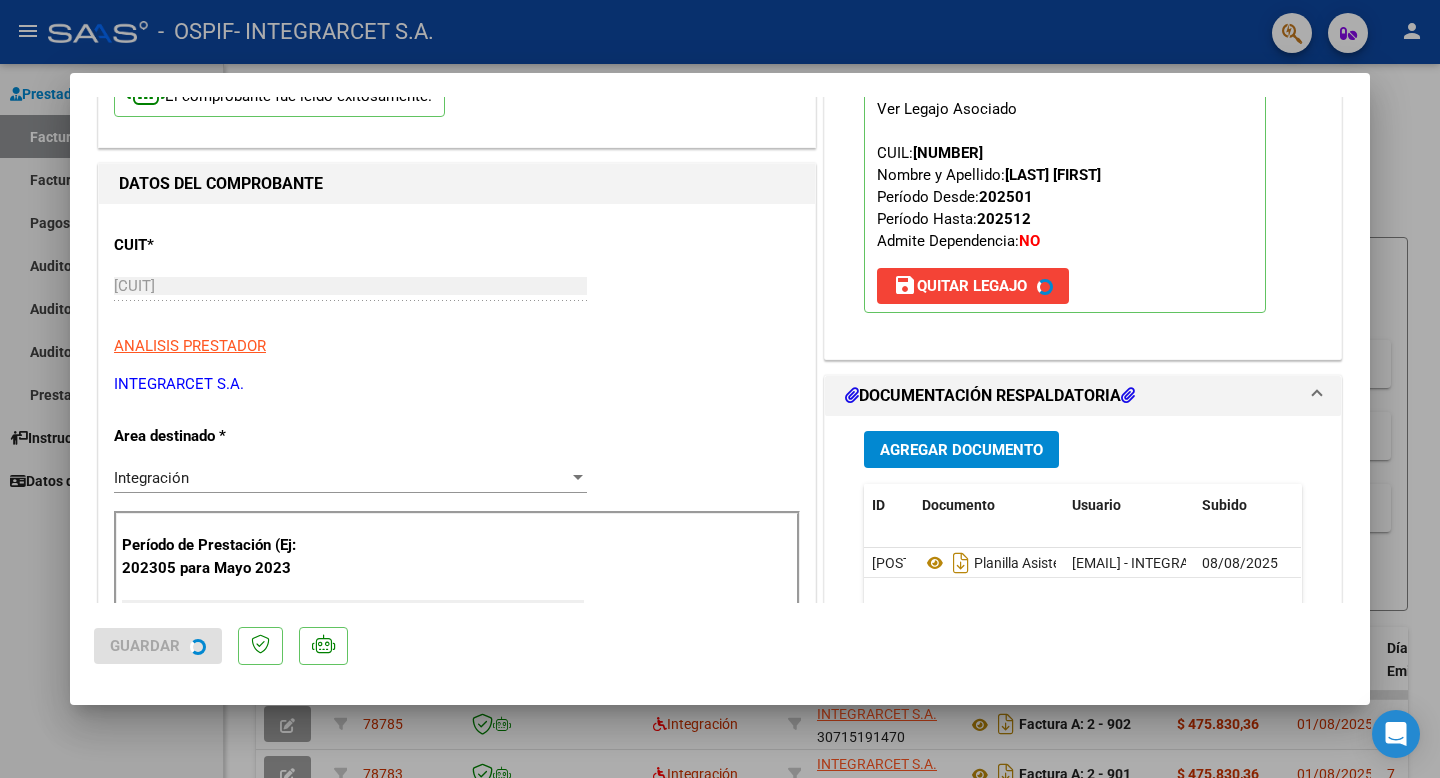 click at bounding box center (720, 389) 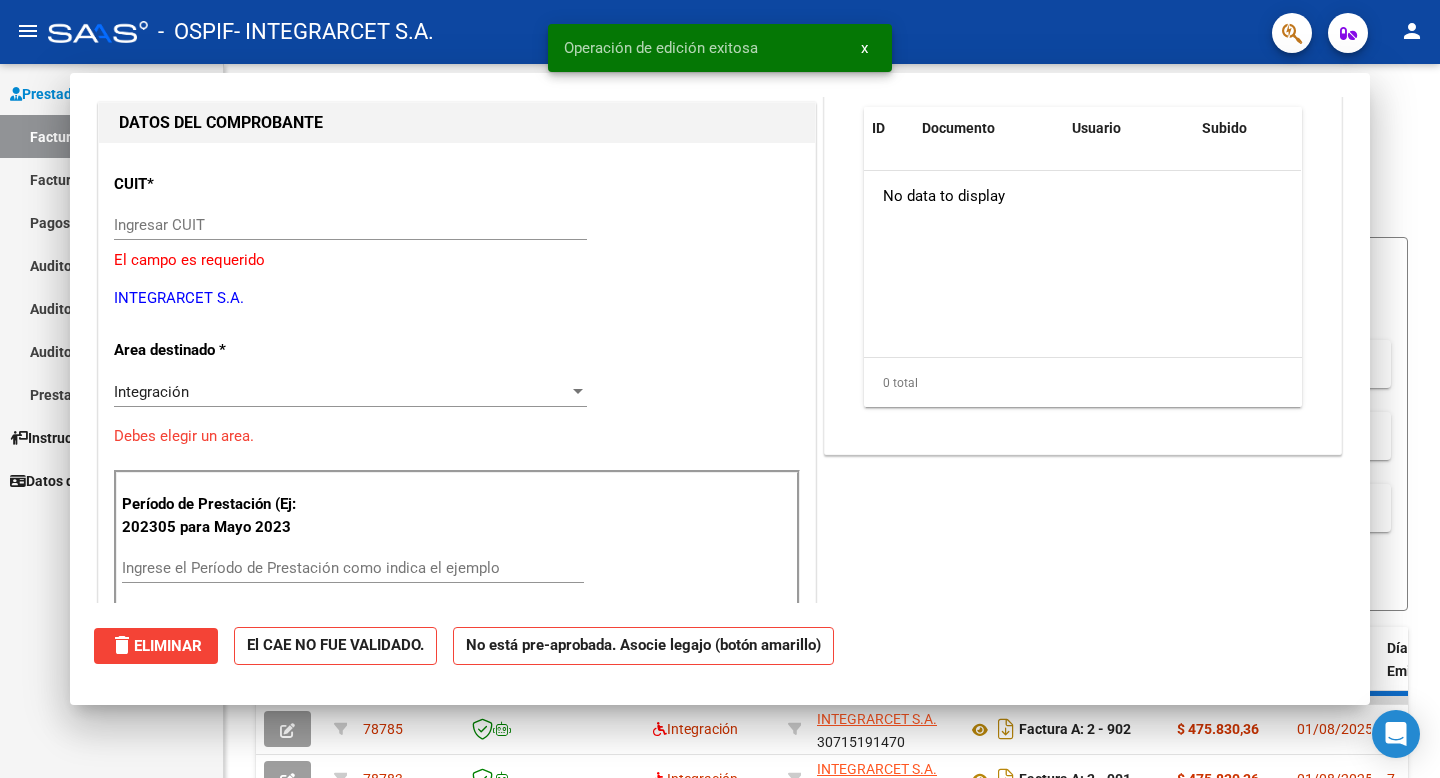 scroll, scrollTop: 0, scrollLeft: 0, axis: both 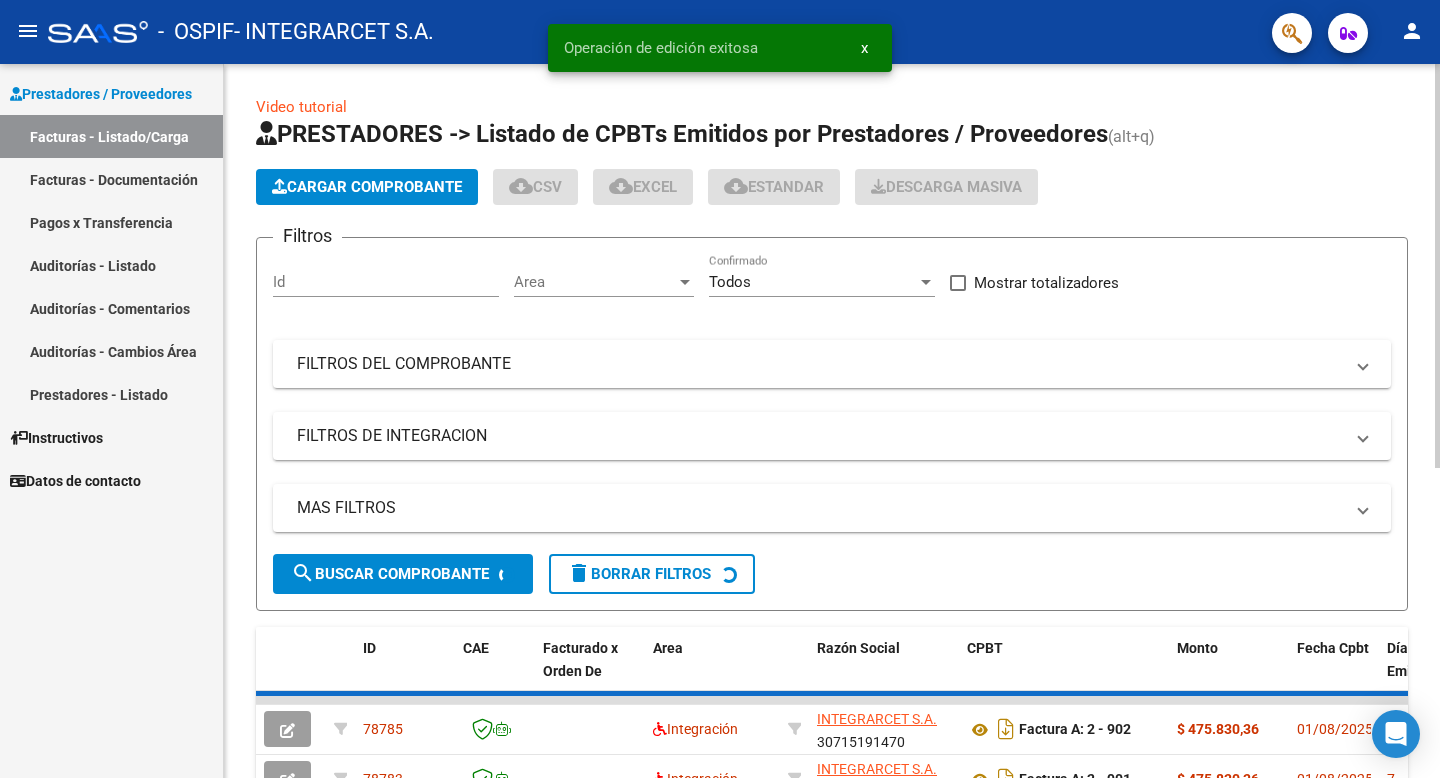 click on "Cargar Comprobante" 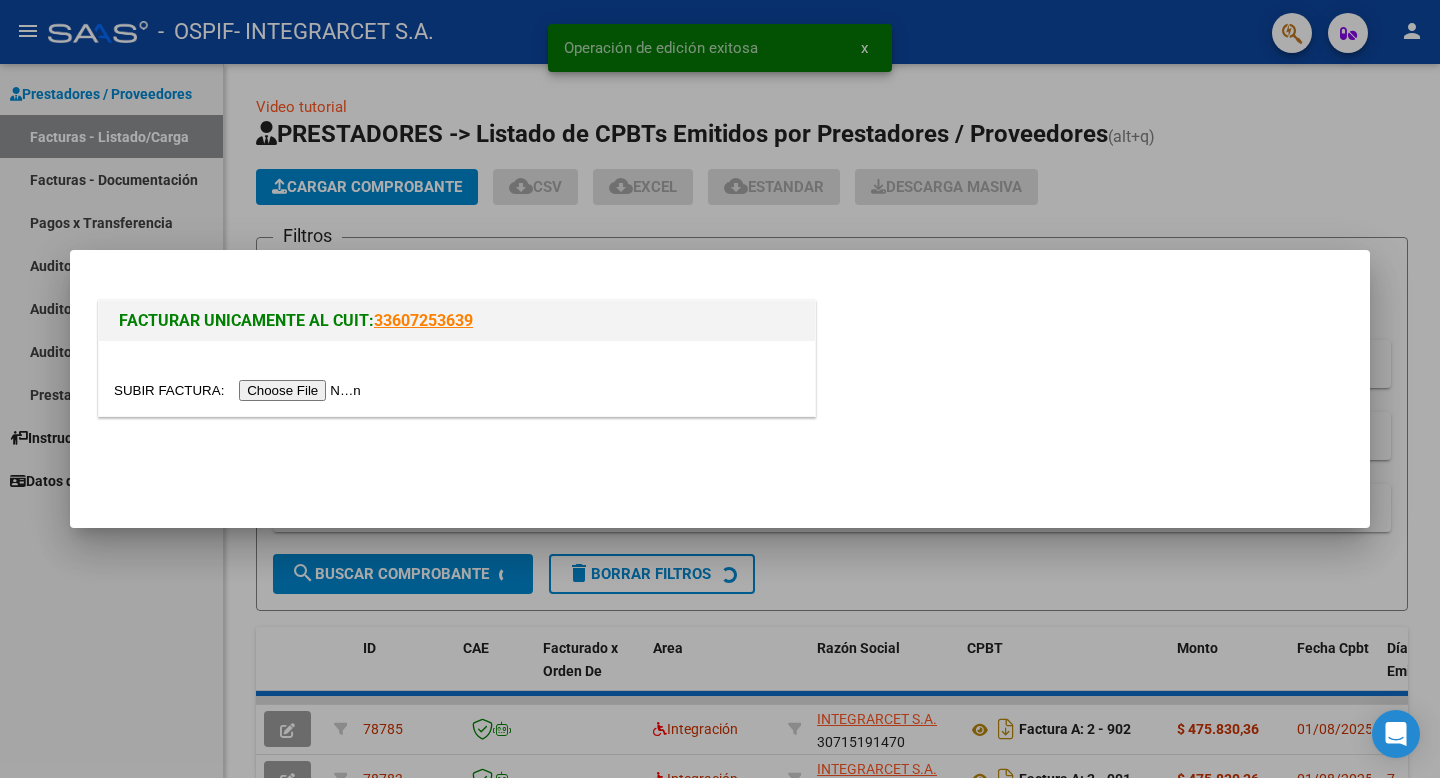 click at bounding box center [240, 390] 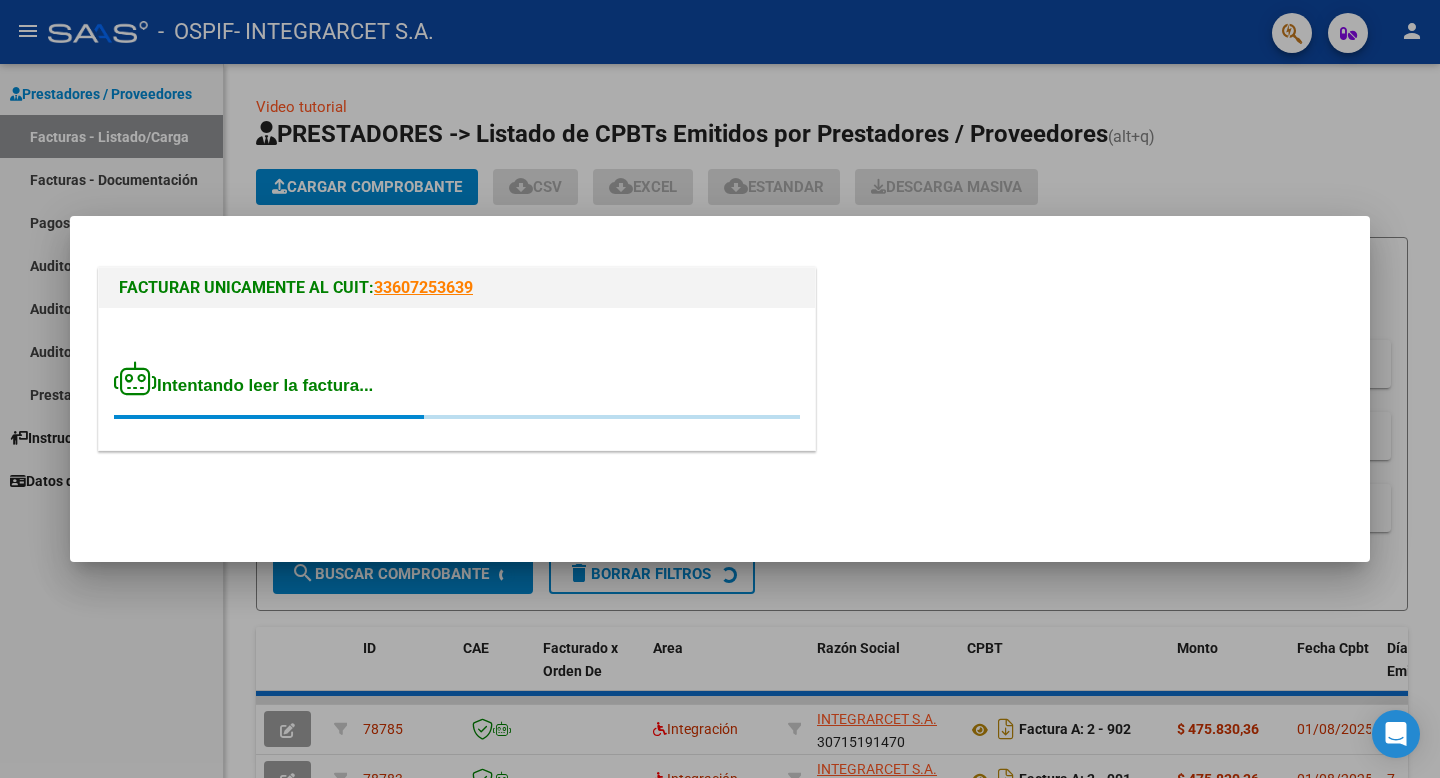 click at bounding box center [720, 389] 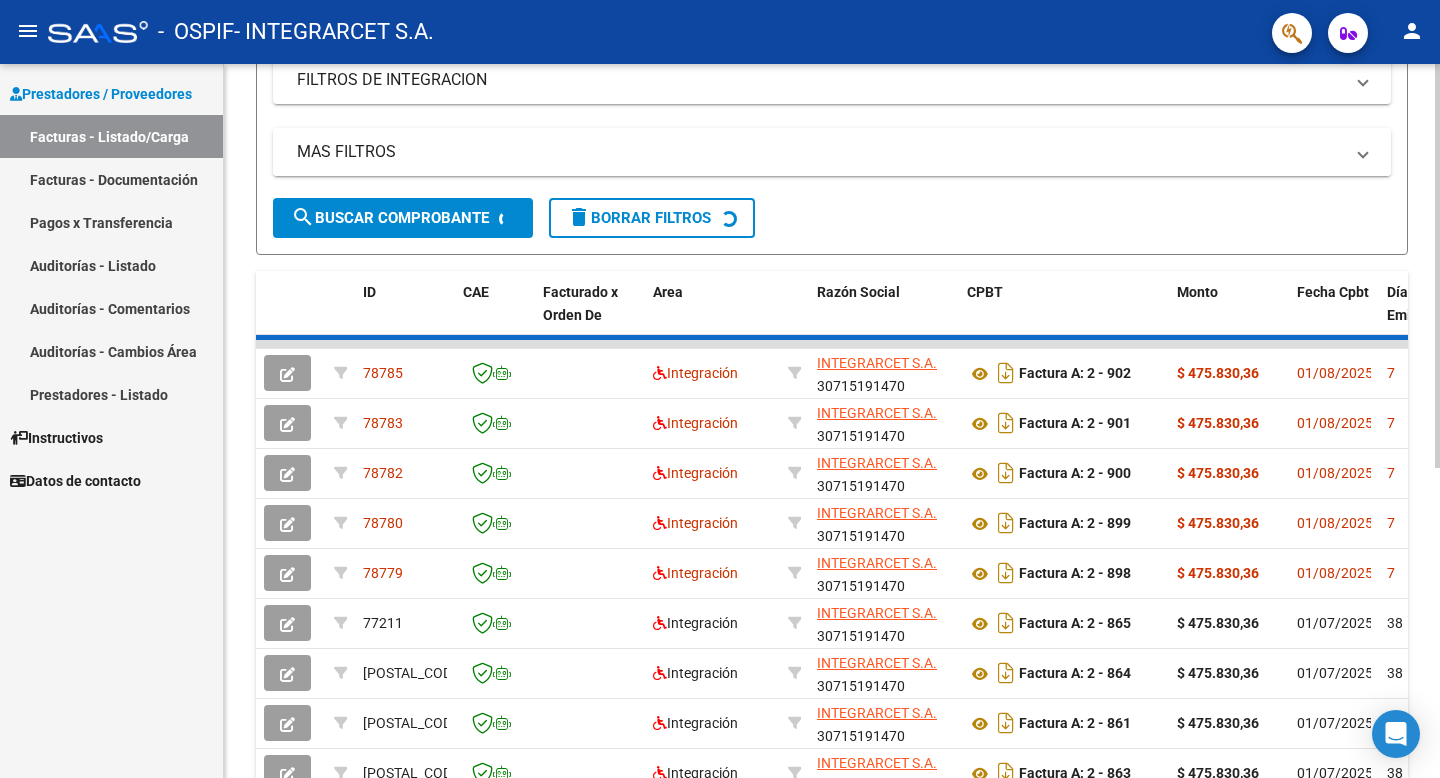 scroll, scrollTop: 392, scrollLeft: 0, axis: vertical 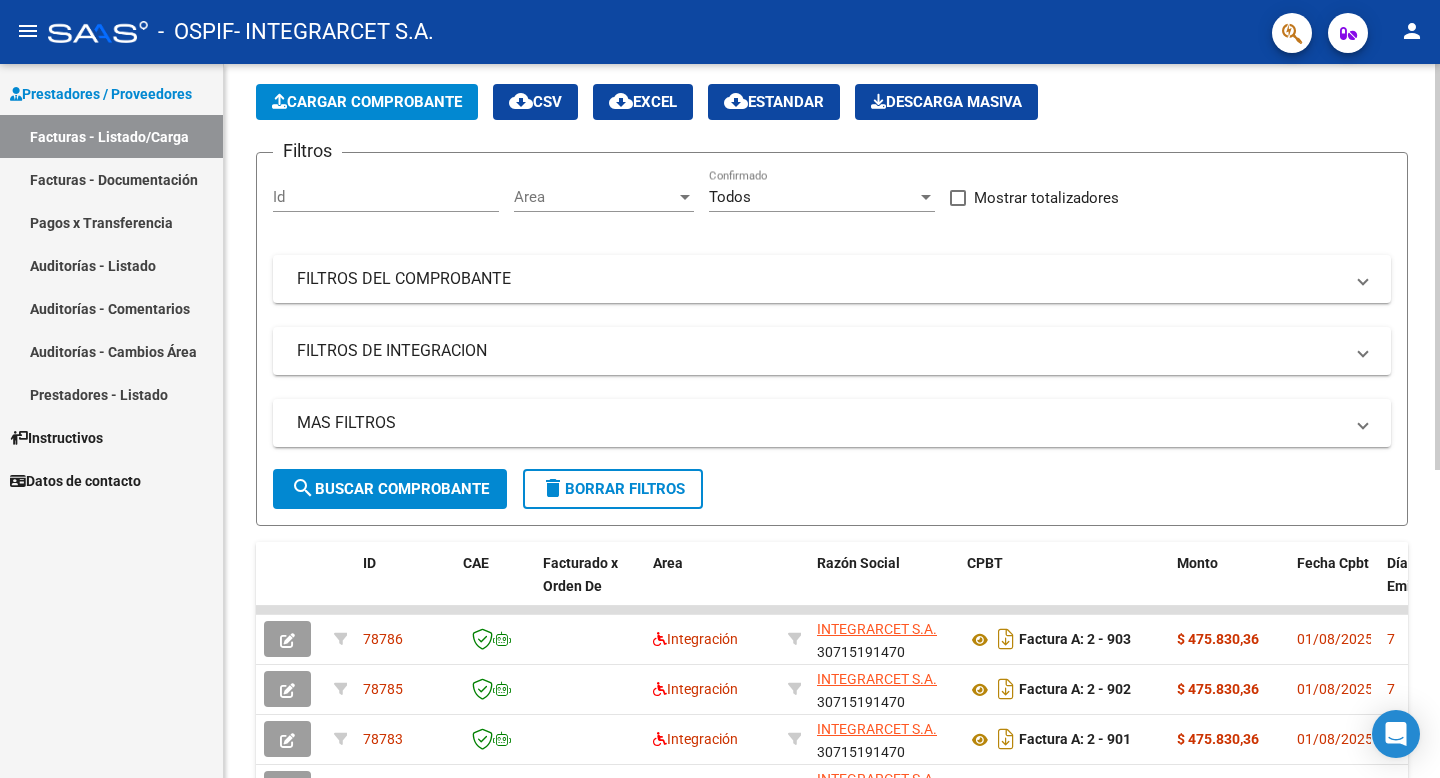 click on "Cargar Comprobante" 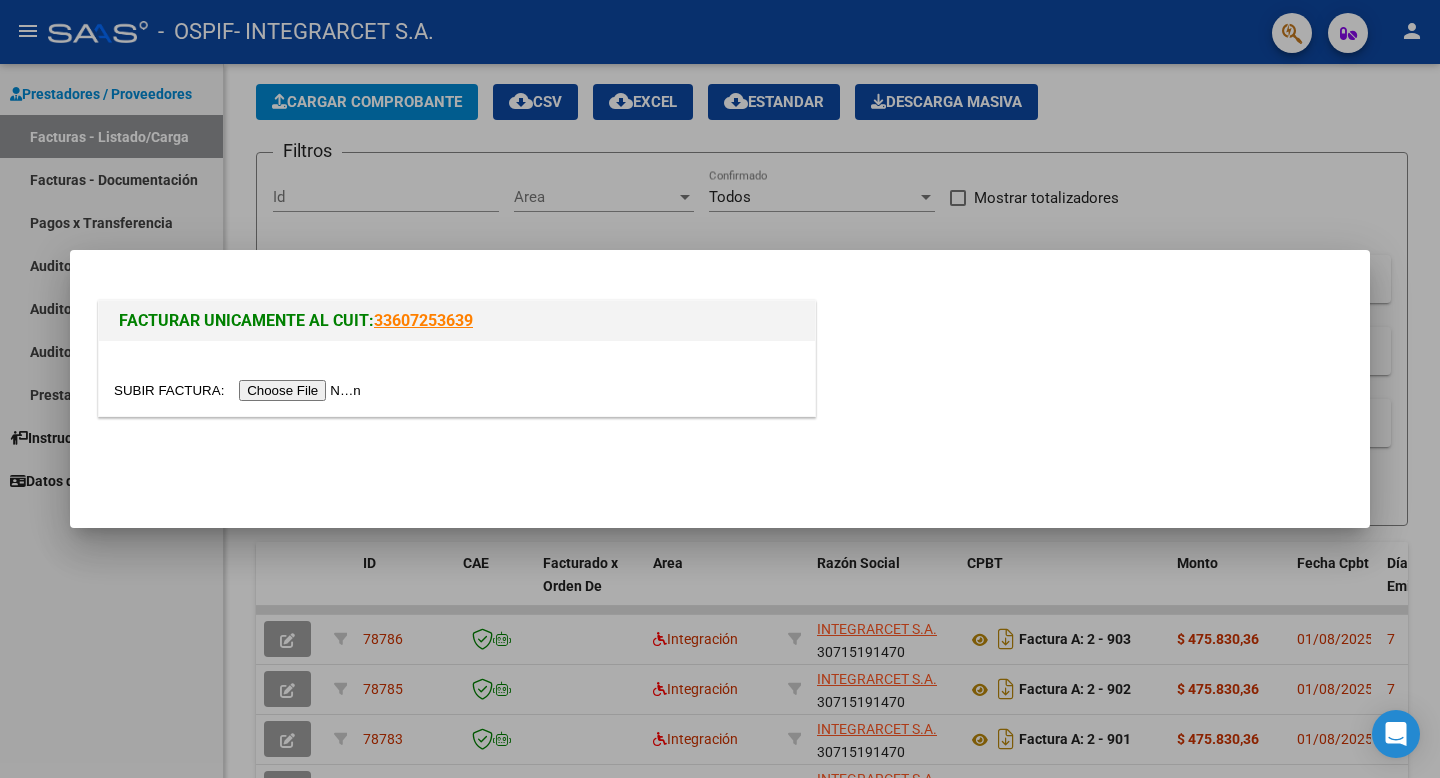 click at bounding box center (240, 390) 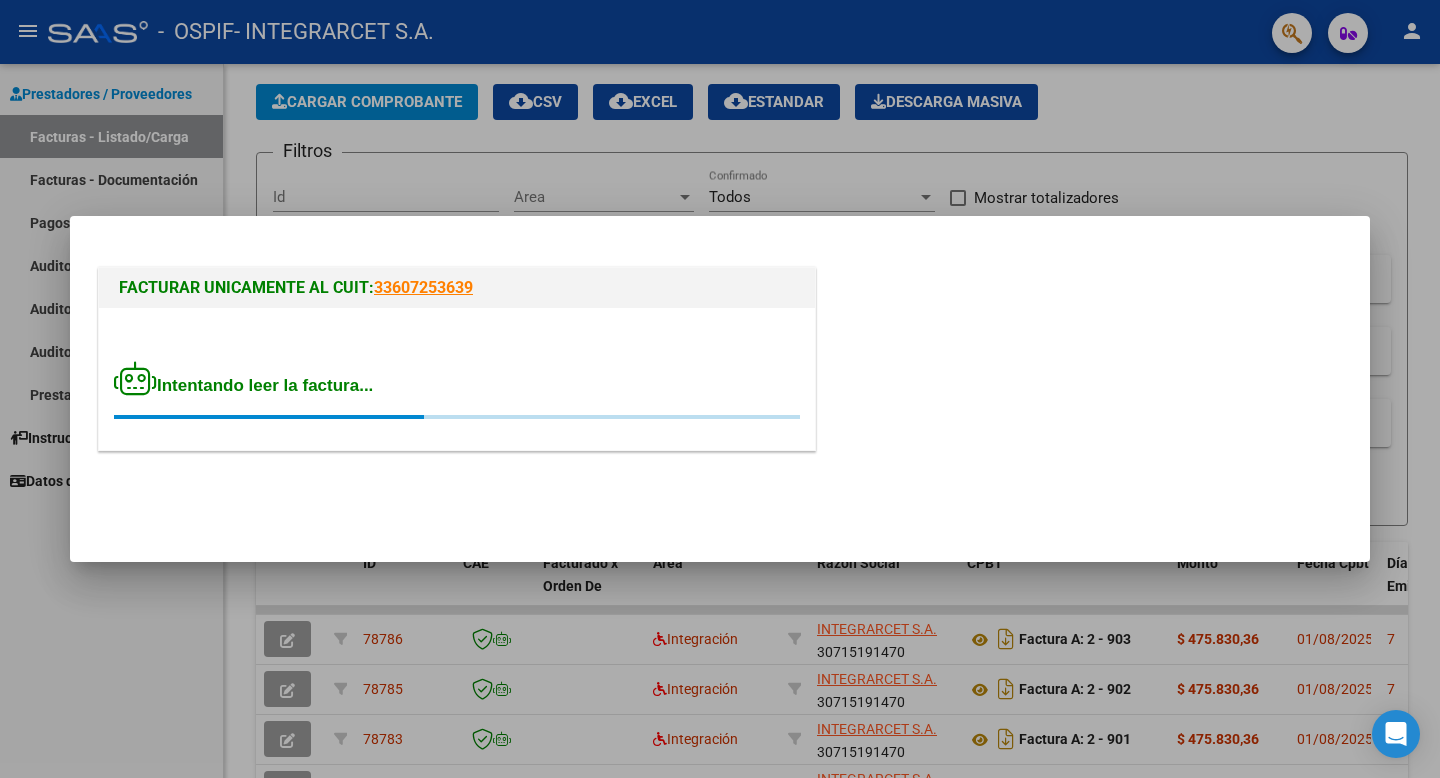 click on "Intentando leer la factura..." at bounding box center [457, 379] 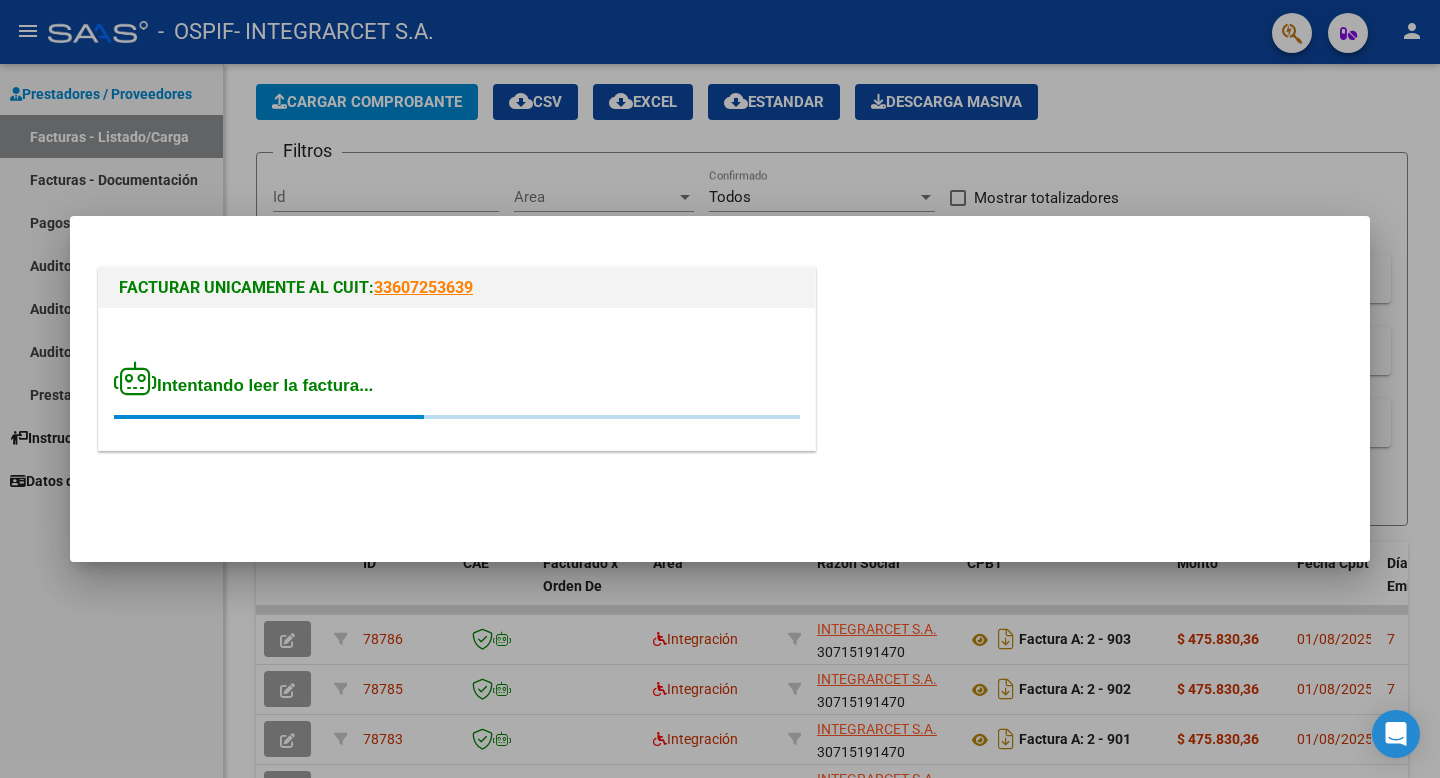 click at bounding box center [720, 389] 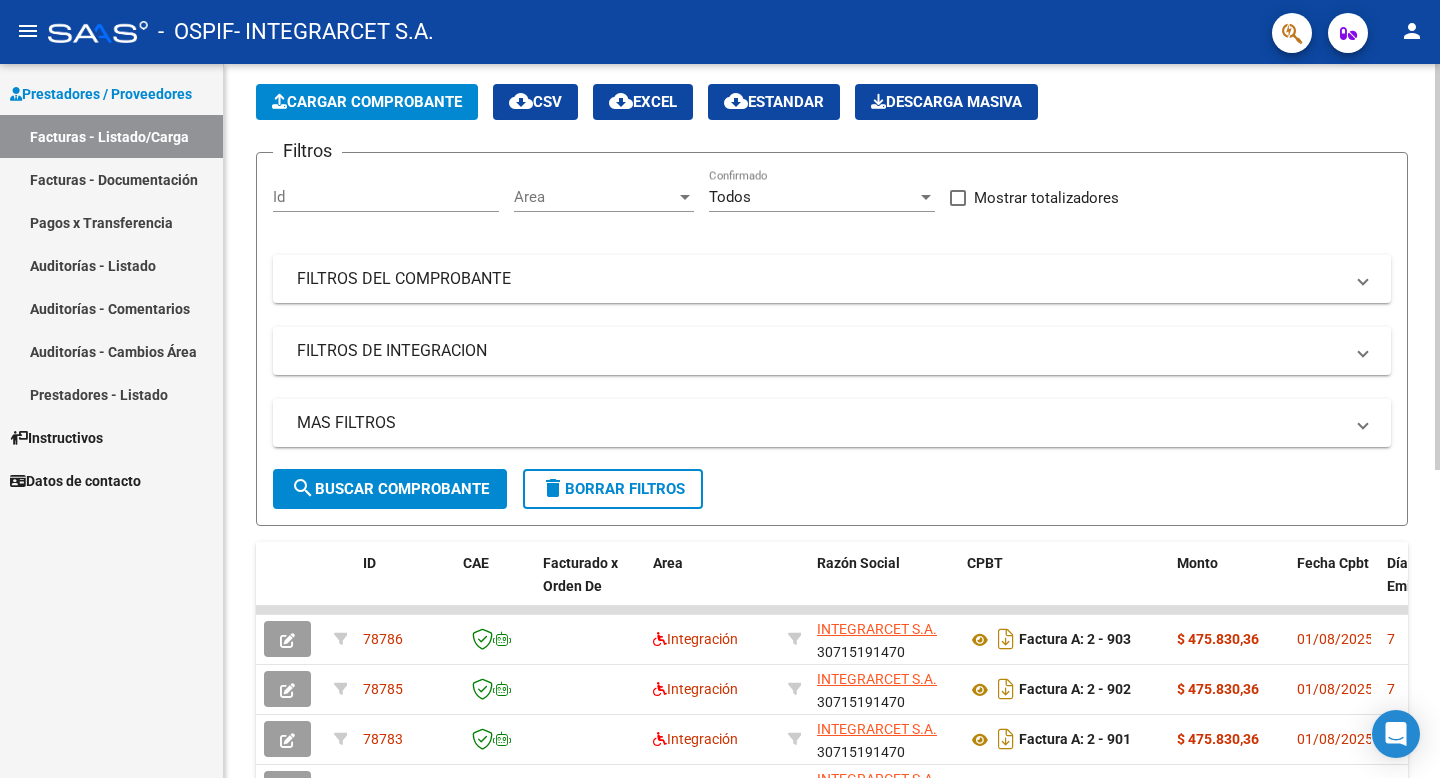 click on "Cargar Comprobante" 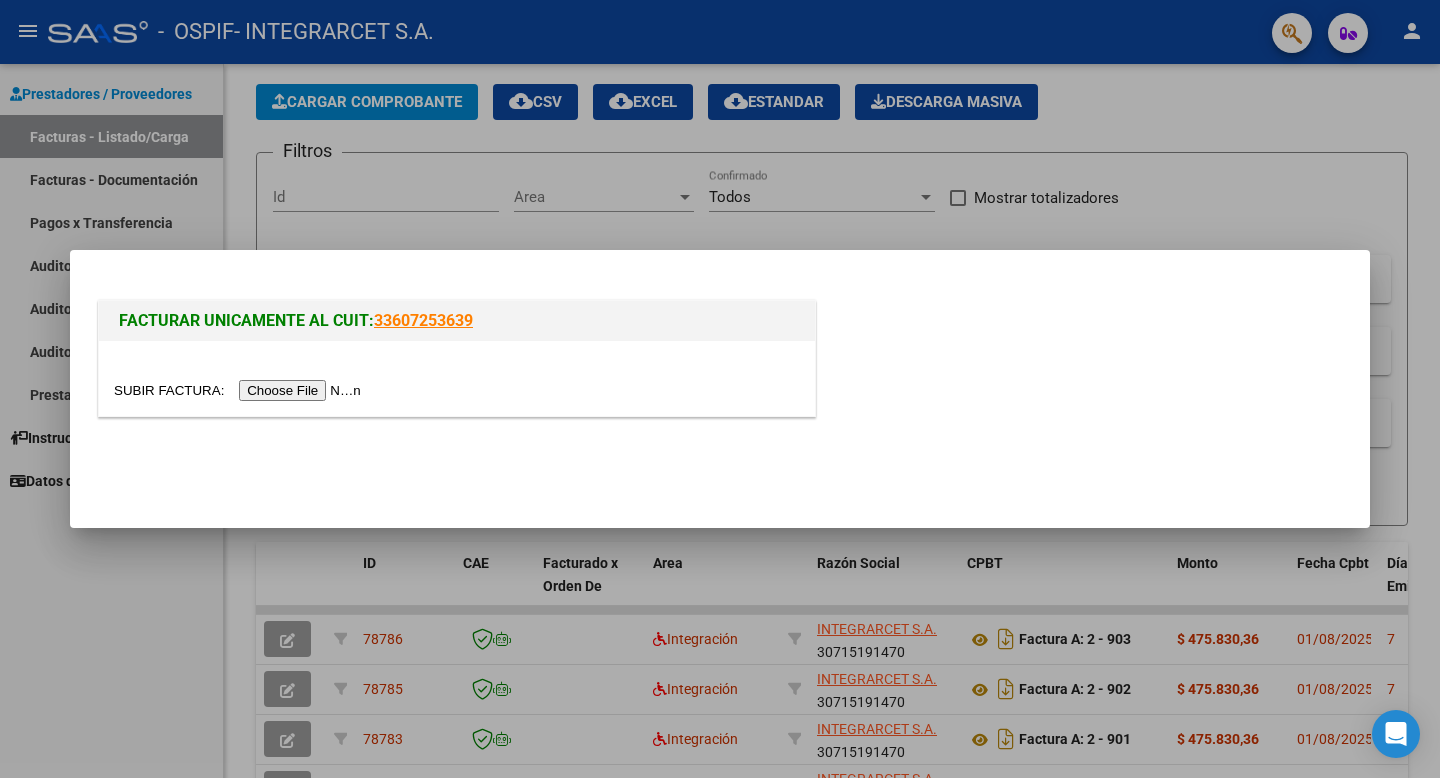 click at bounding box center (240, 390) 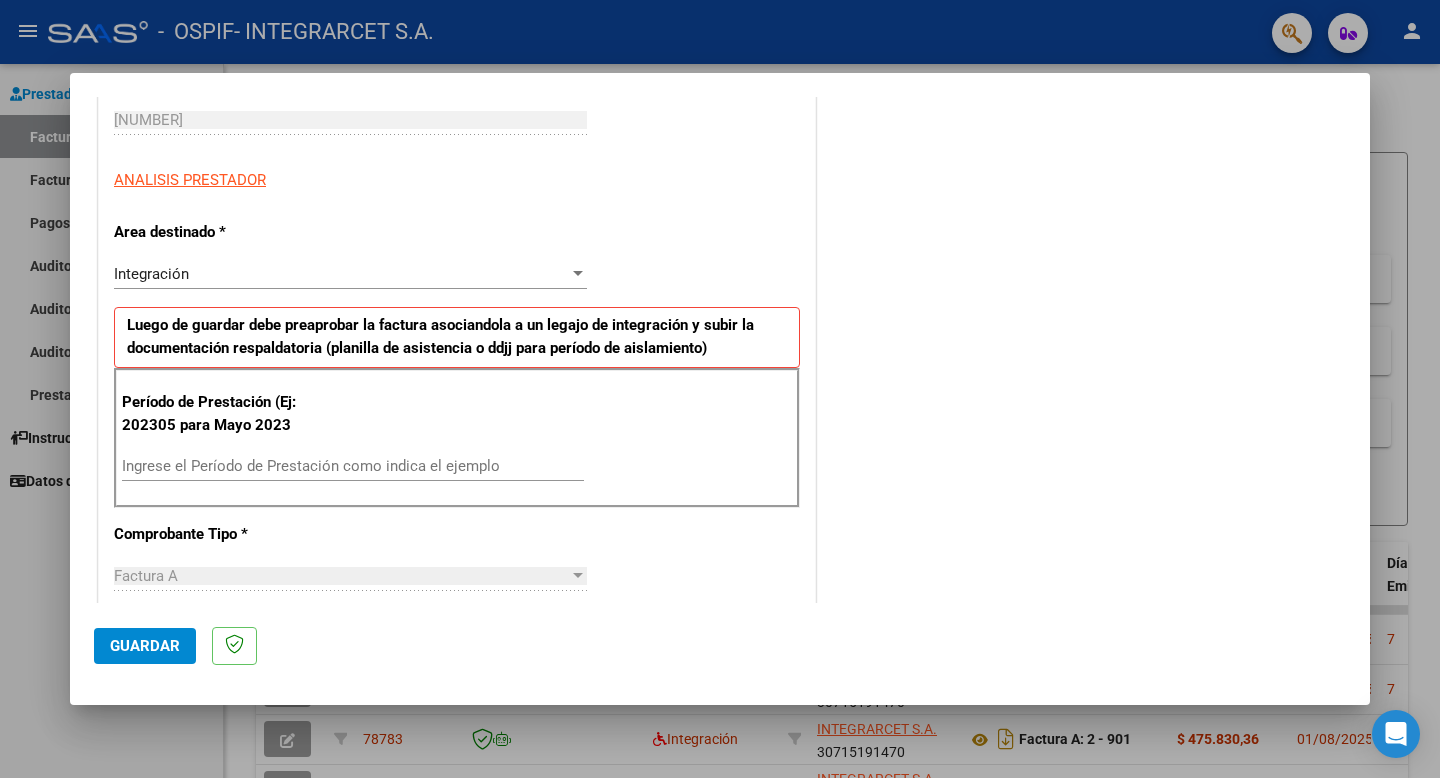 scroll, scrollTop: 315, scrollLeft: 0, axis: vertical 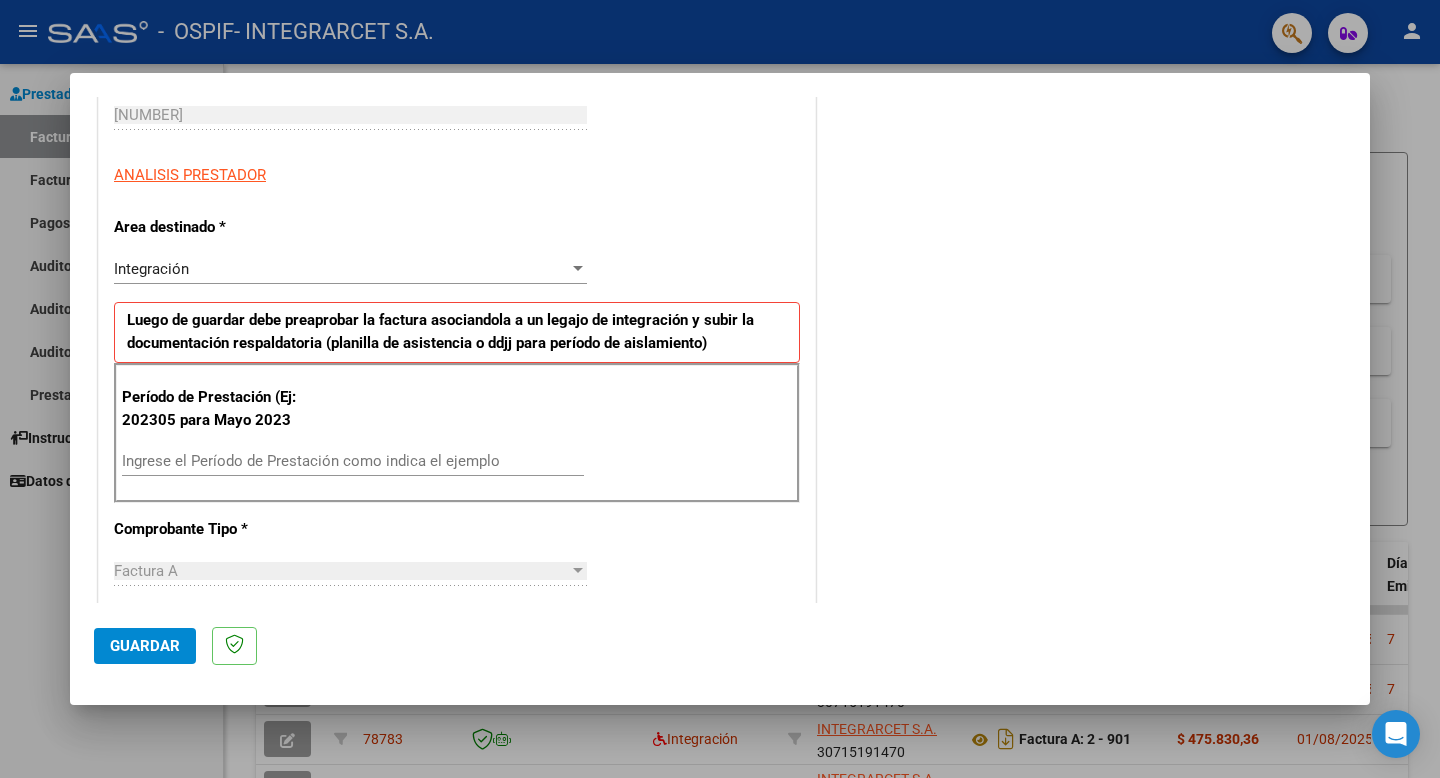 click on "Ingrese el Período de Prestación como indica el ejemplo" at bounding box center [353, 461] 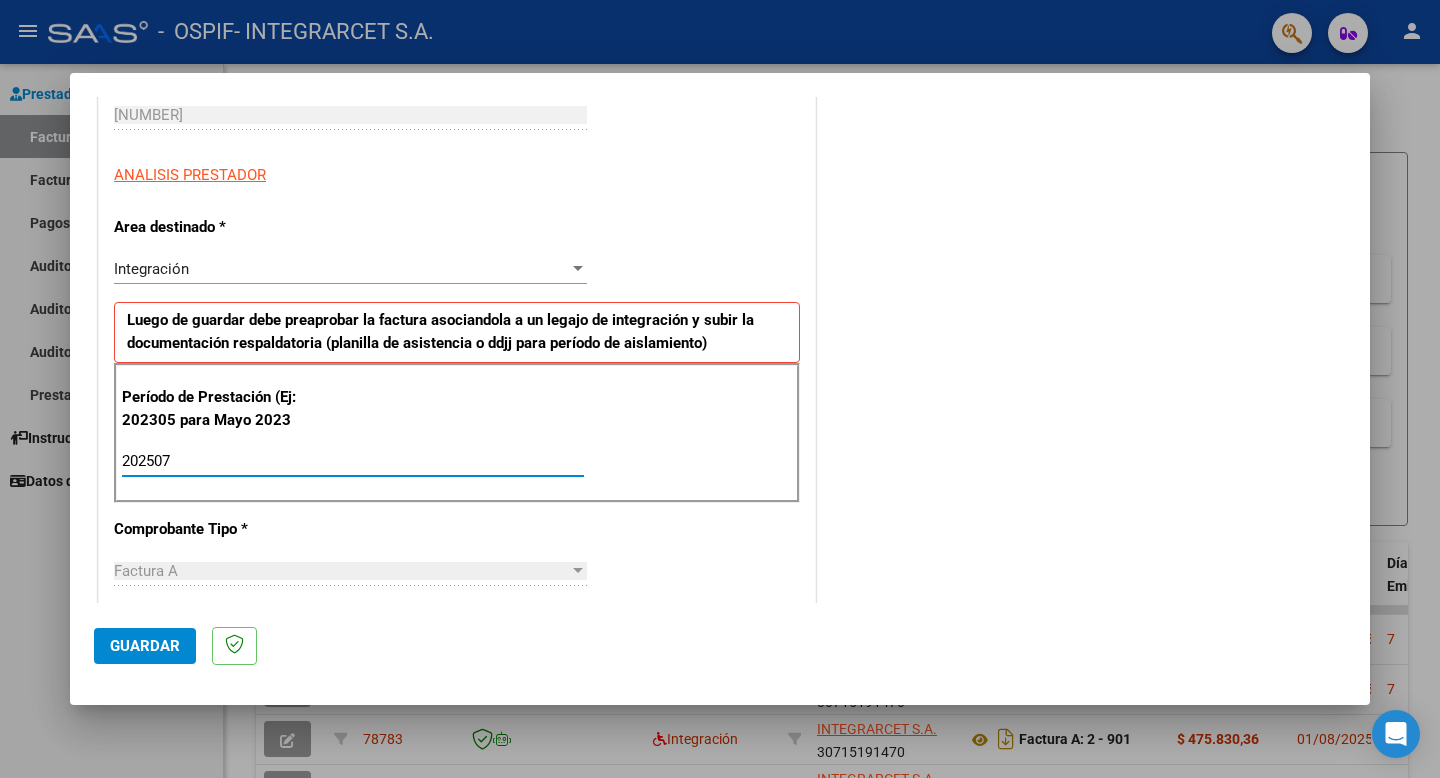 type on "202507" 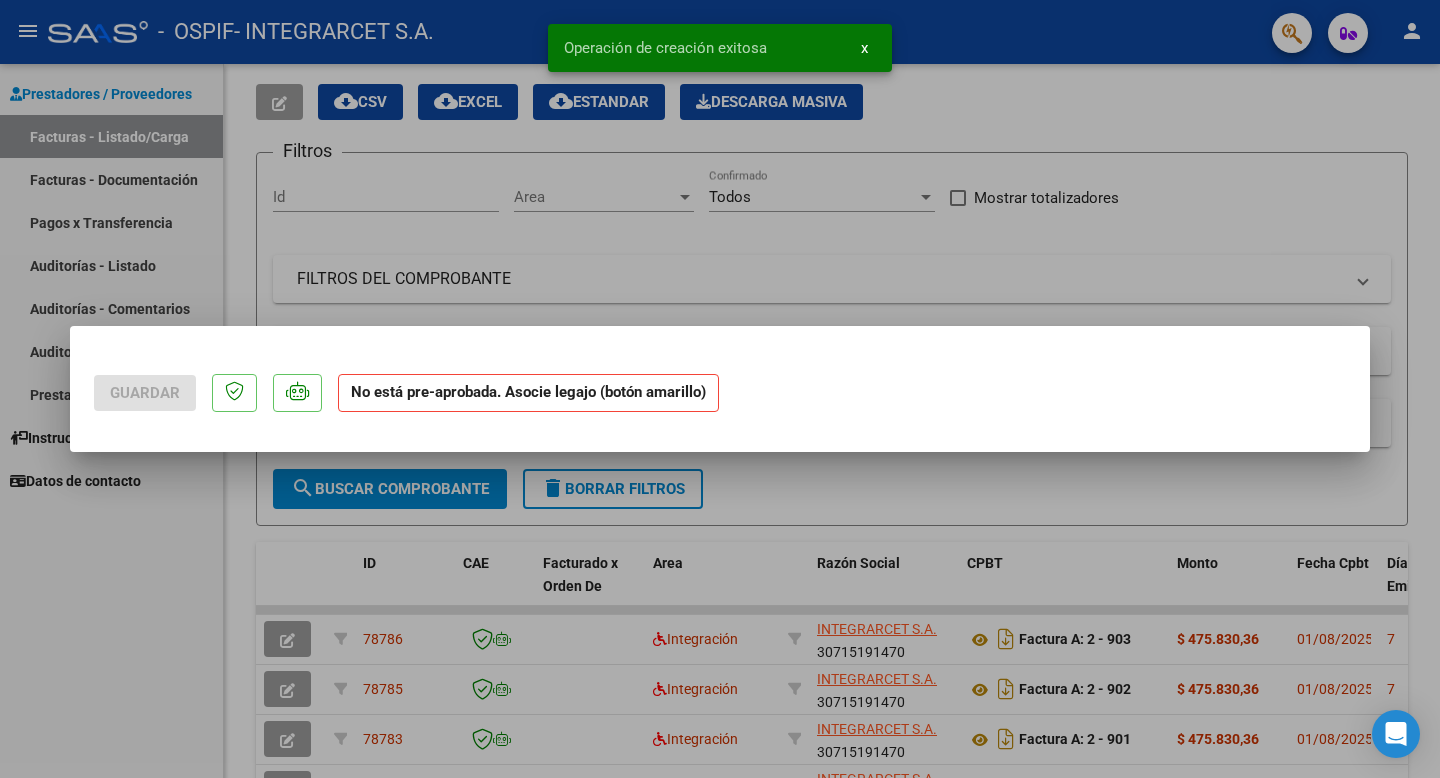 scroll, scrollTop: 0, scrollLeft: 0, axis: both 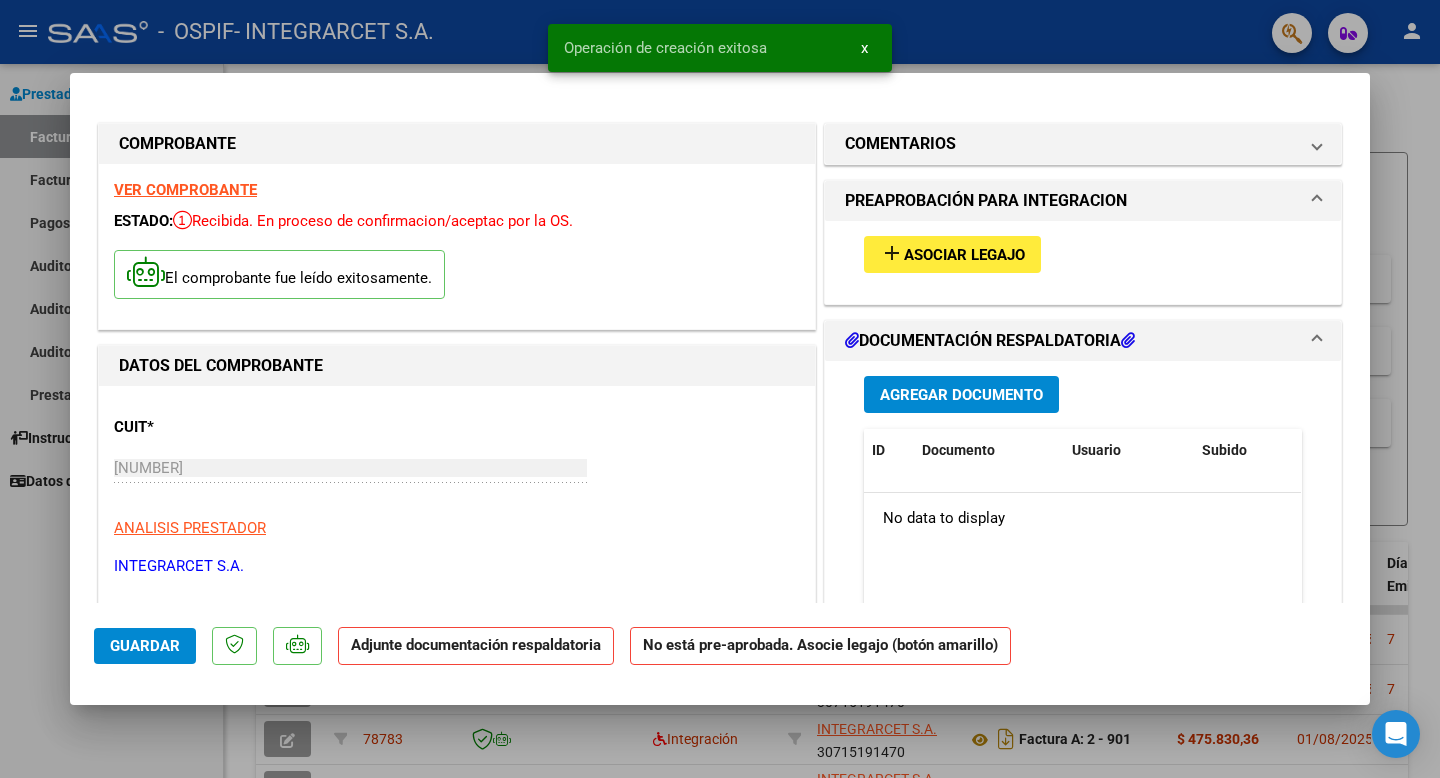 click on "Asociar Legajo" at bounding box center (964, 255) 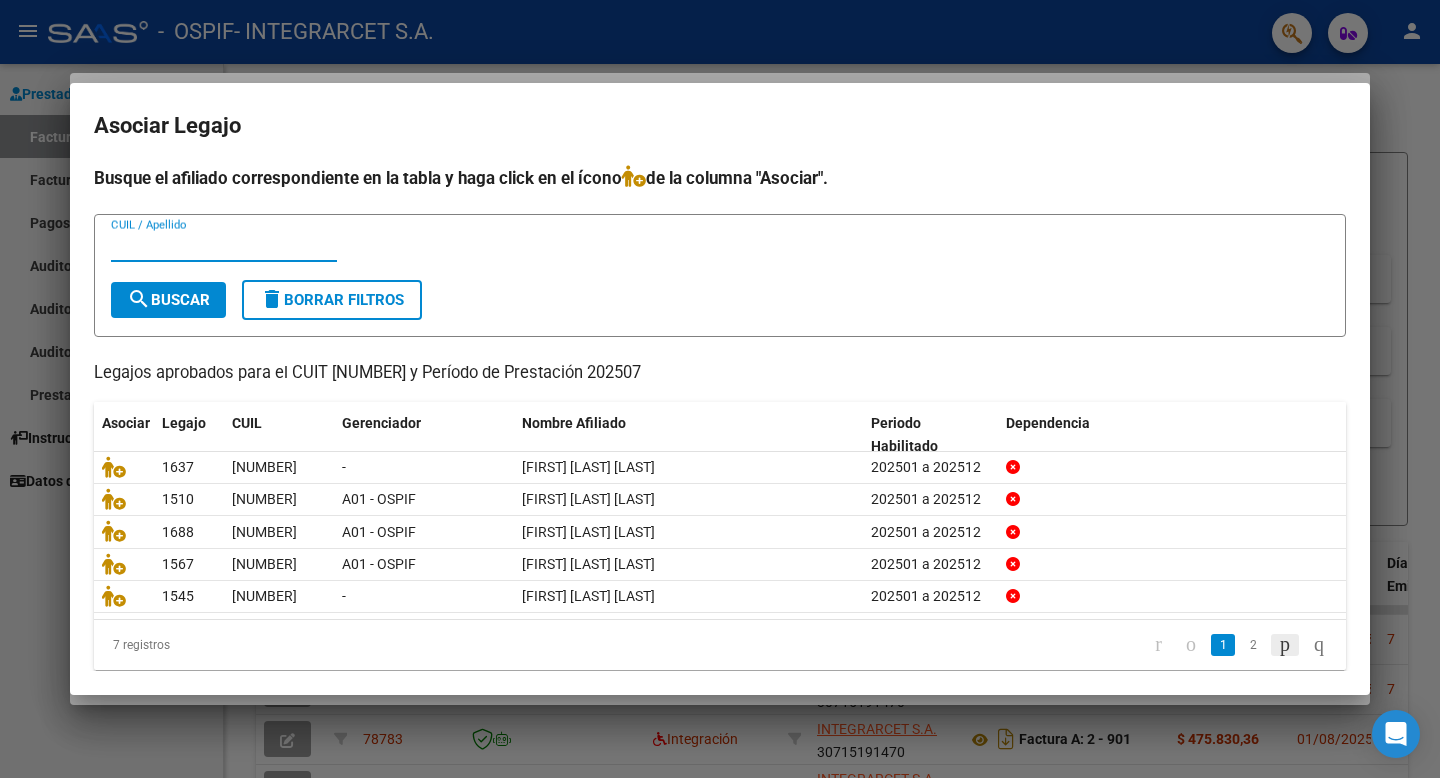 click 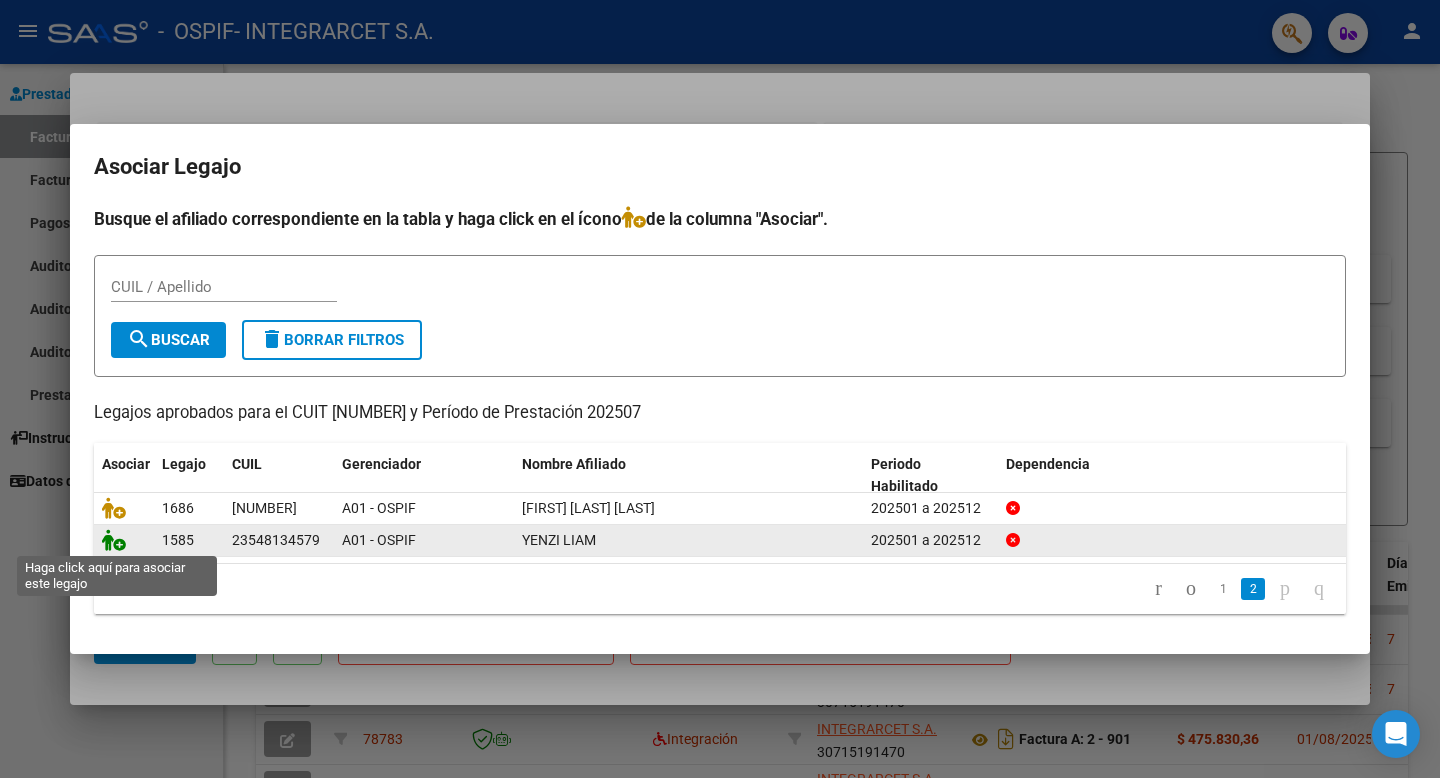 click 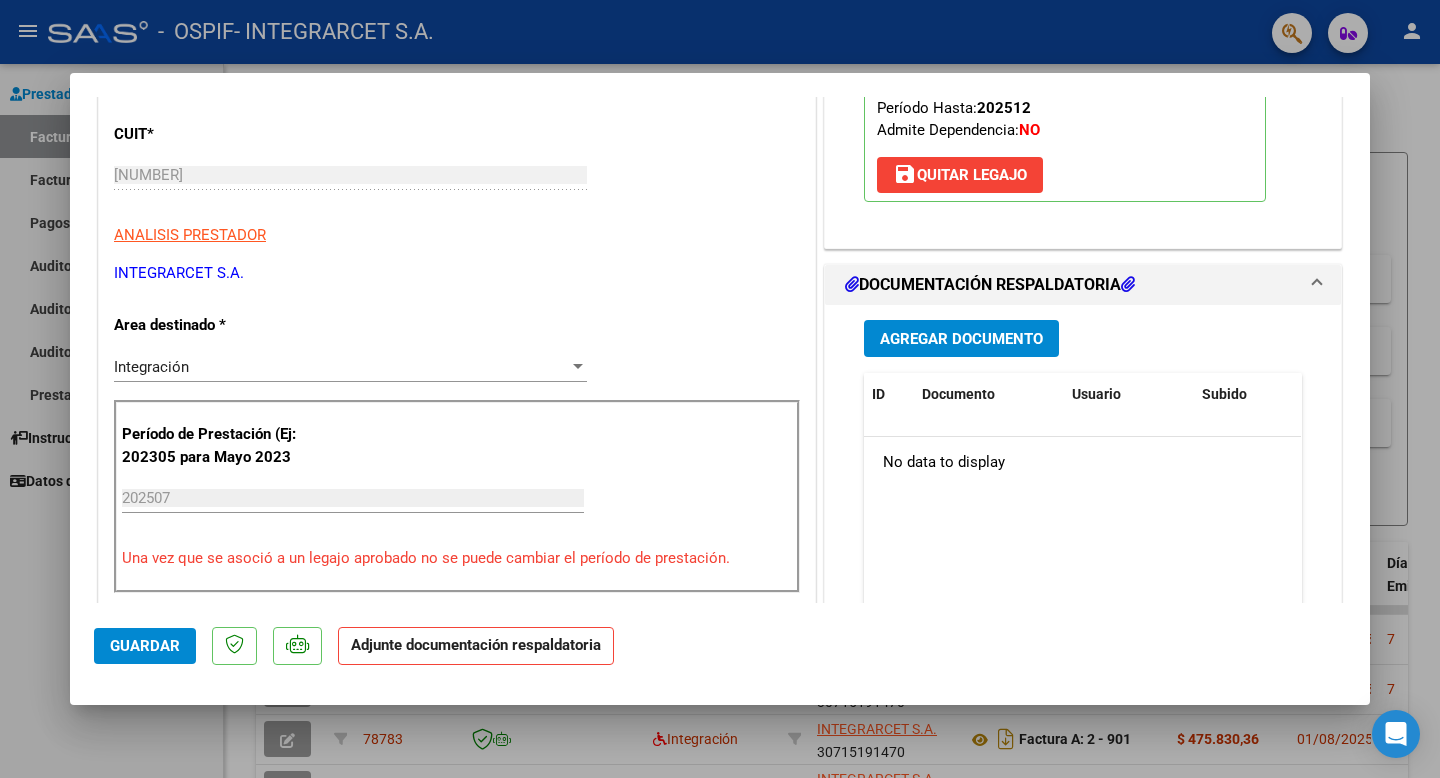 scroll, scrollTop: 298, scrollLeft: 0, axis: vertical 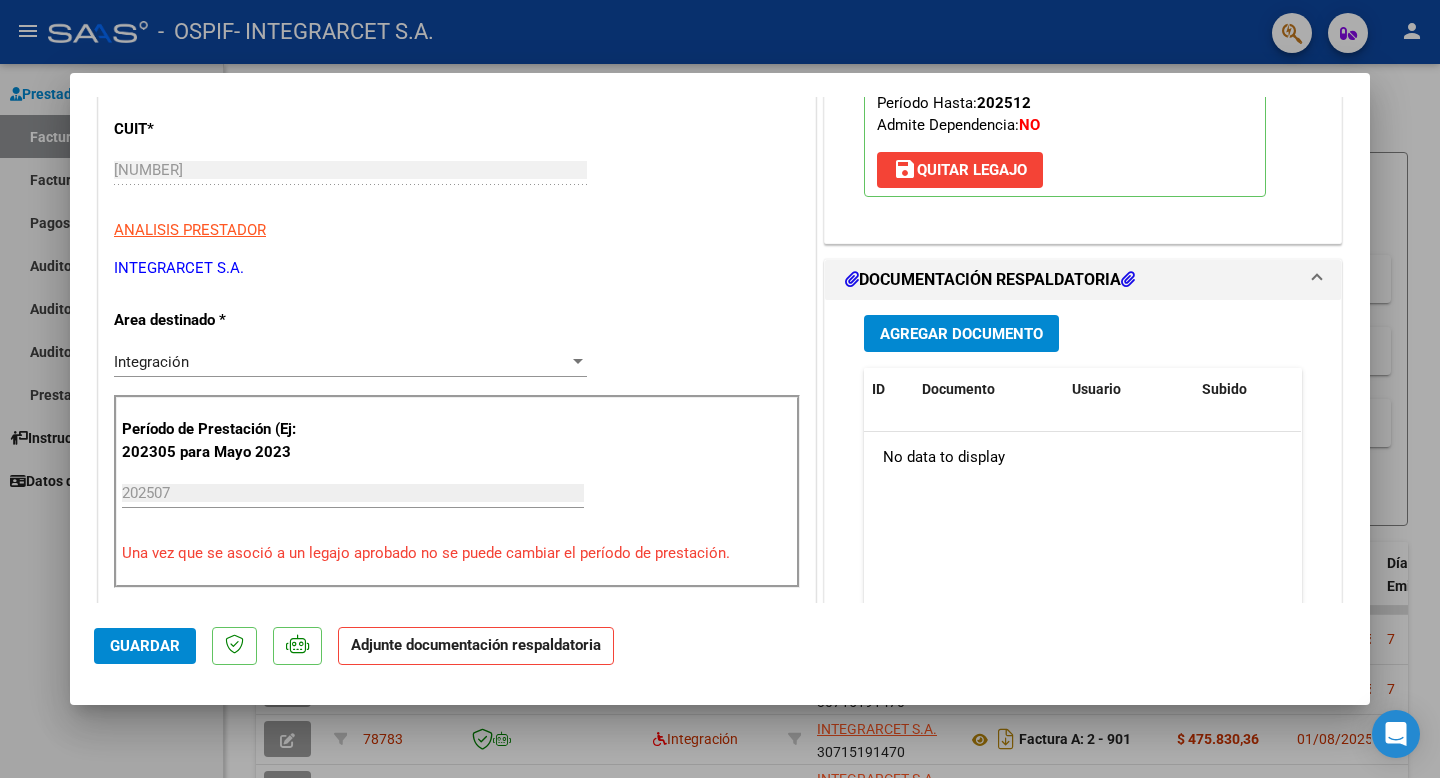 click on "Agregar Documento" at bounding box center [961, 334] 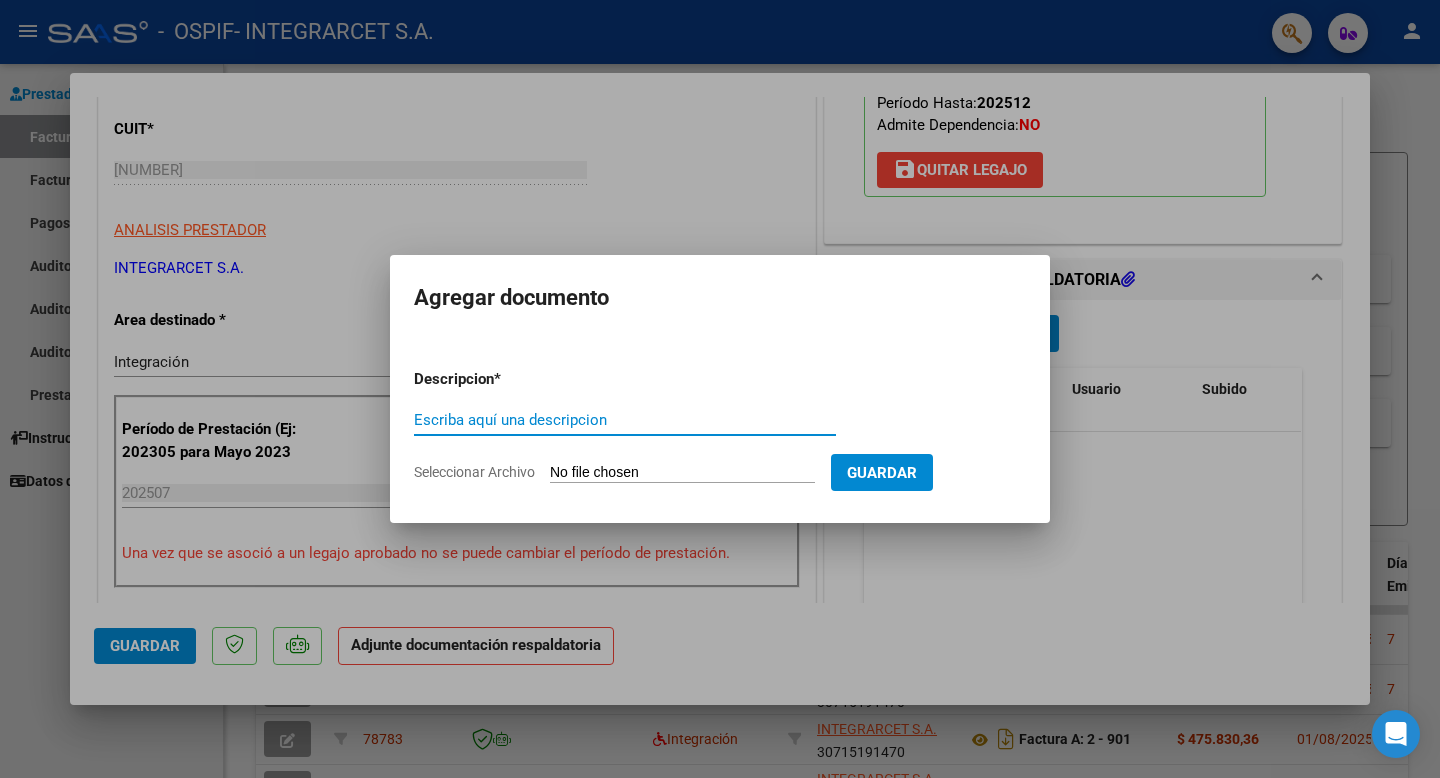 paste on "Planilla asistencia" 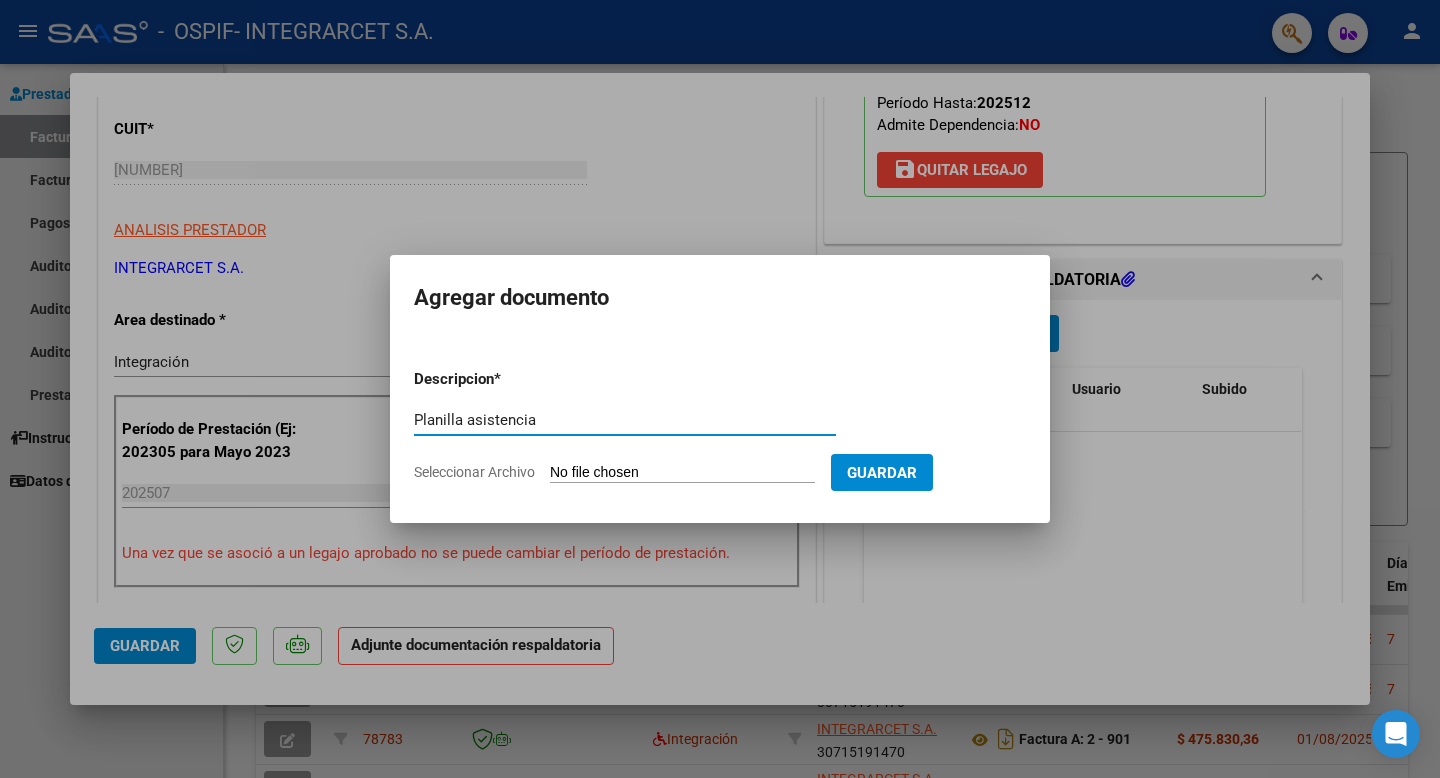 type on "Planilla asistencia" 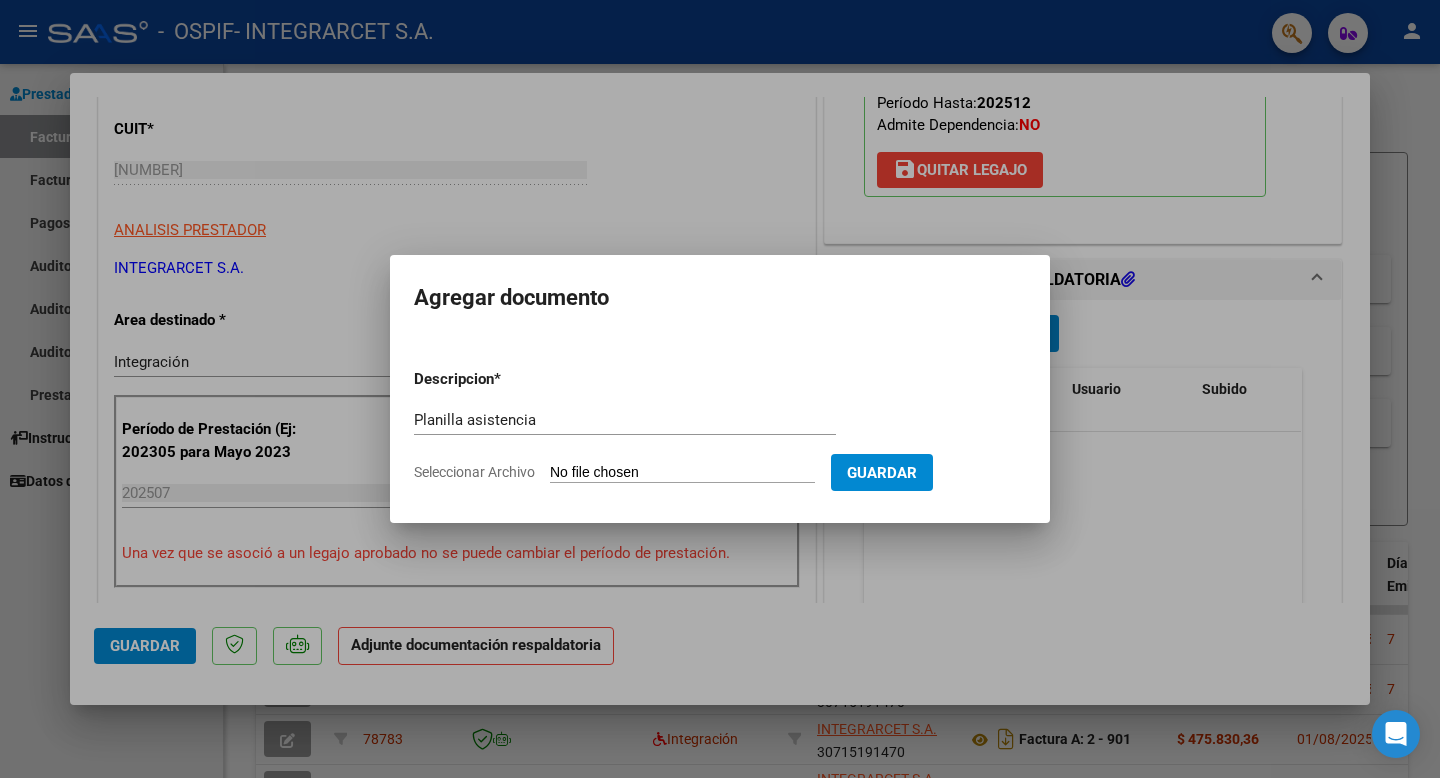 type on "C:\fakepath\julio 2025 [FIRST] [LAST].pdf" 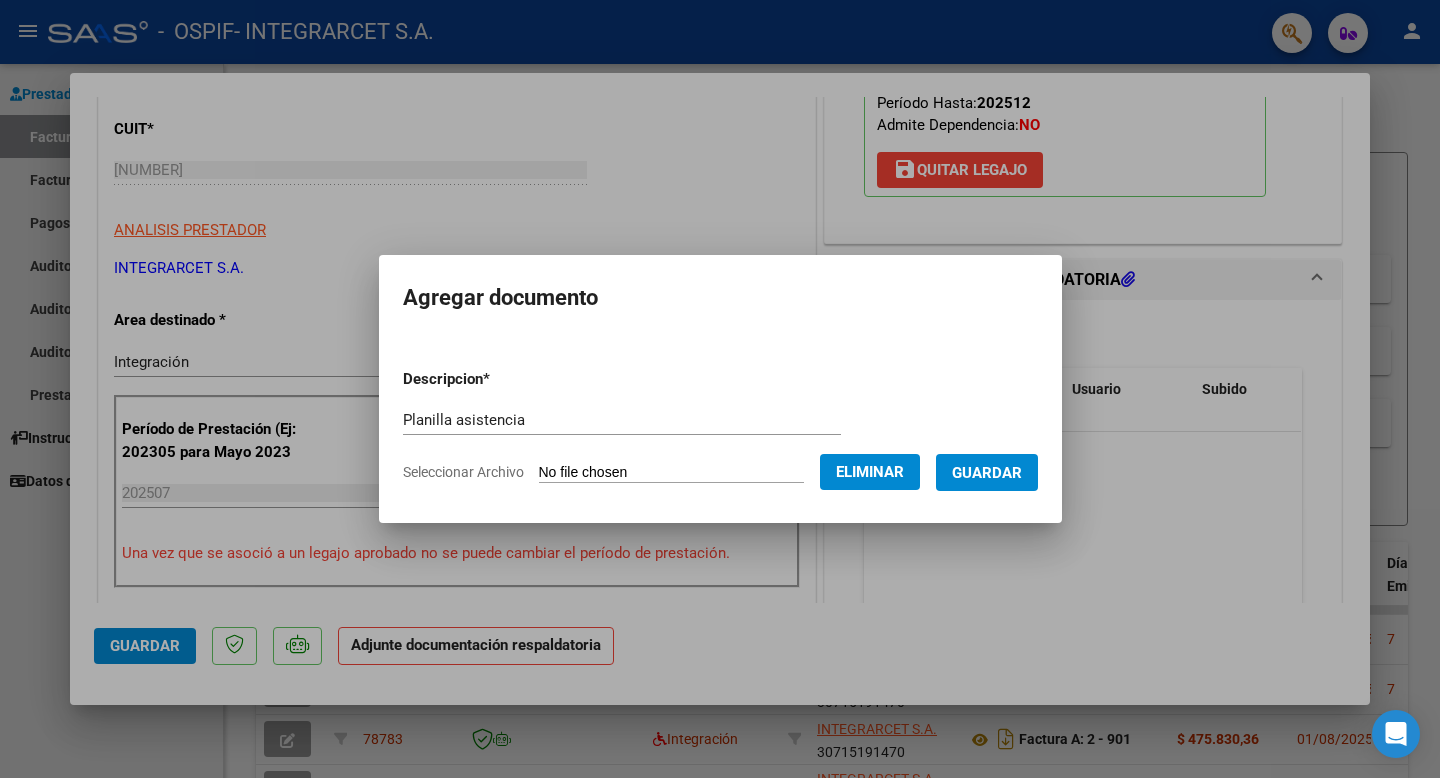 click on "Guardar" at bounding box center [987, 473] 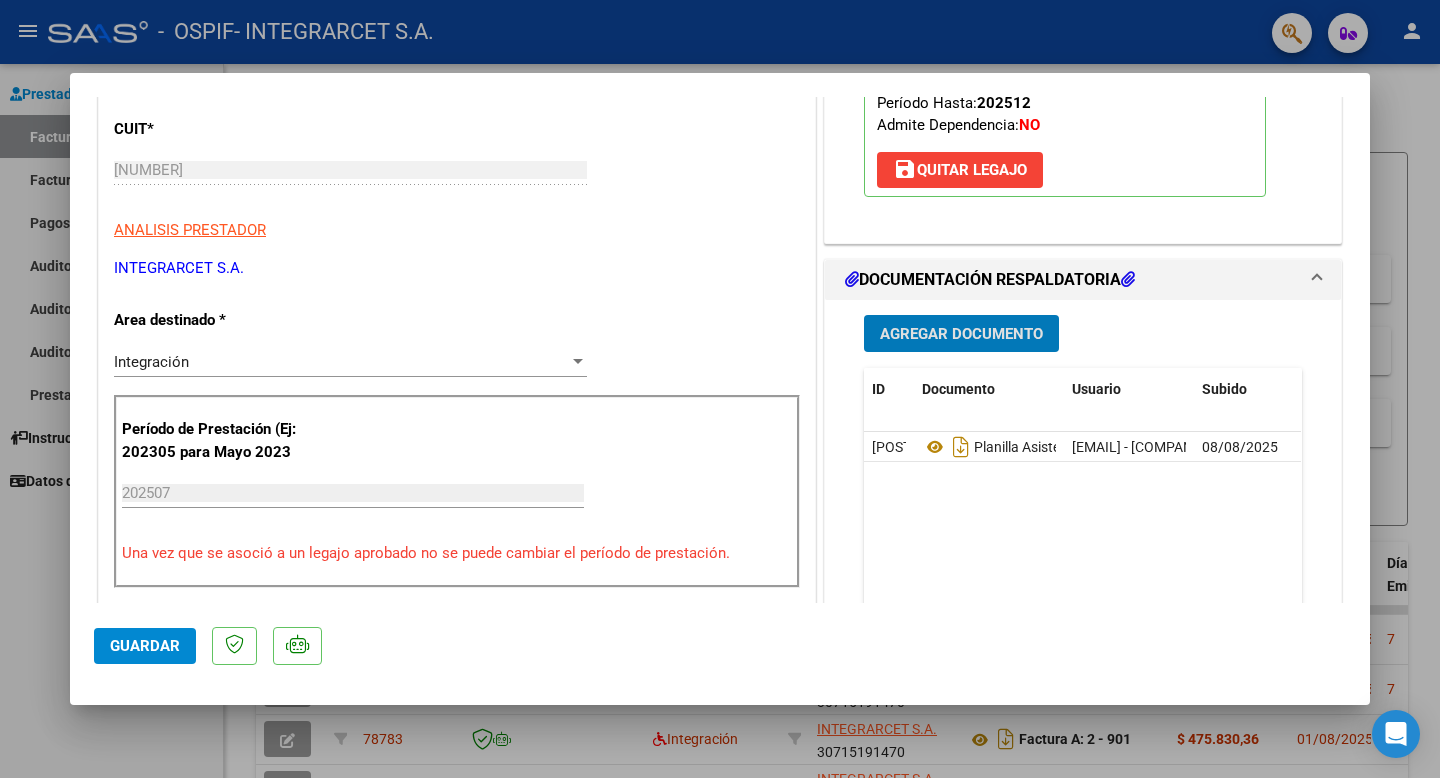 click on "Guardar" 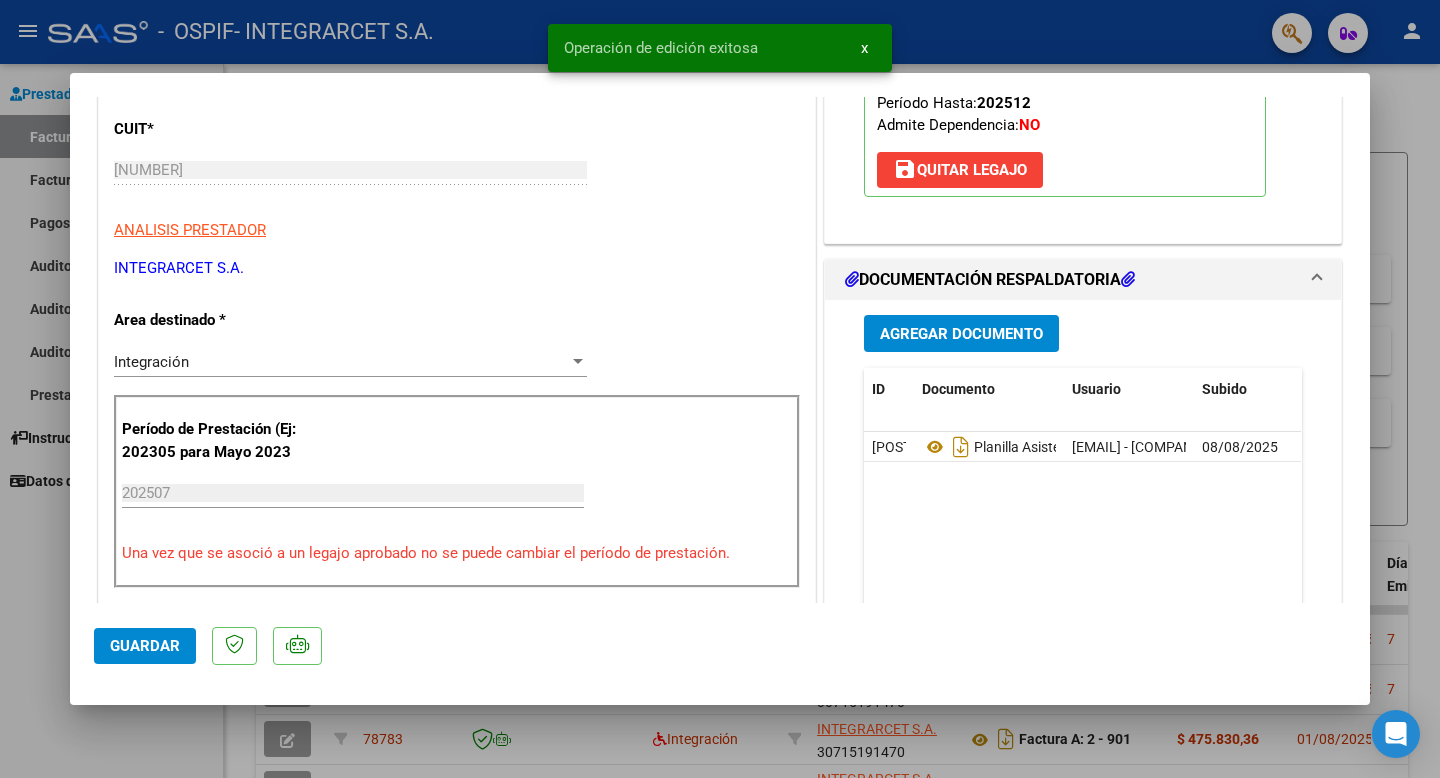 click at bounding box center [720, 389] 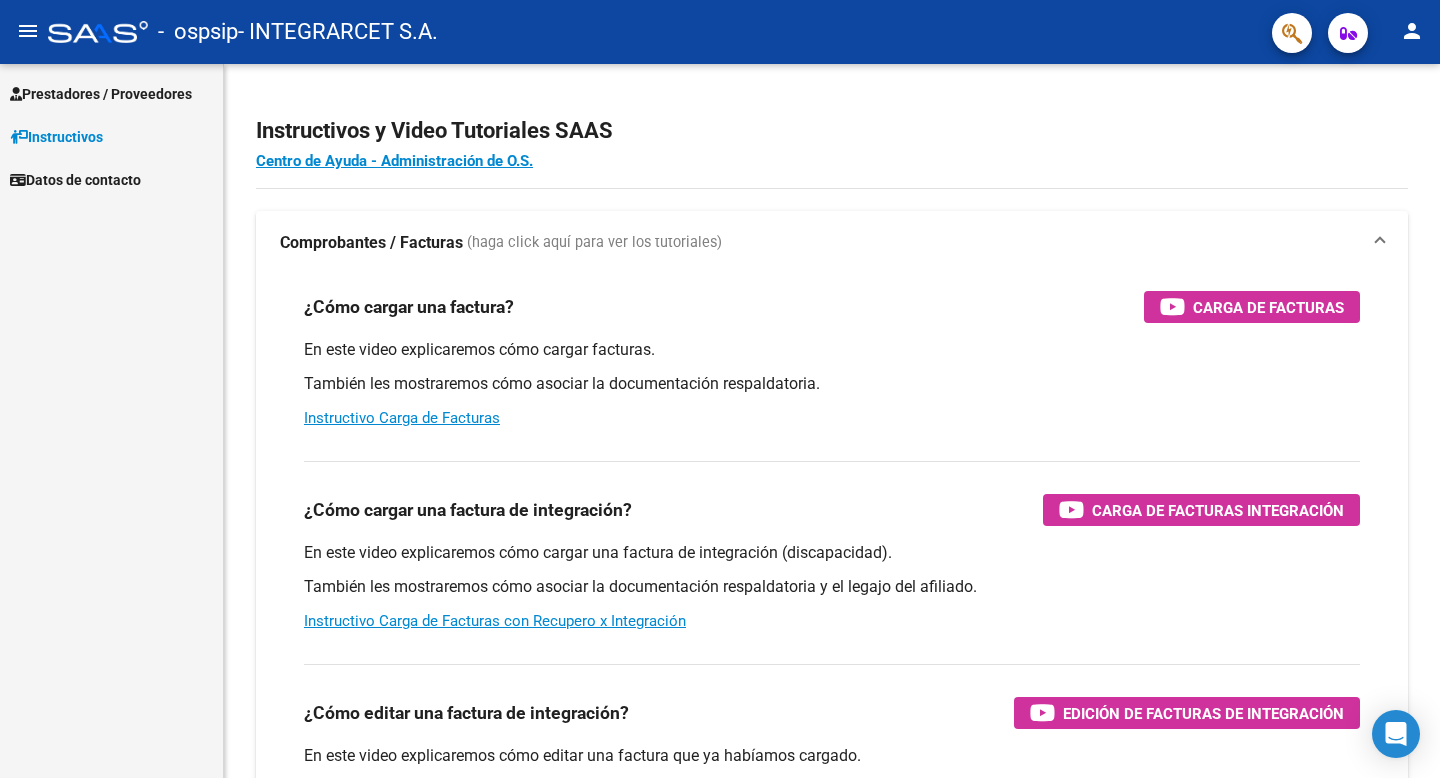 scroll, scrollTop: 0, scrollLeft: 0, axis: both 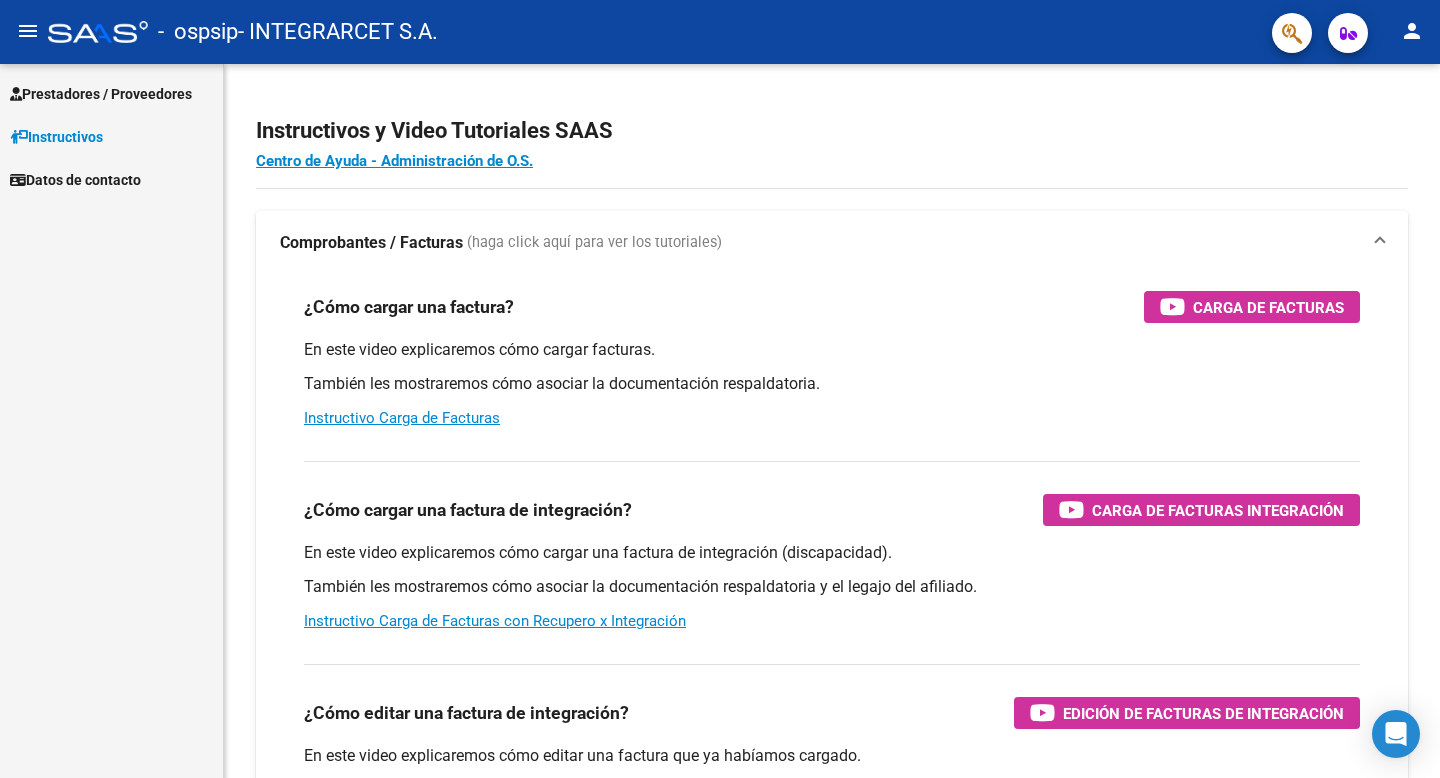 click on "Prestadores / Proveedores" at bounding box center (101, 94) 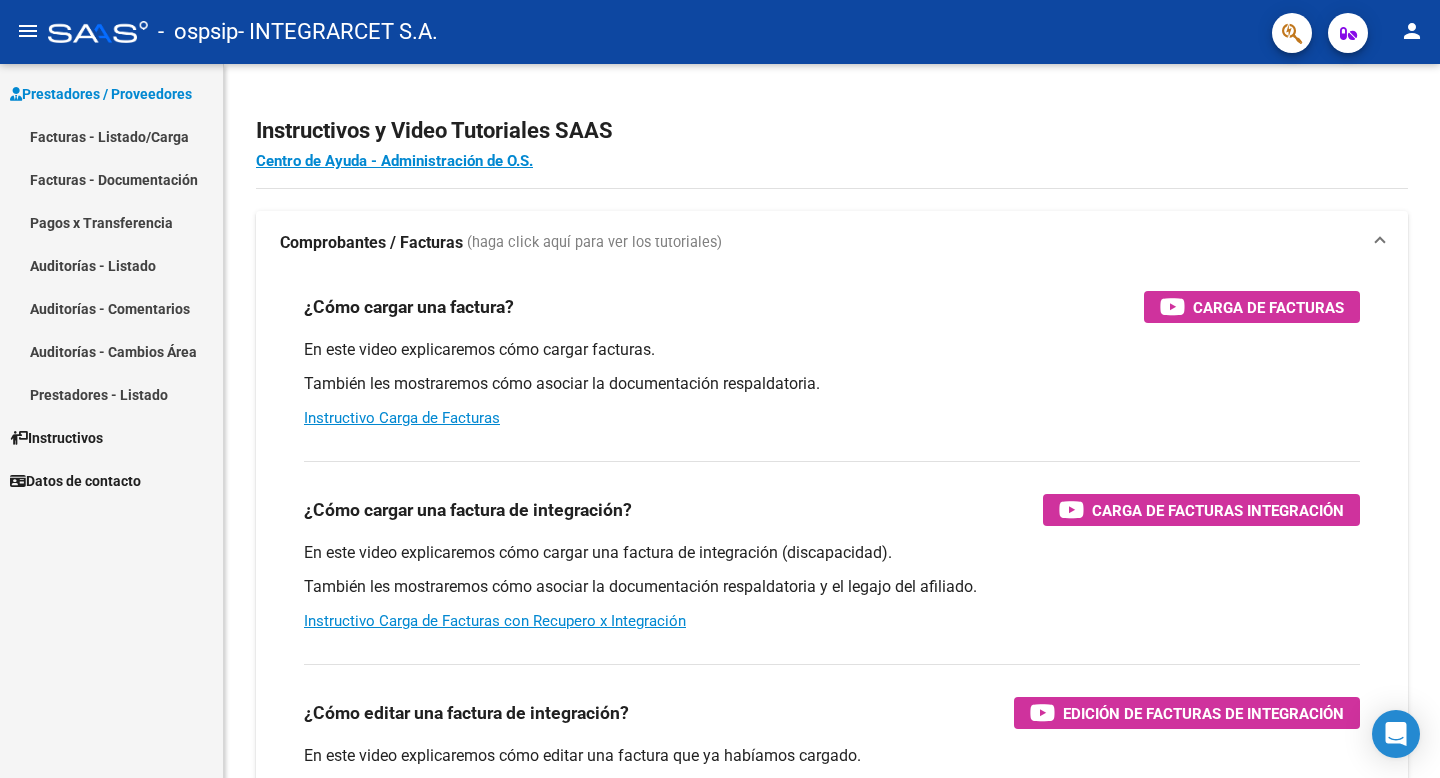 click on "Facturas - Listado/Carga" at bounding box center [111, 136] 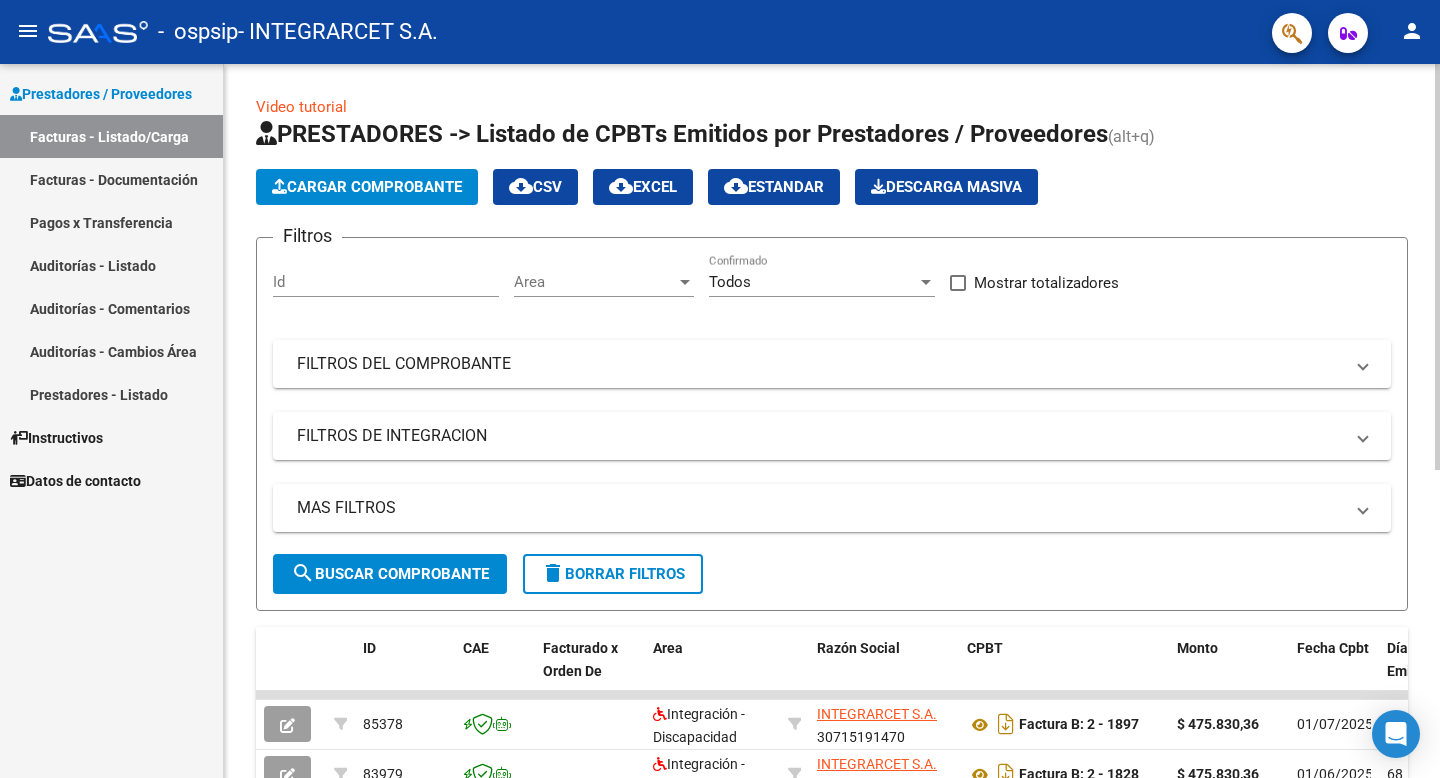 click on "Cargar Comprobante" 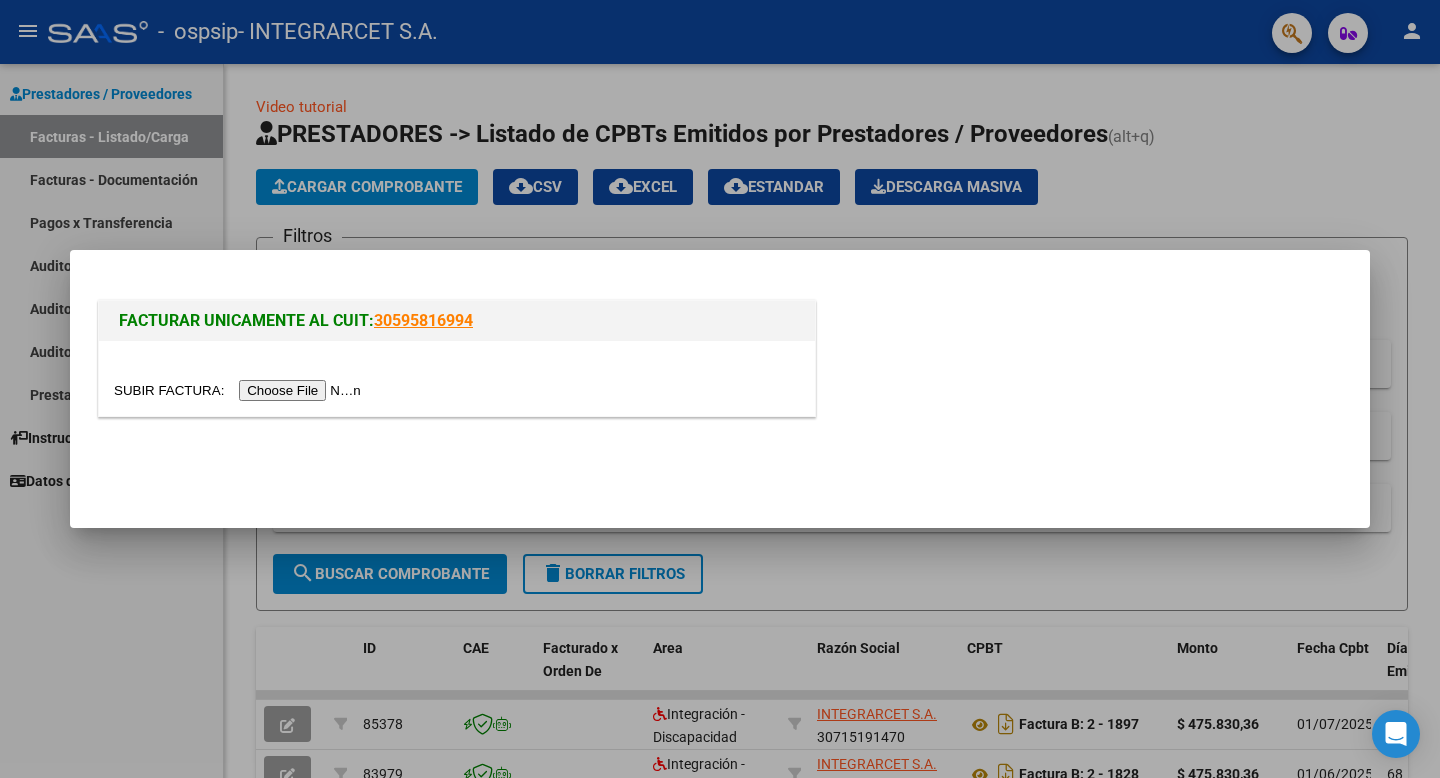 click at bounding box center (240, 390) 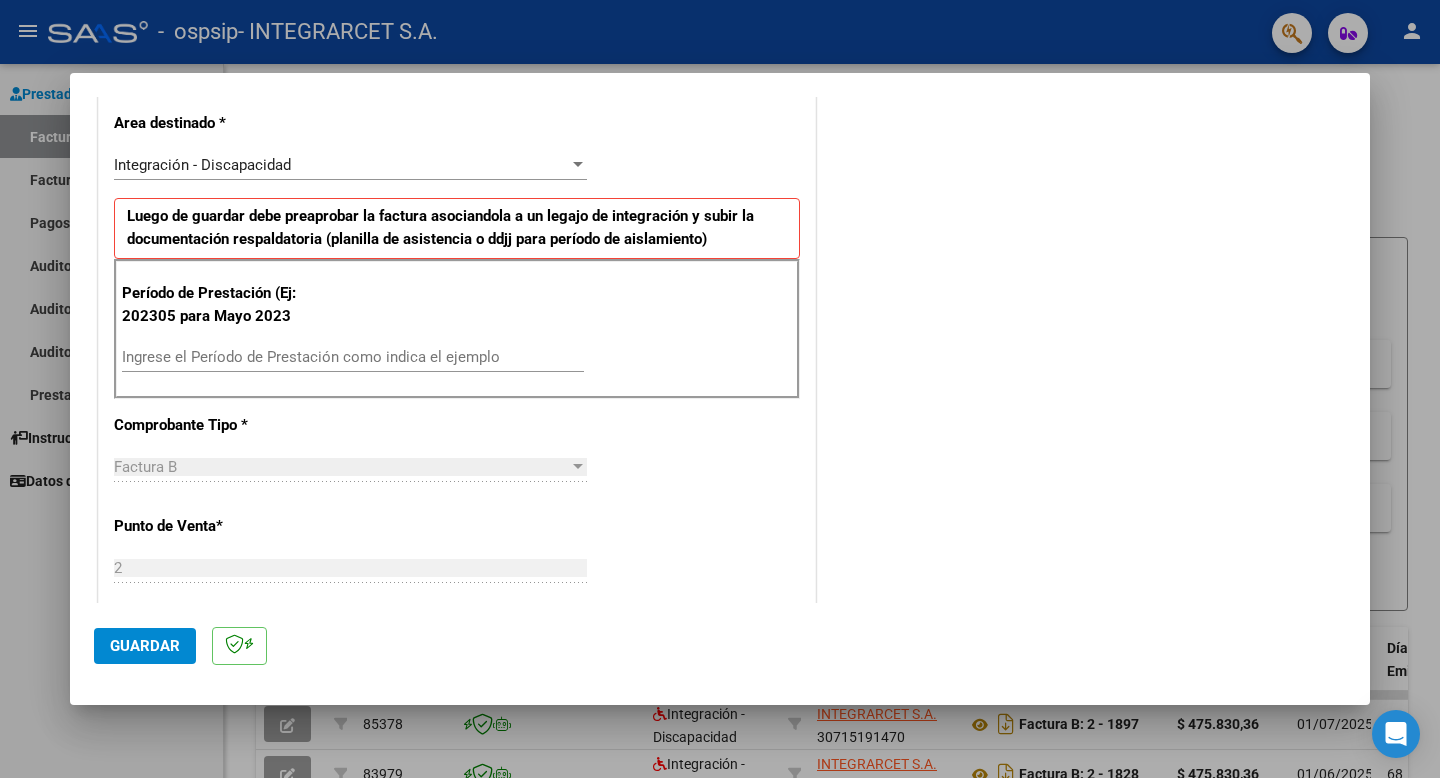 scroll, scrollTop: 417, scrollLeft: 0, axis: vertical 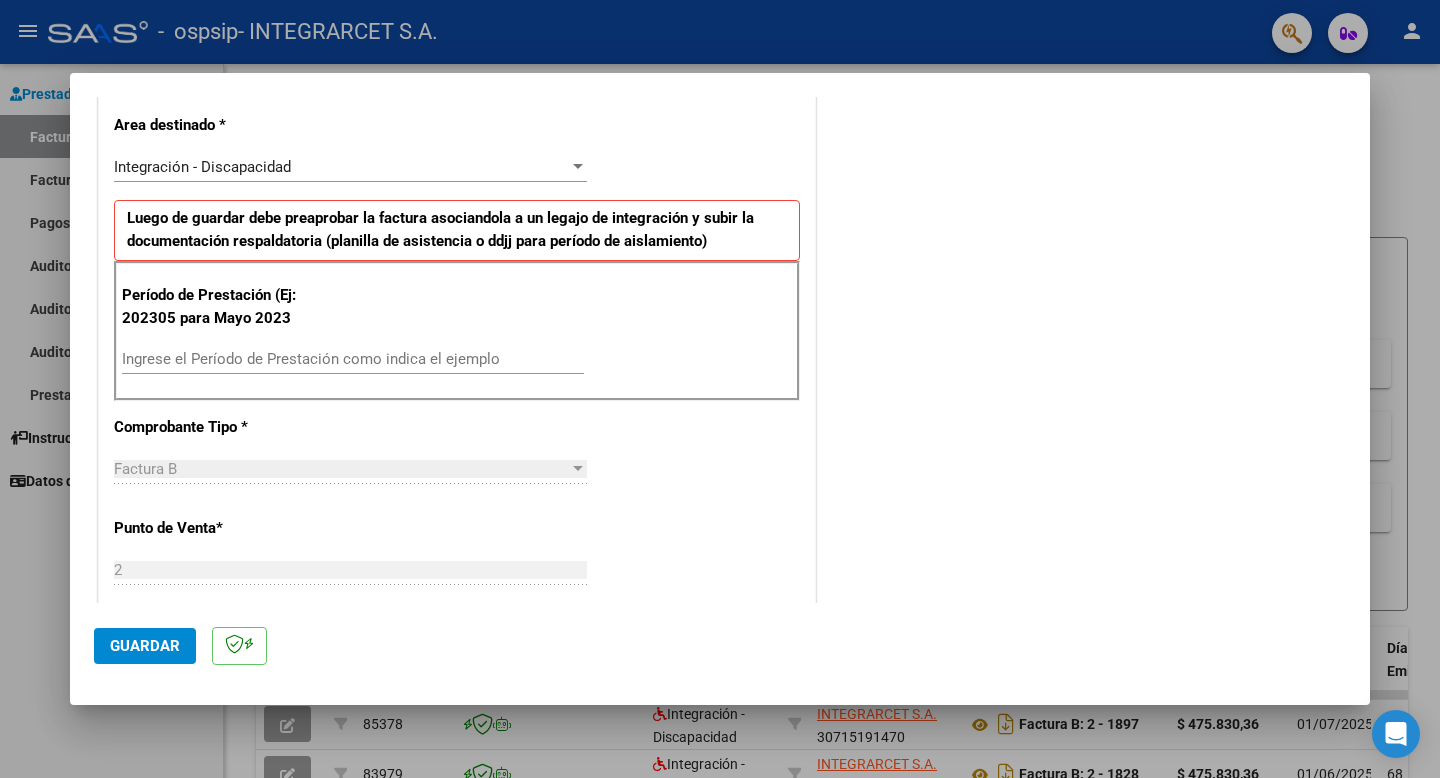 click on "Ingrese el Período de Prestación como indica el ejemplo" at bounding box center (353, 359) 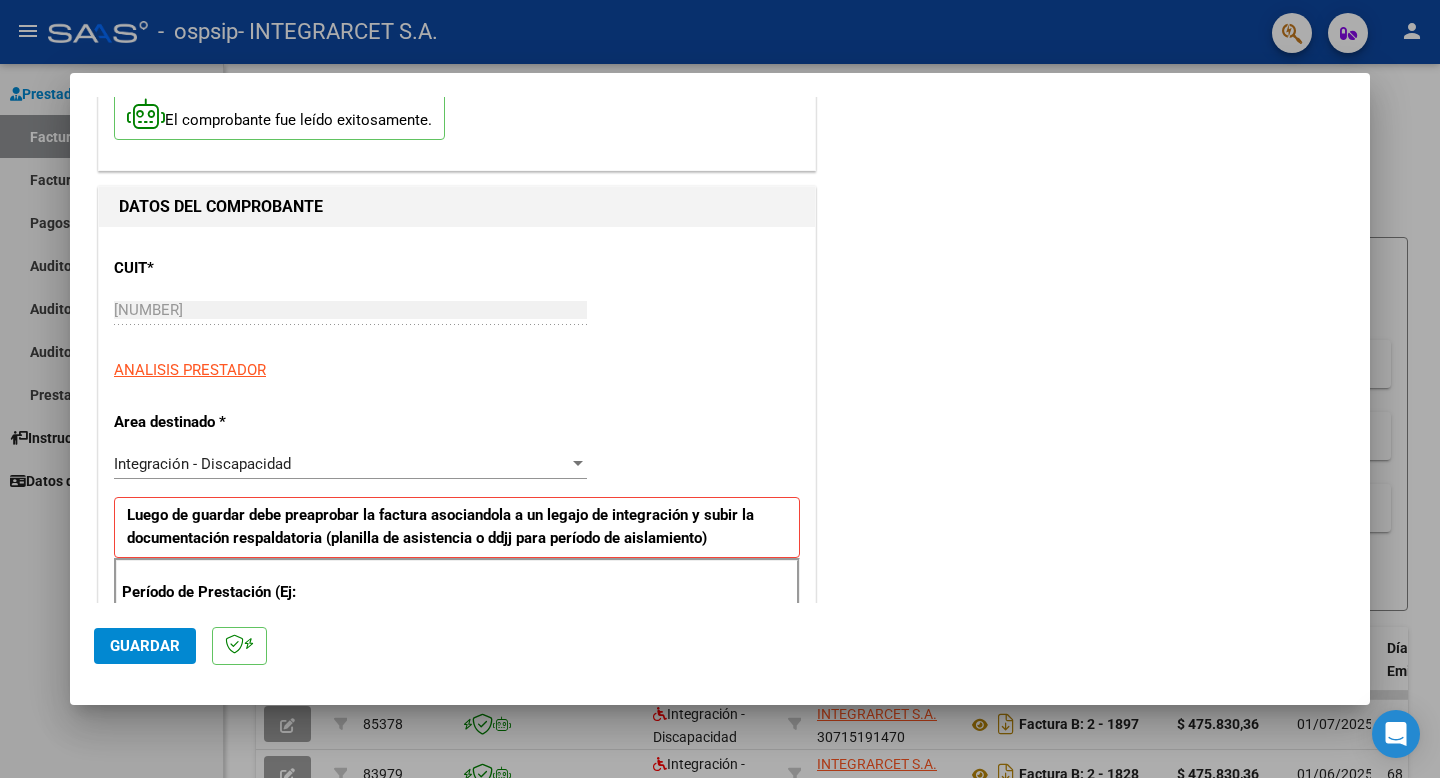 scroll, scrollTop: 0, scrollLeft: 0, axis: both 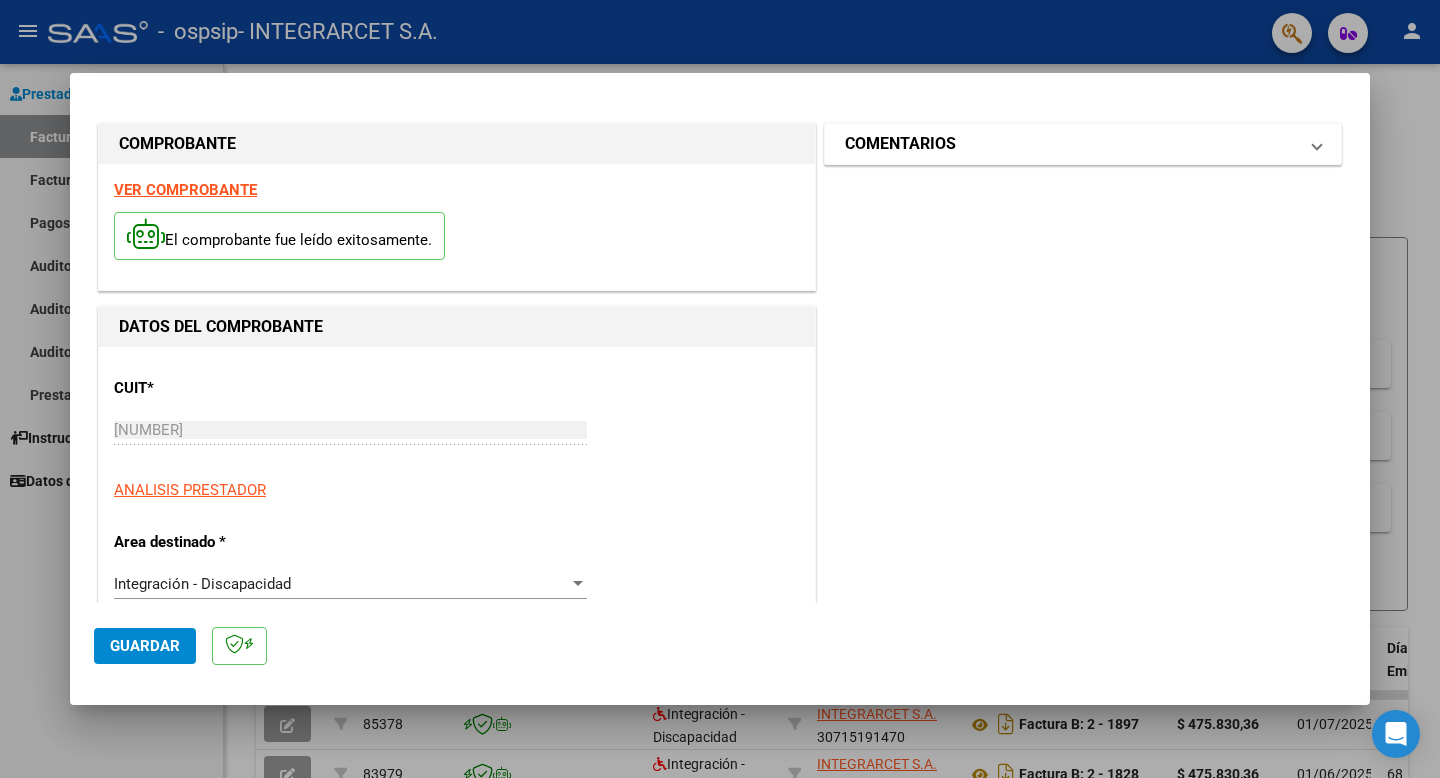 type on "202507" 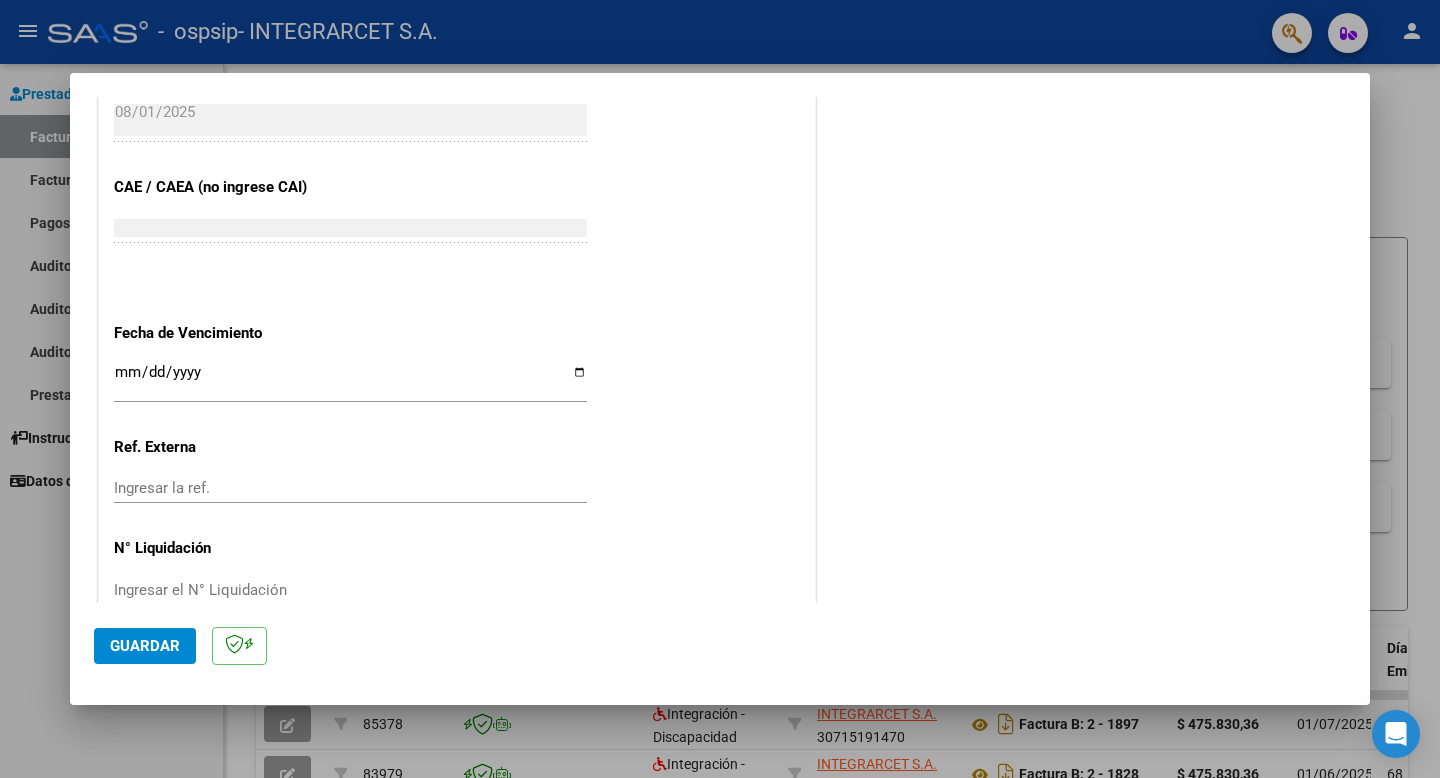 scroll, scrollTop: 1216, scrollLeft: 0, axis: vertical 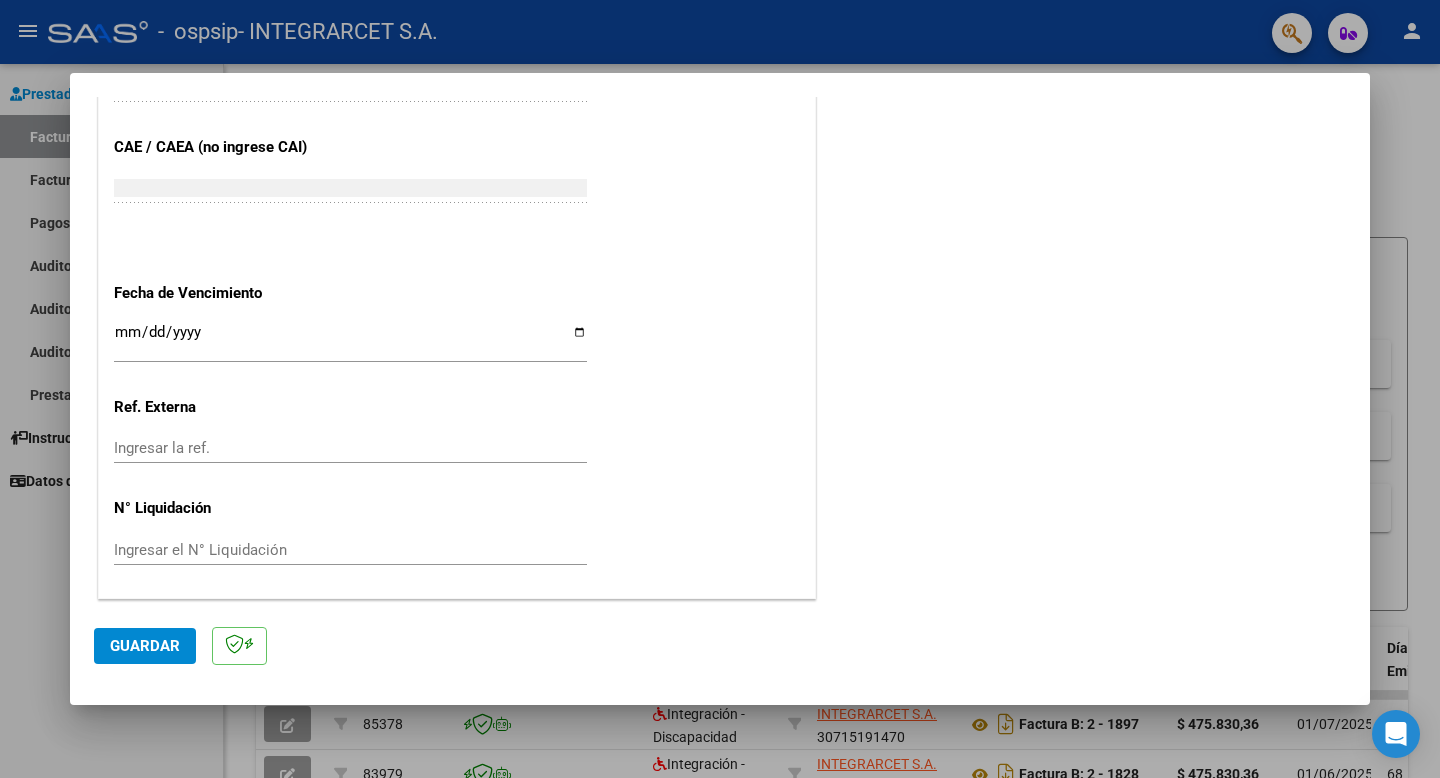 click on "Guardar" 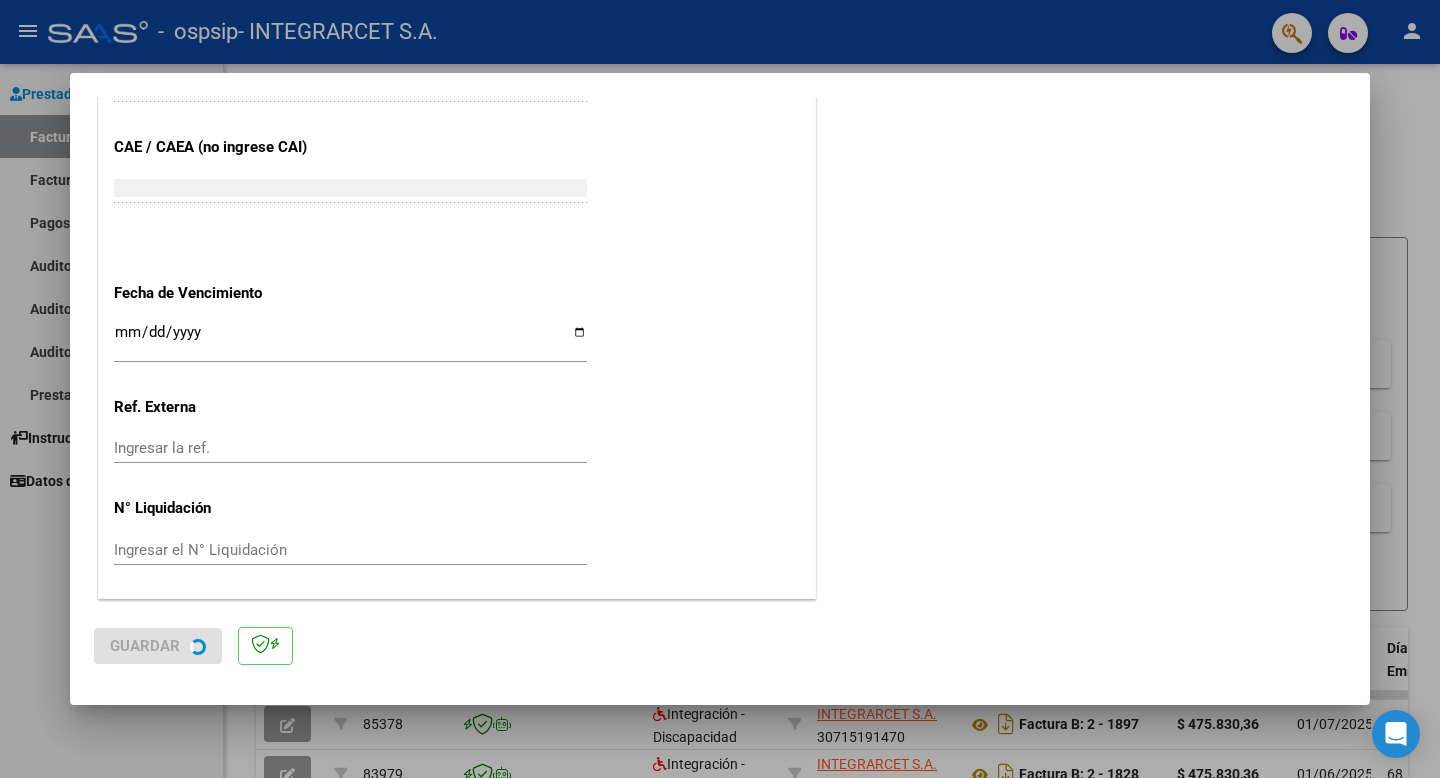 scroll, scrollTop: 0, scrollLeft: 0, axis: both 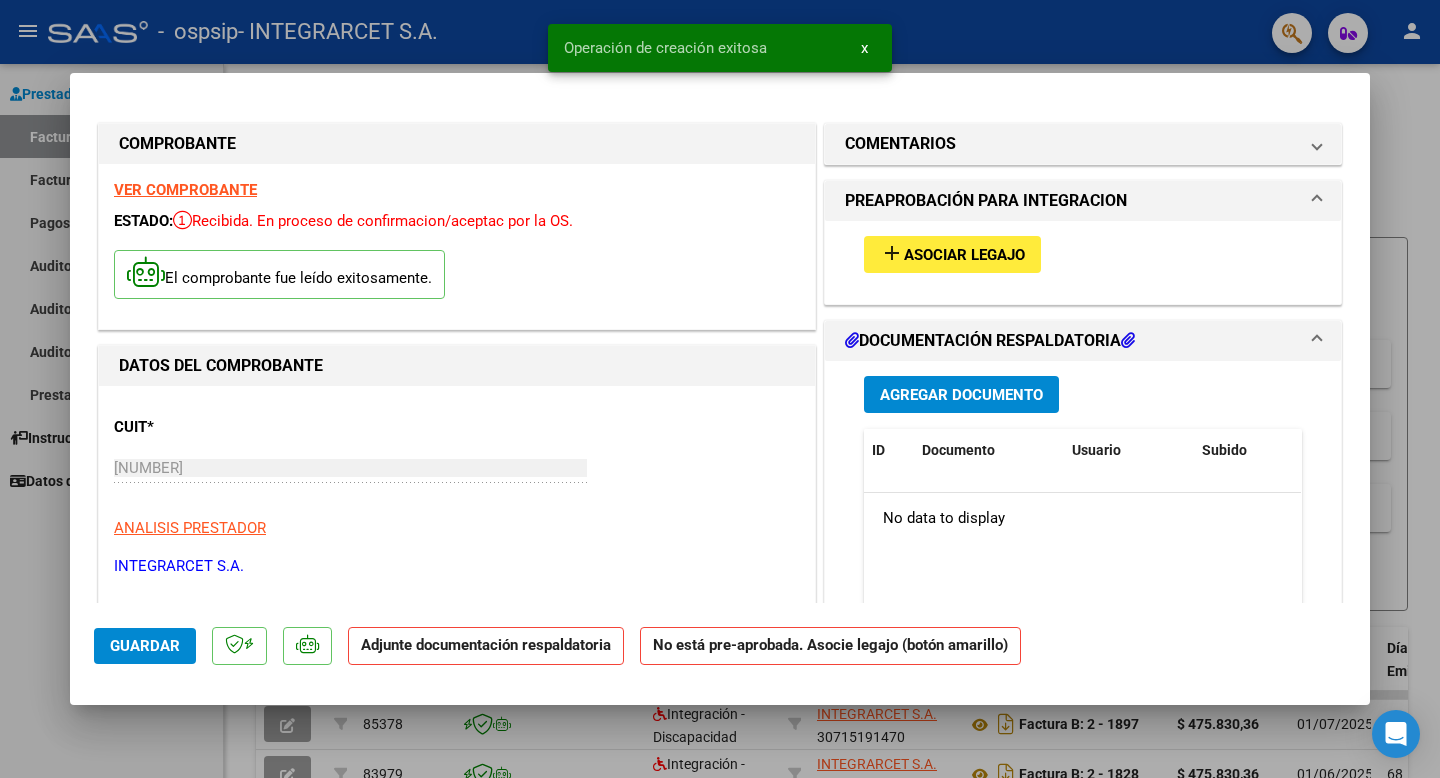 click on "Asociar Legajo" at bounding box center (964, 255) 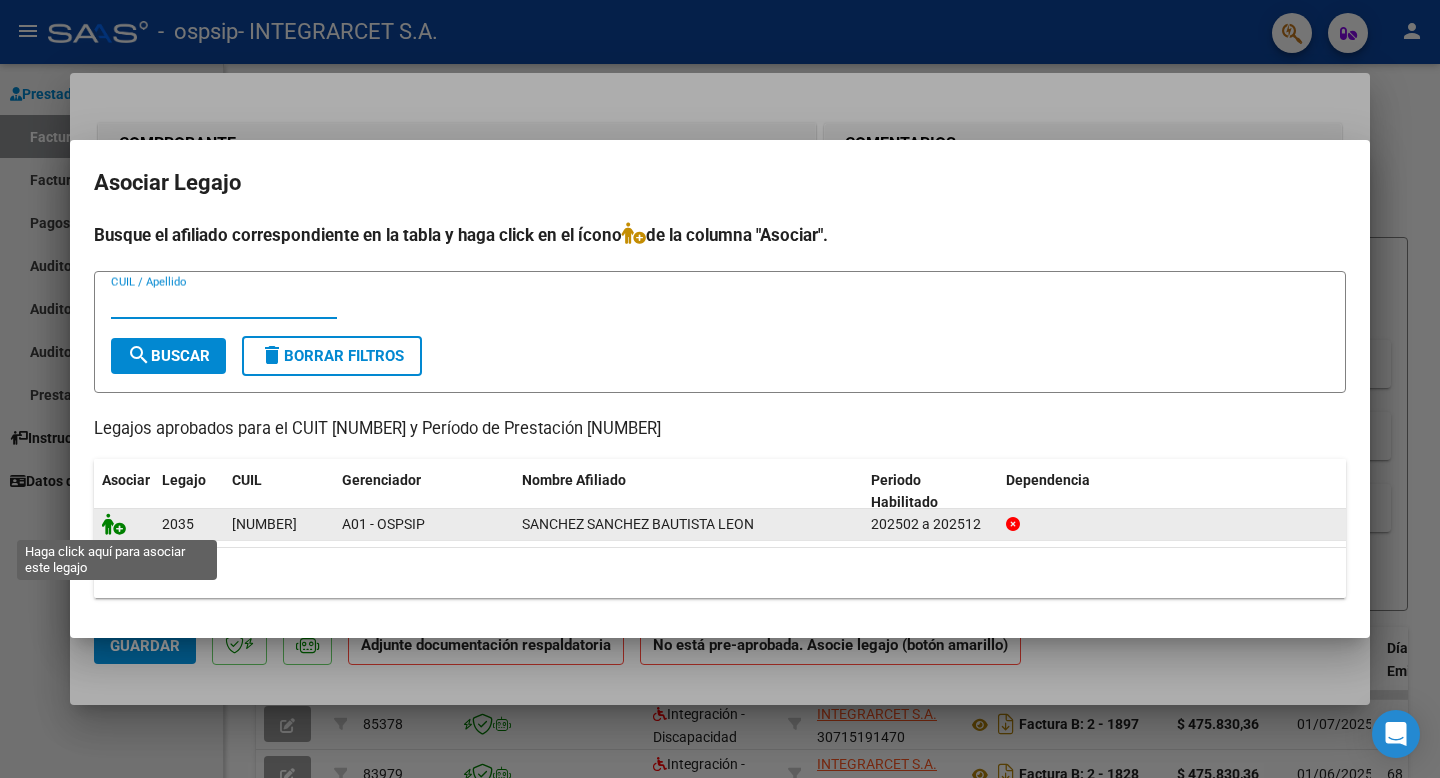 click 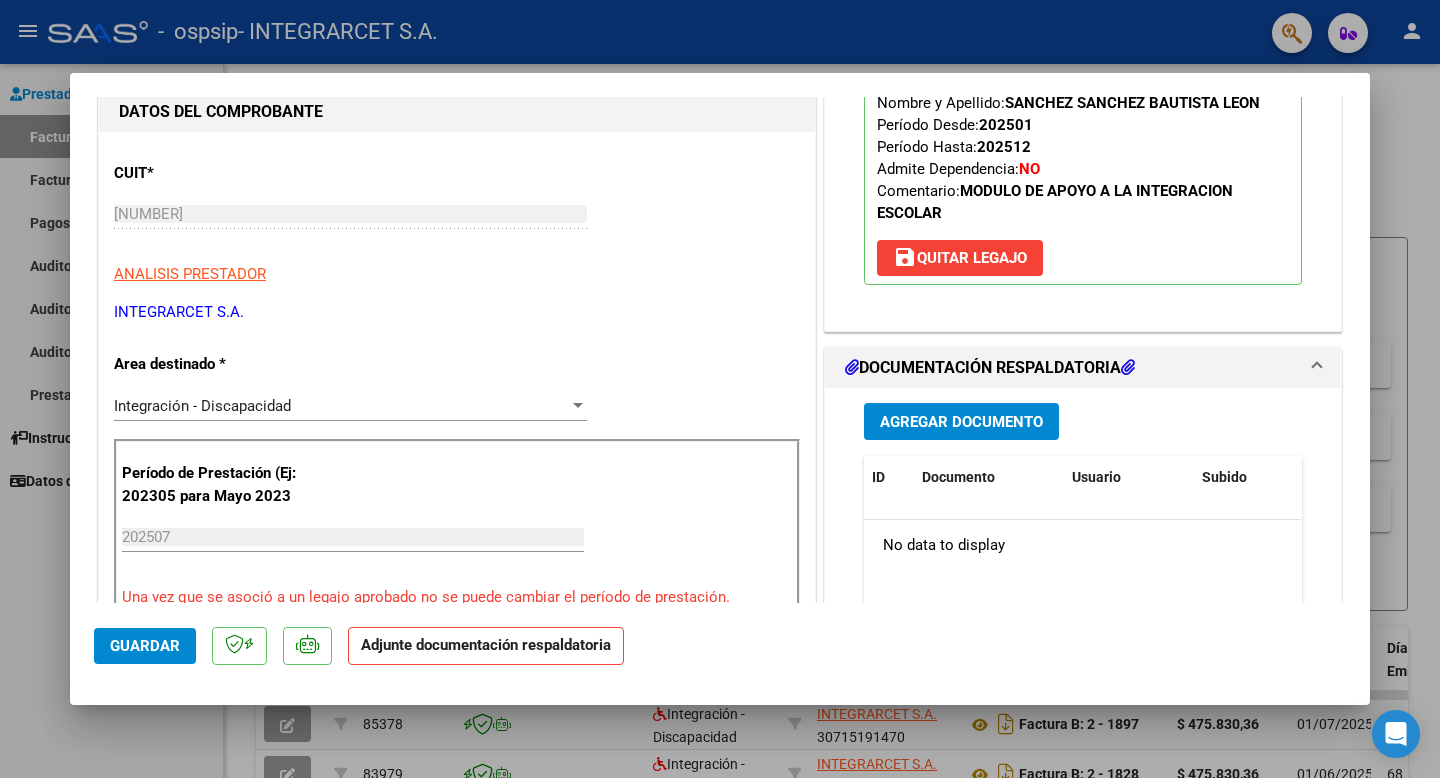 scroll, scrollTop: 260, scrollLeft: 0, axis: vertical 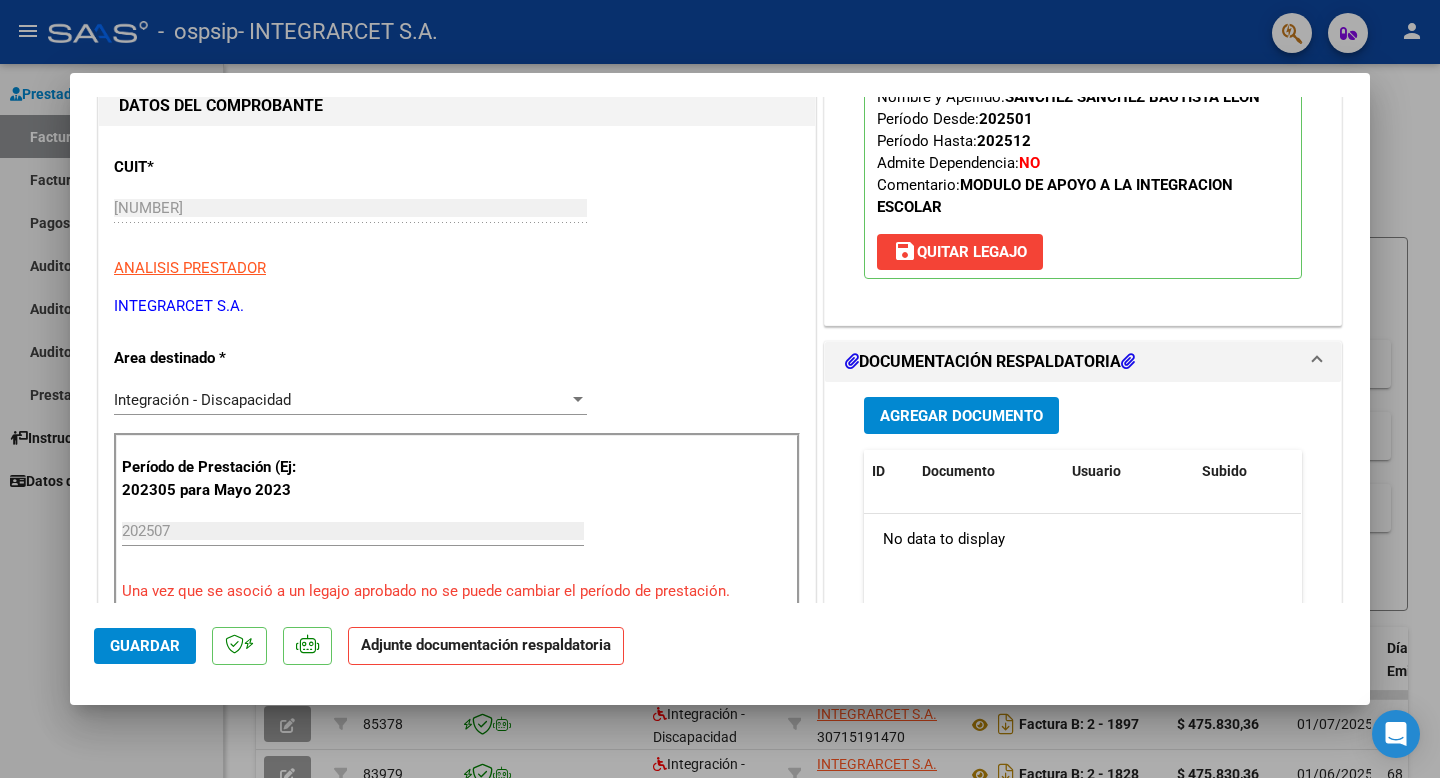 click on "Agregar Documento" at bounding box center [961, 416] 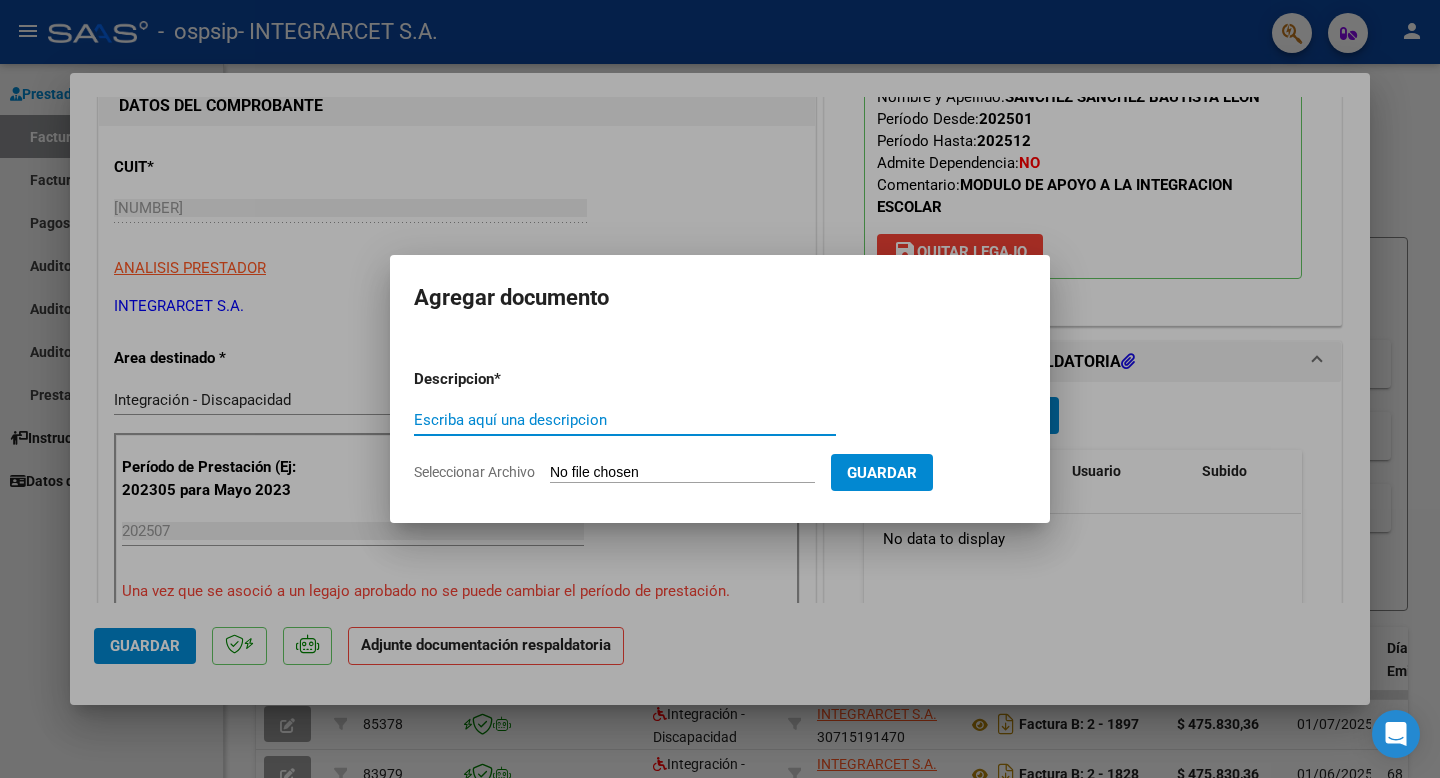 paste on "75310880055014" 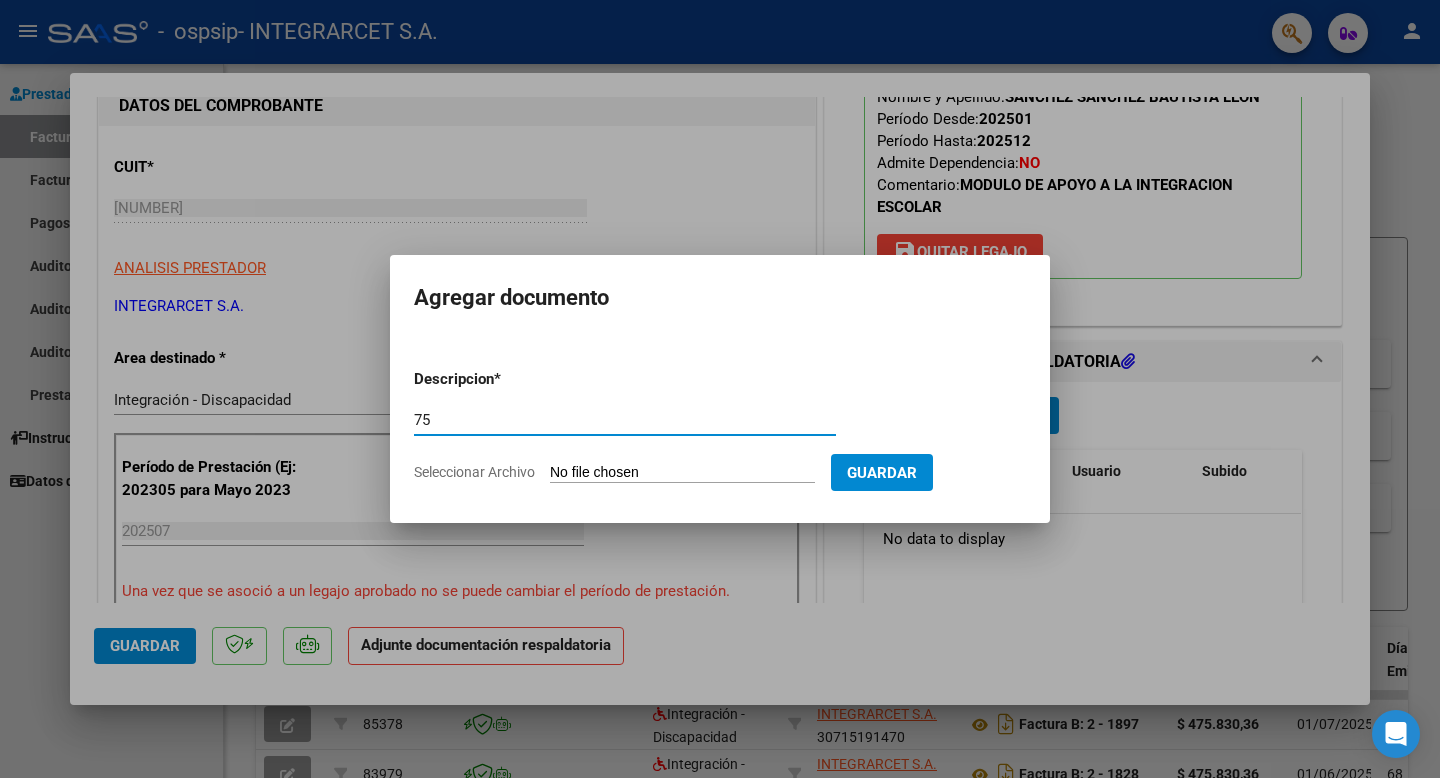 type on "7" 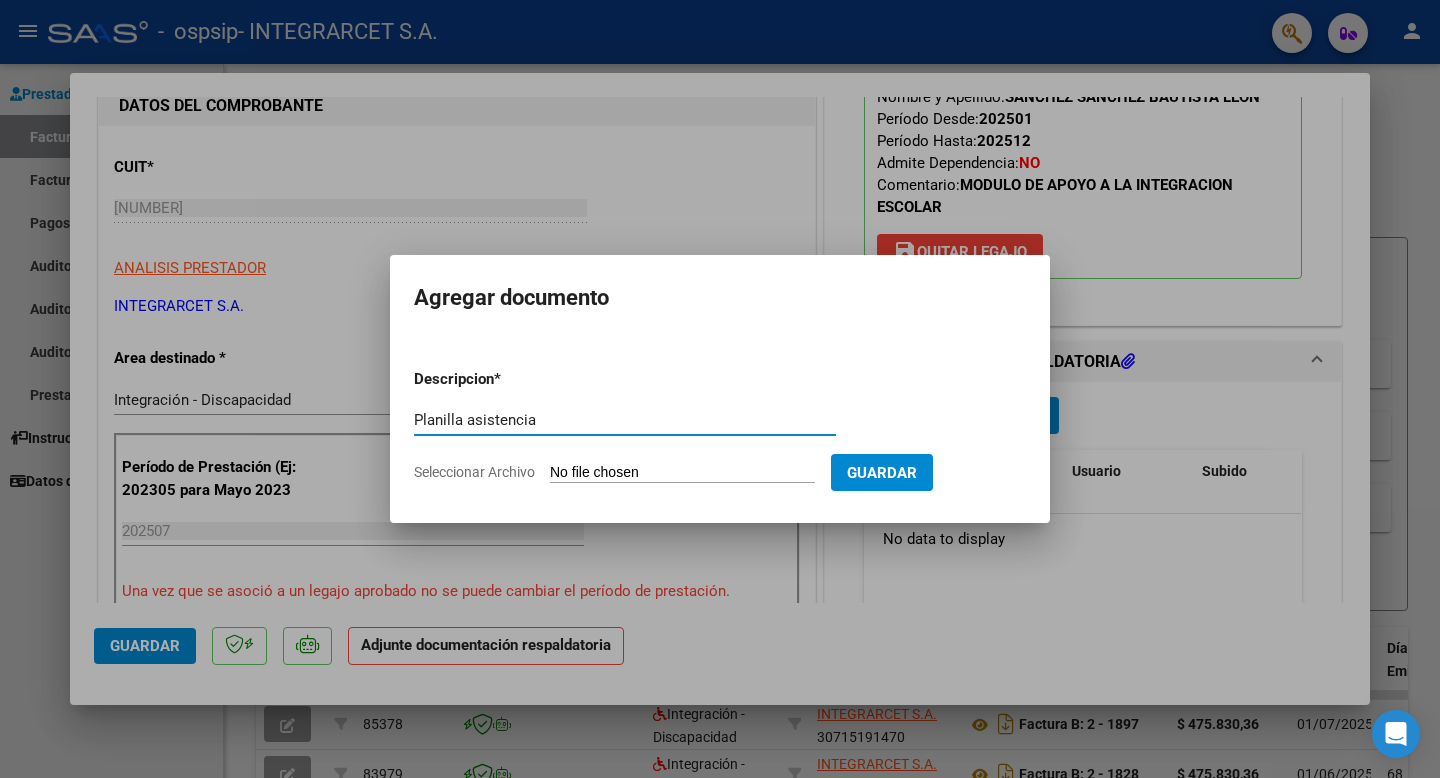 type on "Planilla asistencia" 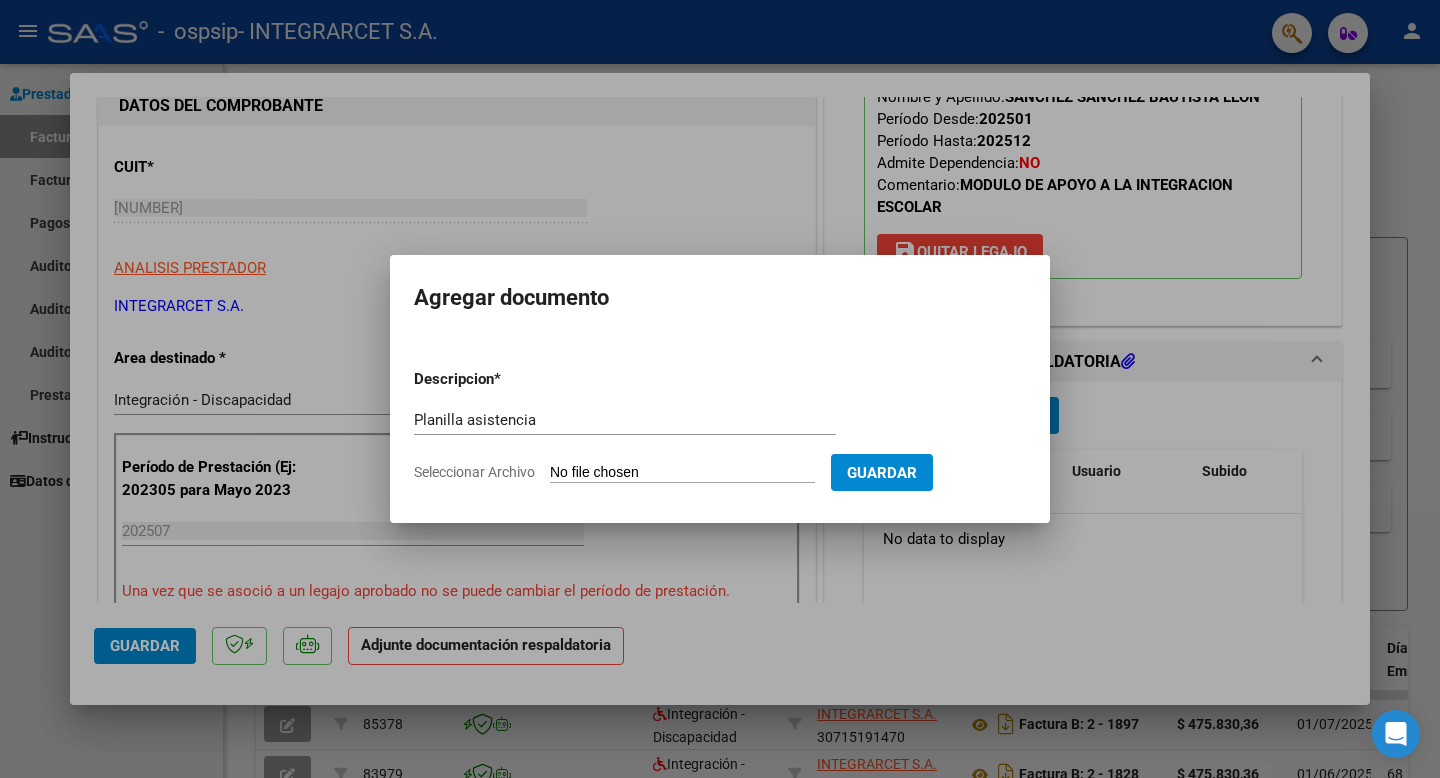 type on "C:\fakepath\julio 2025 sanchez bautista.pdf" 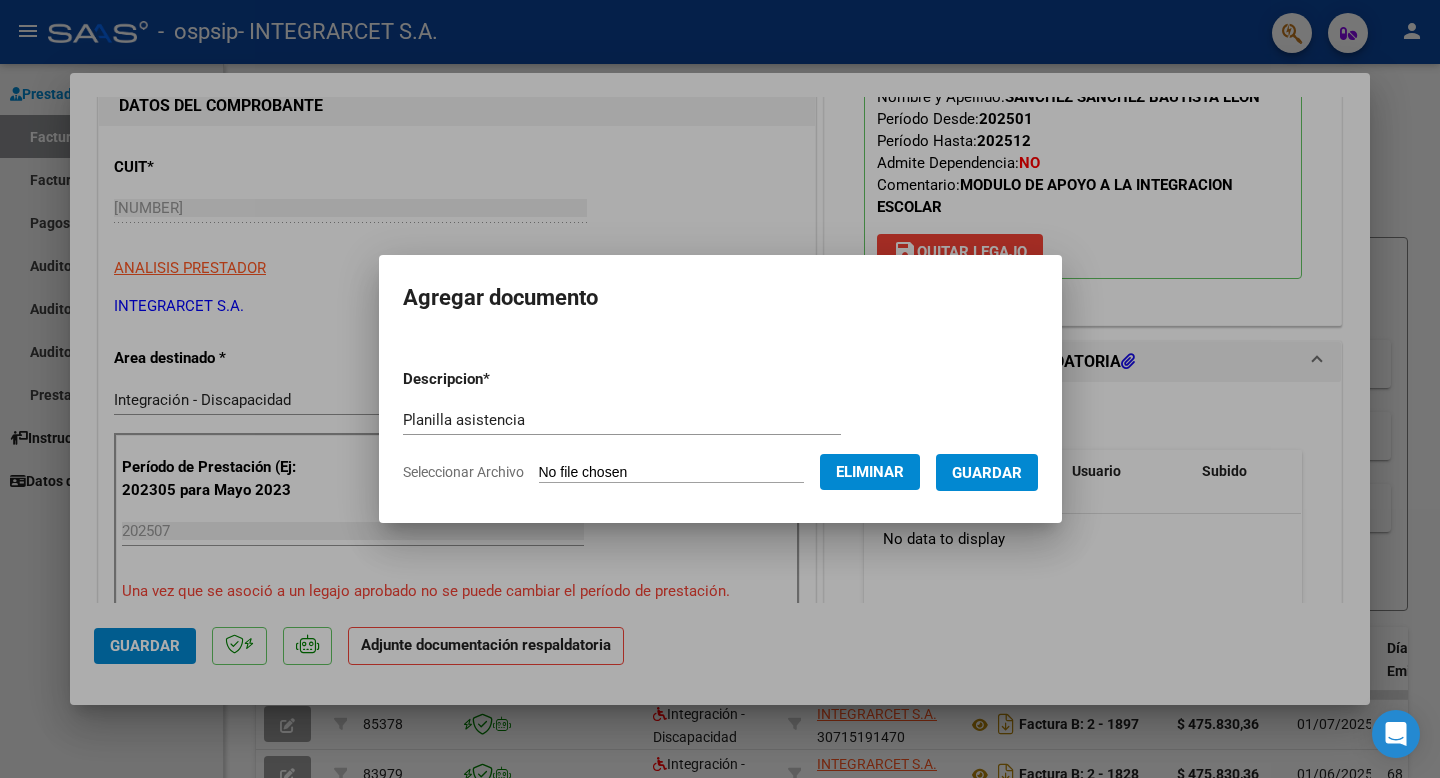 click on "Guardar" at bounding box center [987, 473] 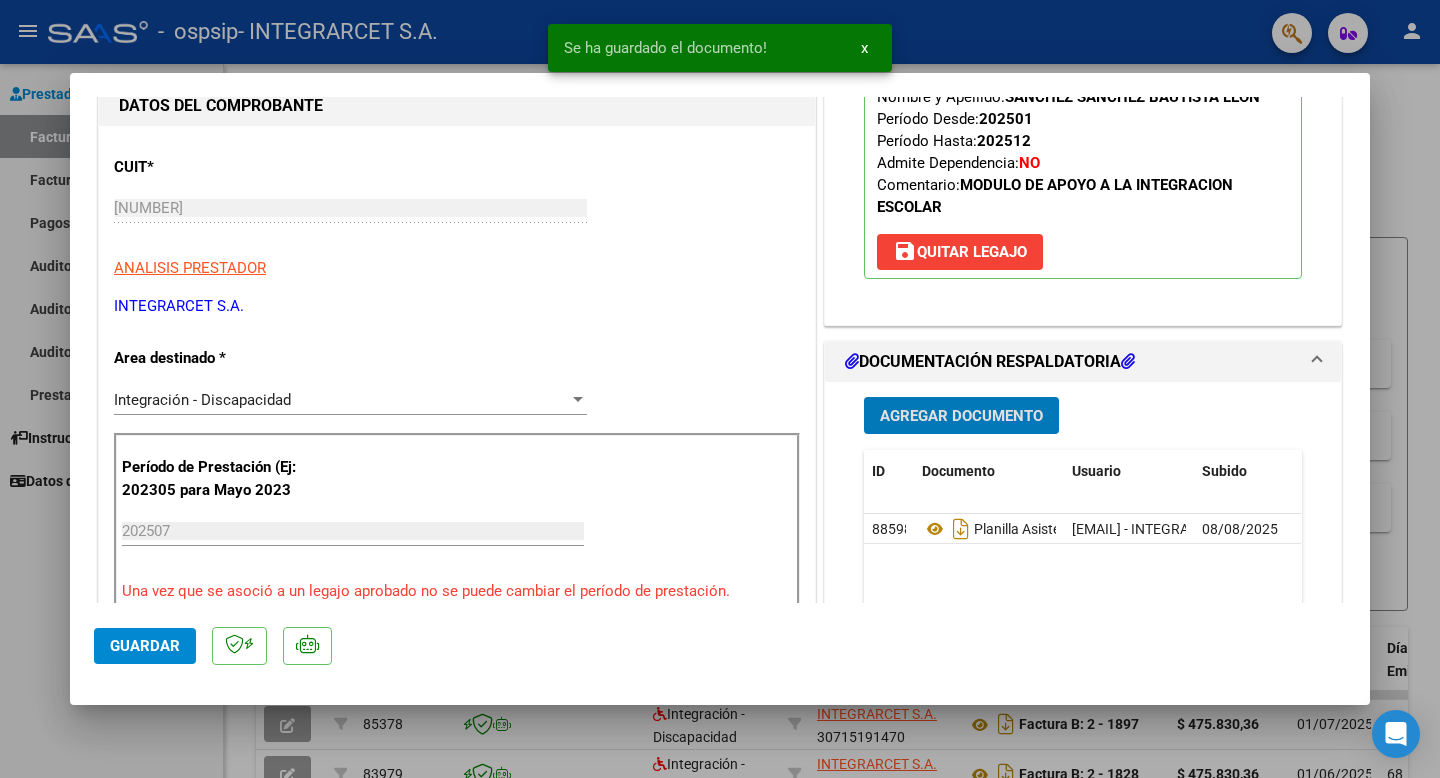 click on "Agregar Documento" at bounding box center (961, 416) 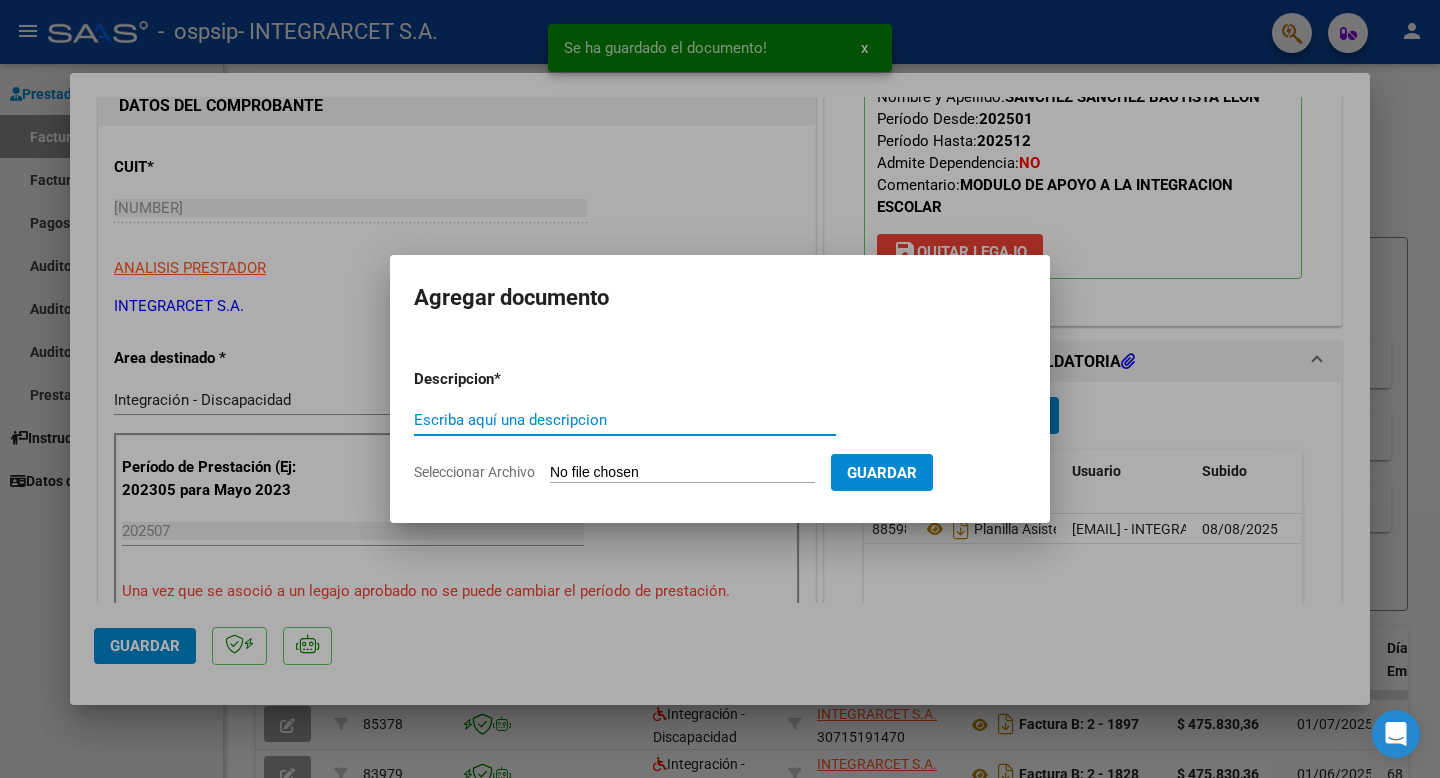 click on "Seleccionar Archivo" at bounding box center (682, 473) 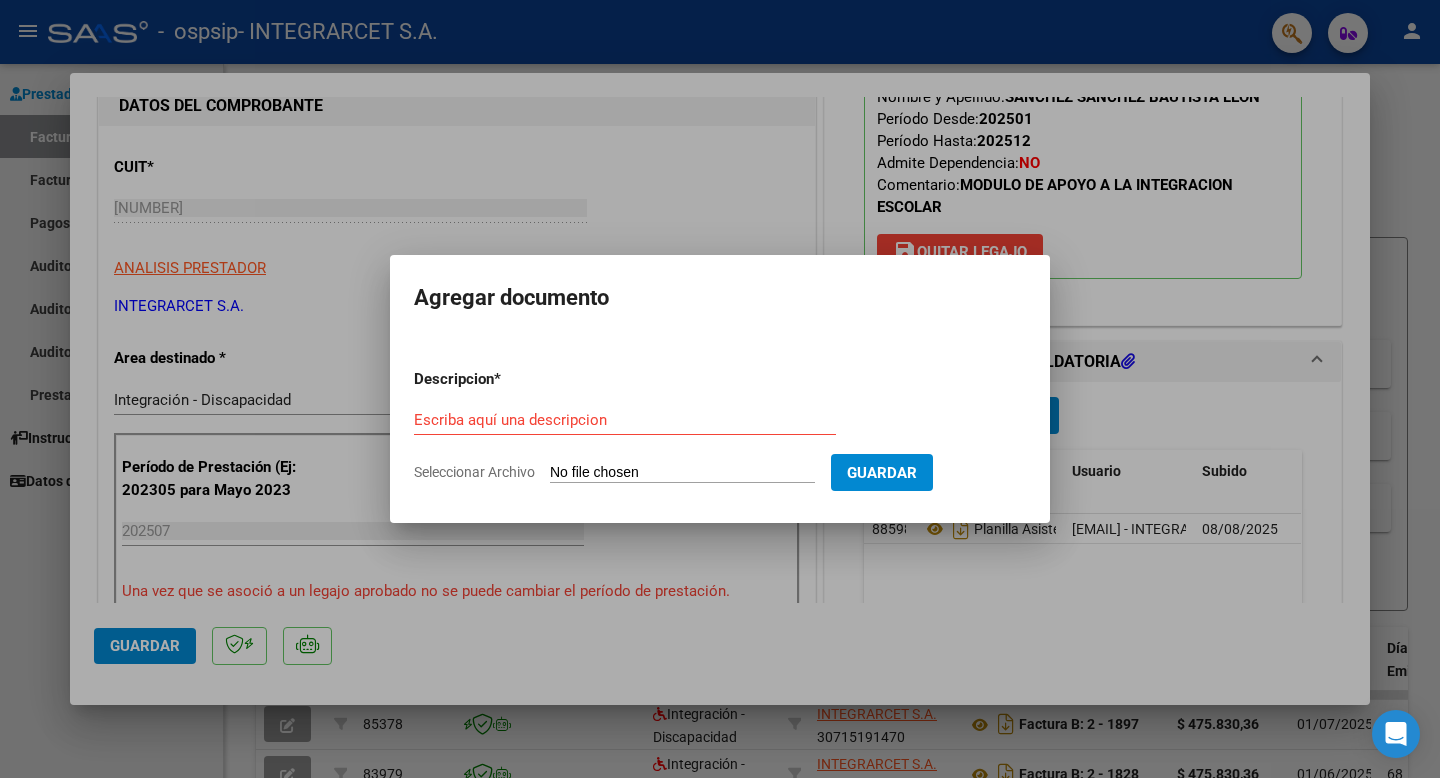 type on "C:\fakepath\AUTORIZACION SANCHEZ BAUTISTA.pdf" 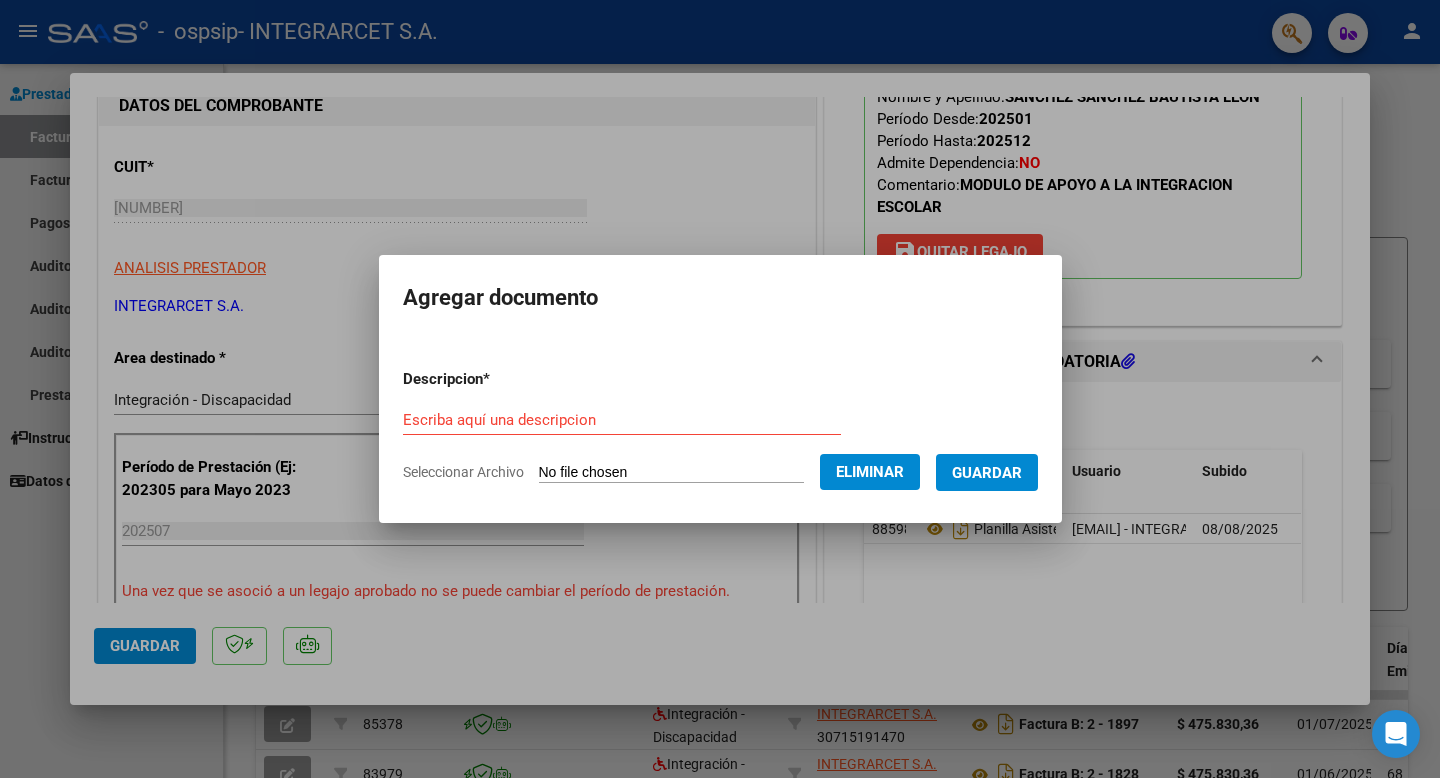 click on "Escriba aquí una descripcion" at bounding box center [622, 420] 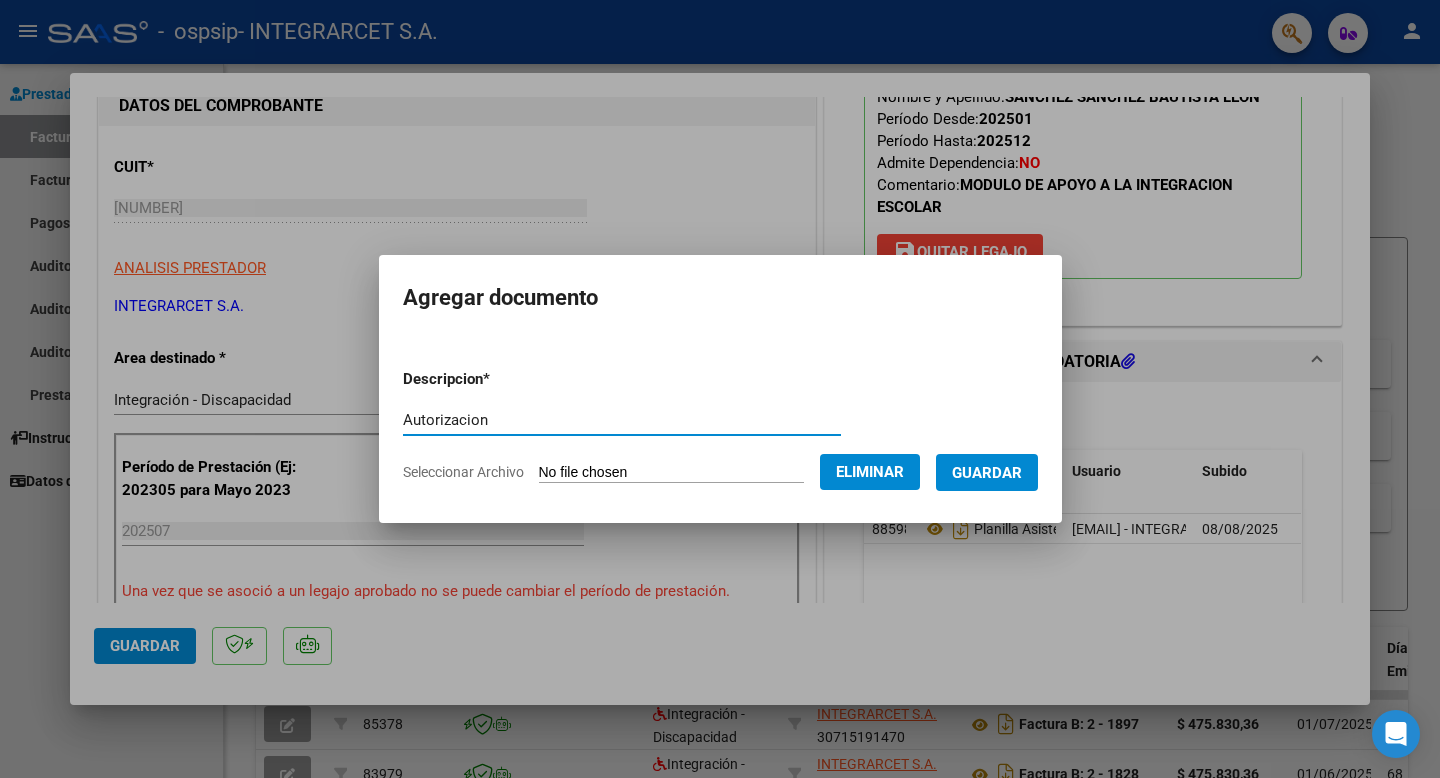 type on "Autorizacion" 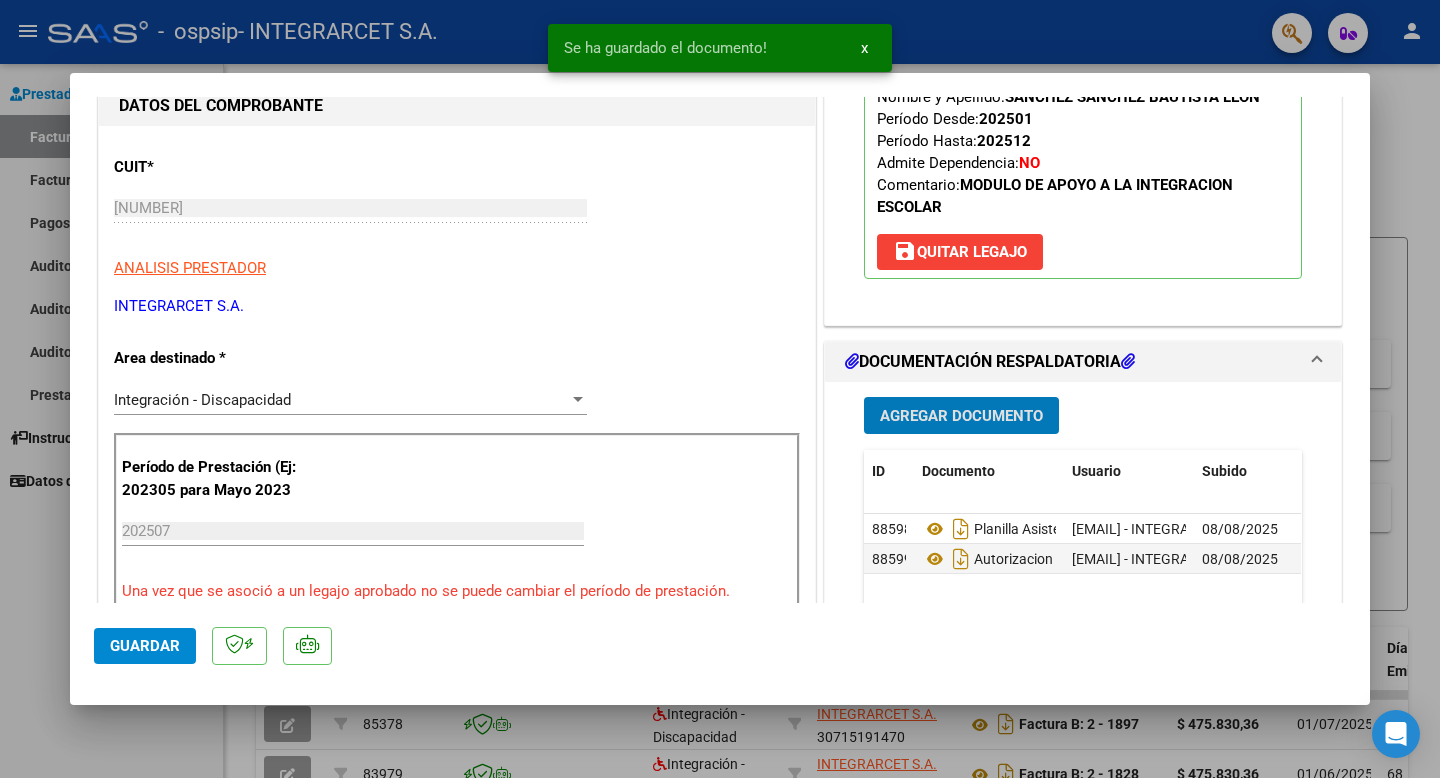 click on "Guardar" 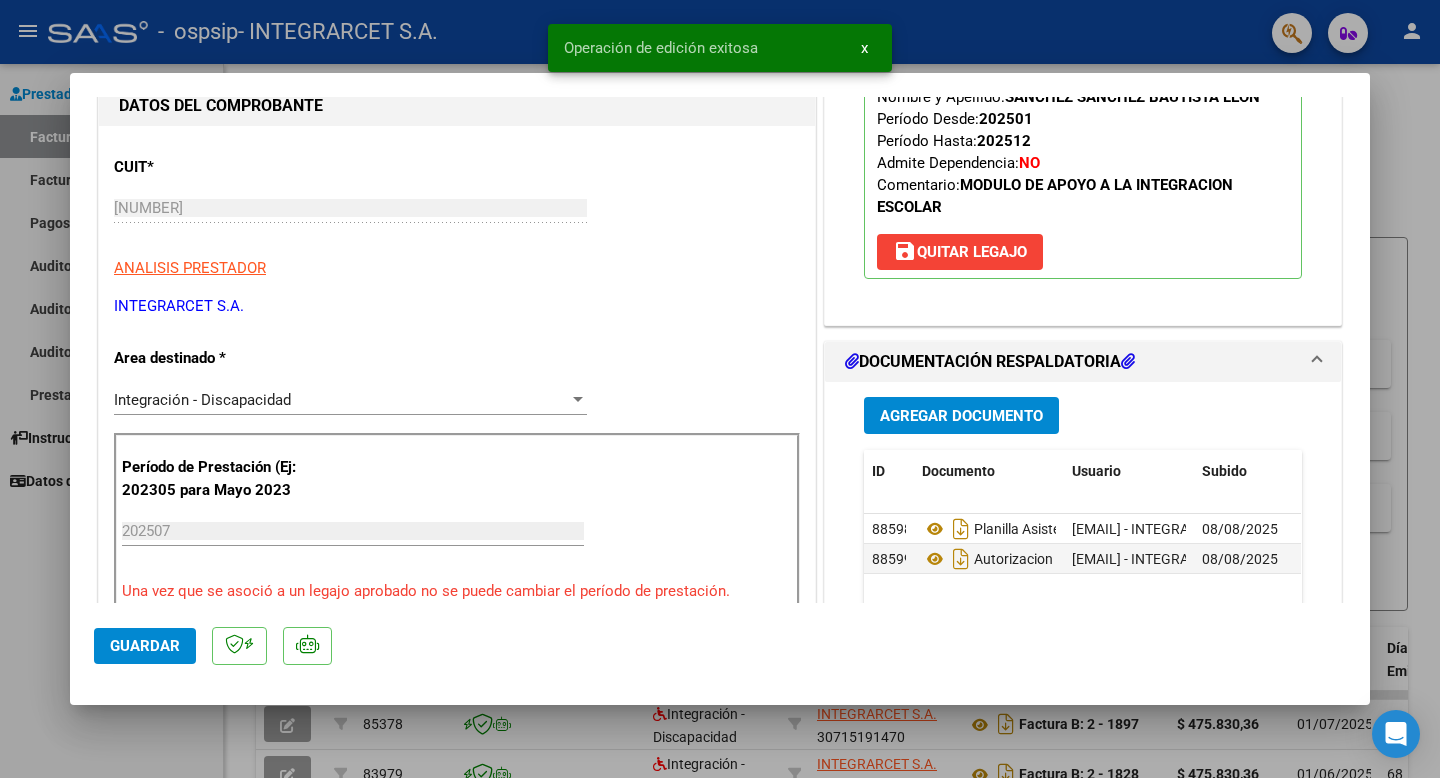 click at bounding box center [720, 389] 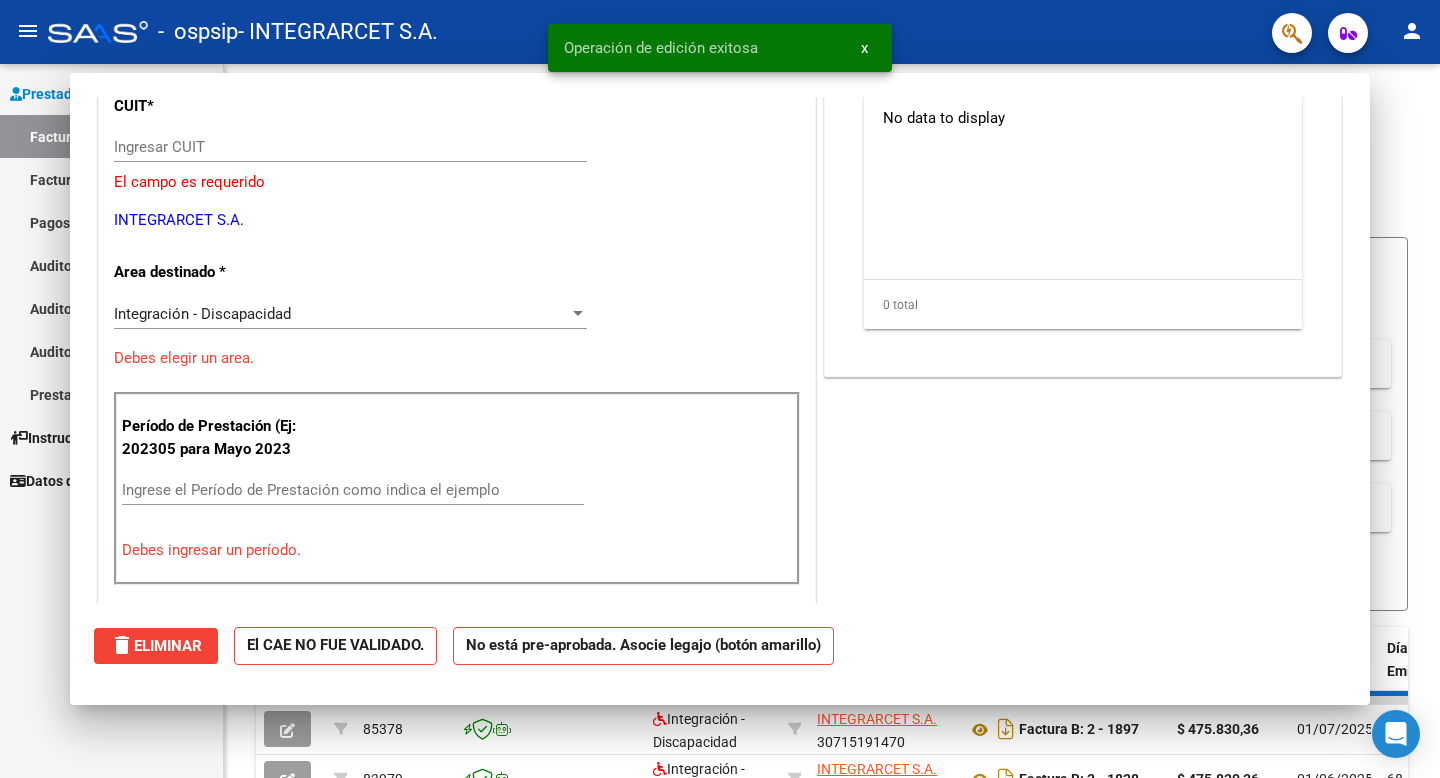 scroll, scrollTop: 0, scrollLeft: 0, axis: both 